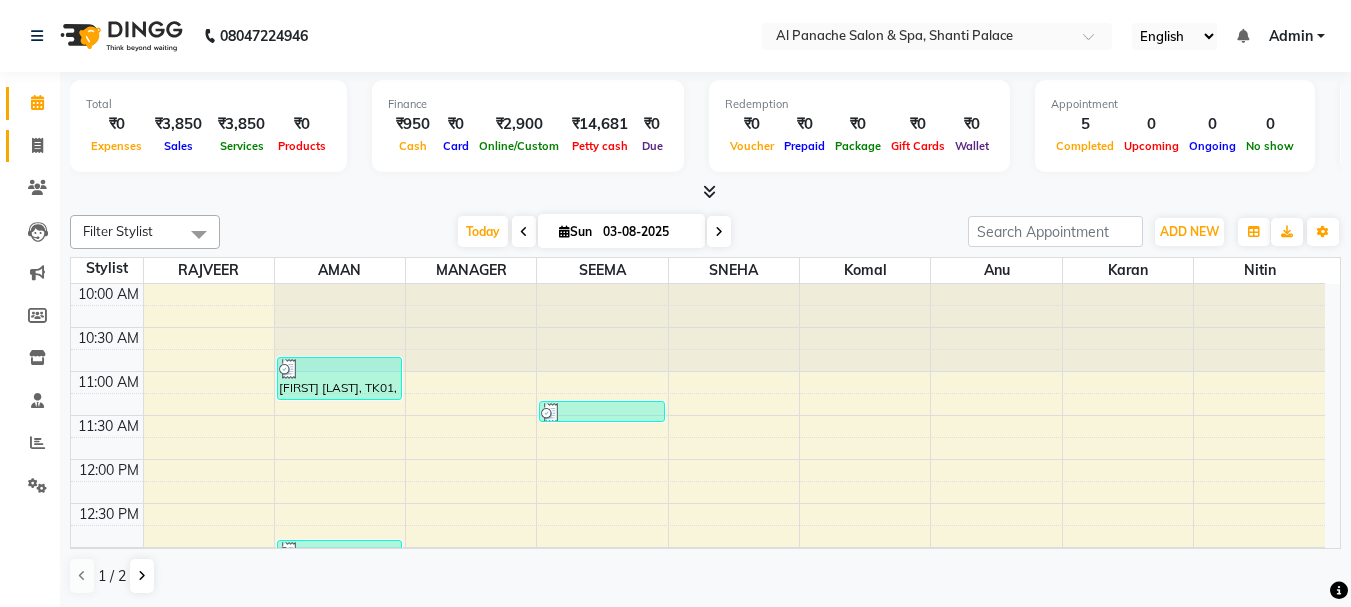 scroll, scrollTop: 0, scrollLeft: 0, axis: both 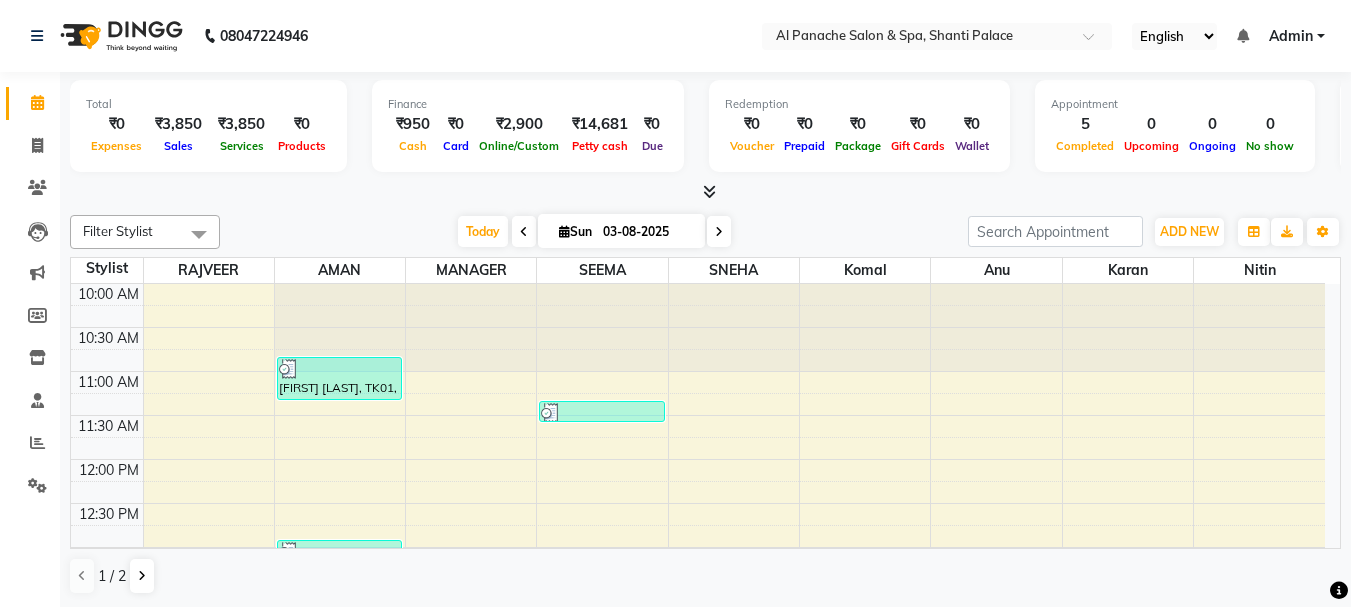 select on "service" 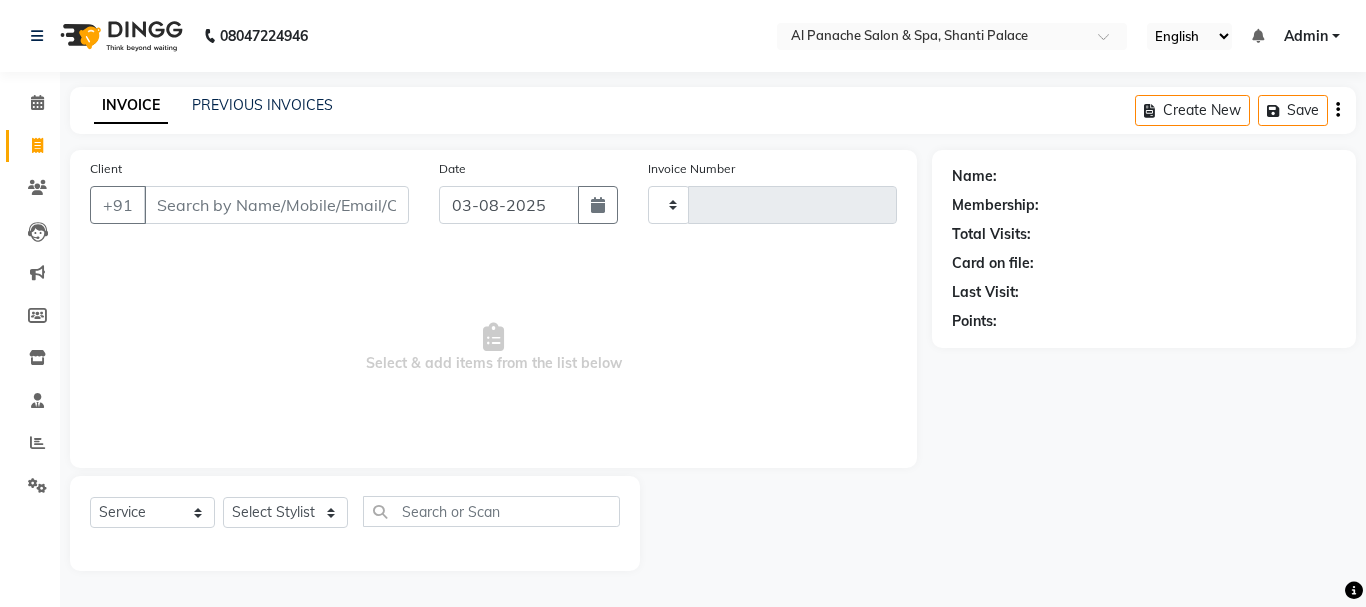 type on "1697" 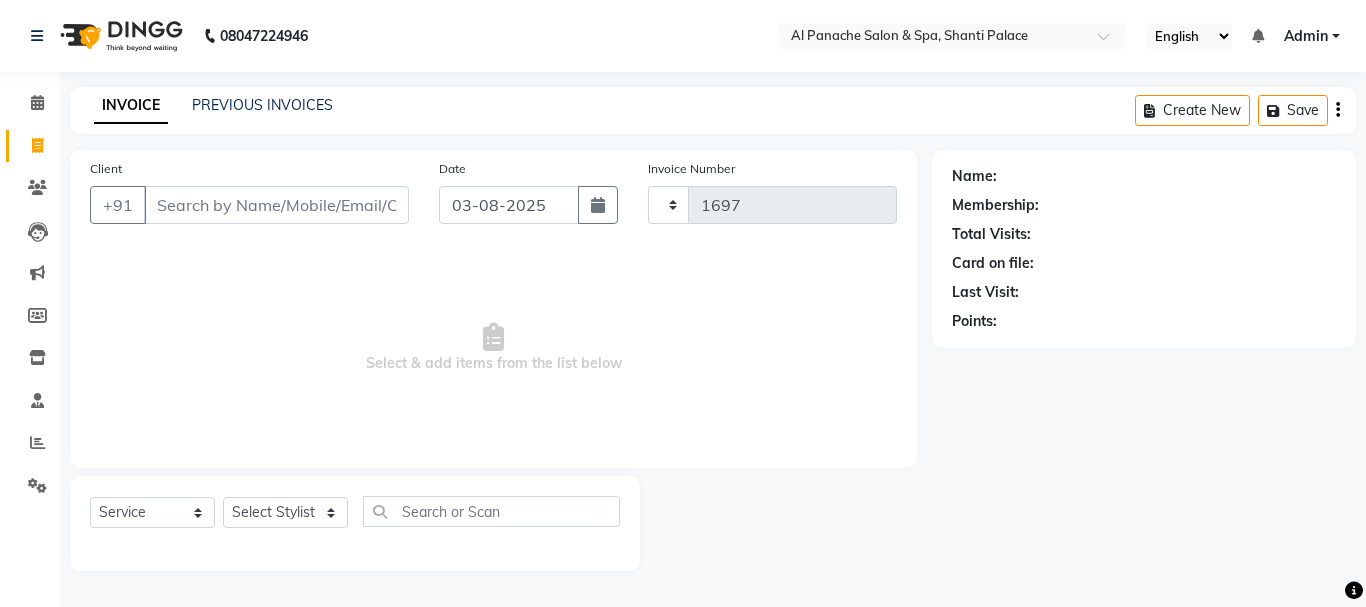 select on "751" 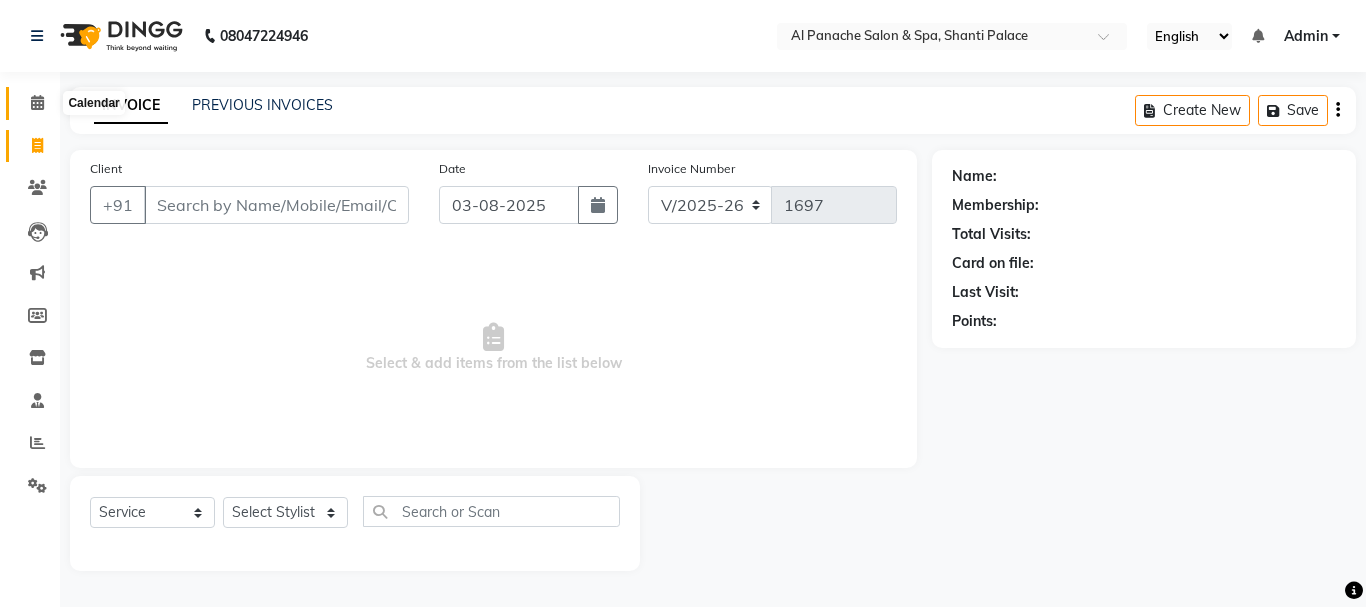 click 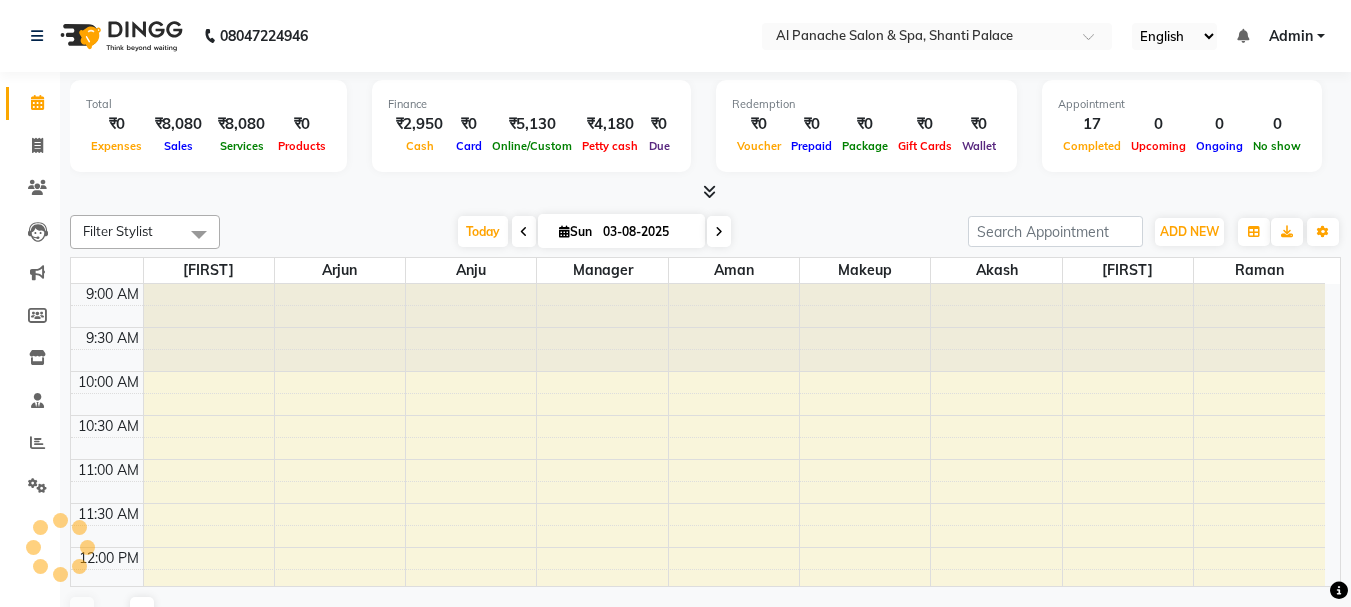 scroll, scrollTop: 0, scrollLeft: 0, axis: both 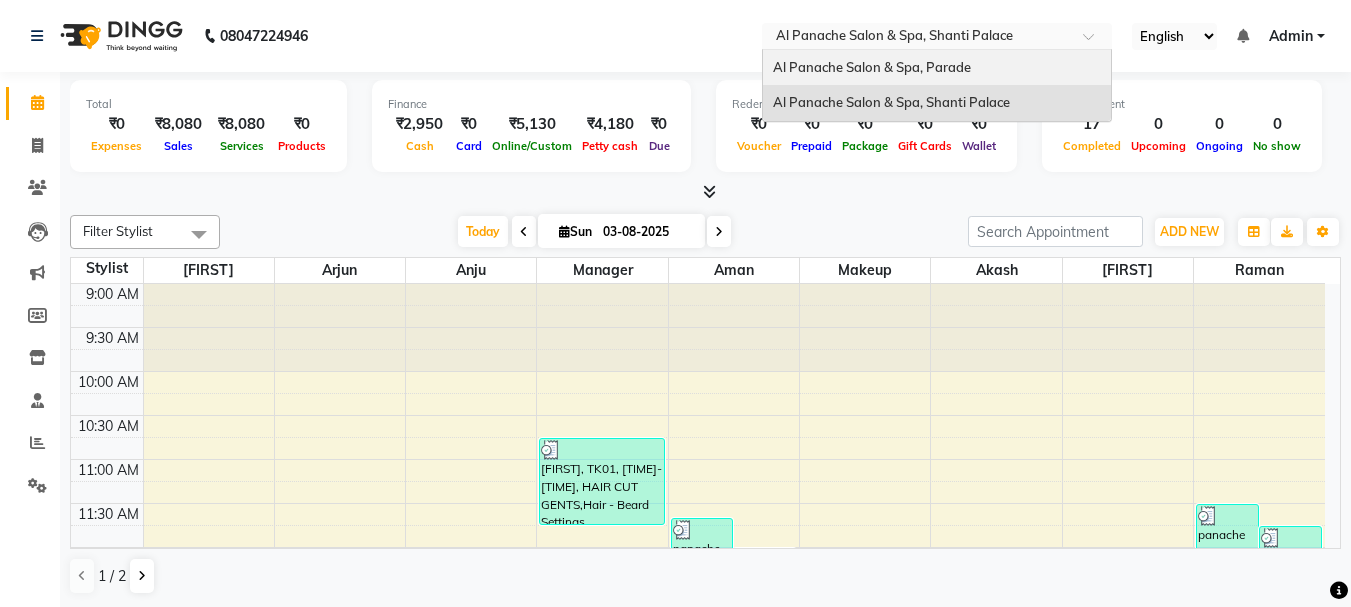 drag, startPoint x: 1020, startPoint y: 33, endPoint x: 1029, endPoint y: 71, distance: 39.051247 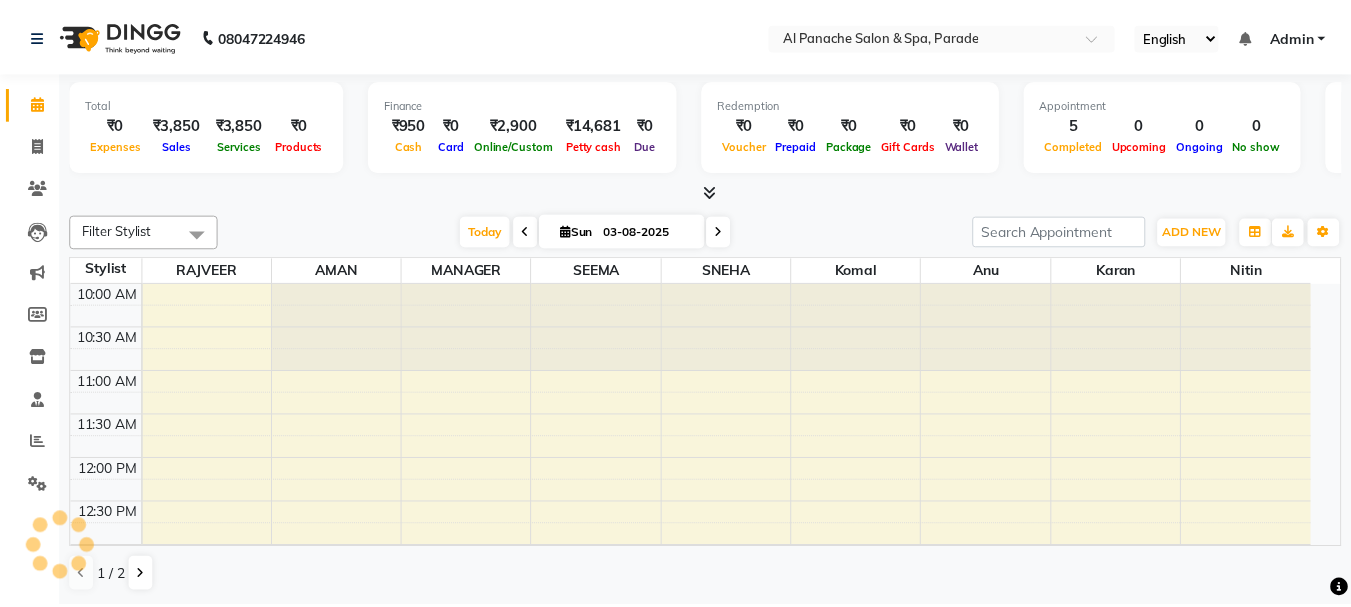 scroll, scrollTop: 0, scrollLeft: 0, axis: both 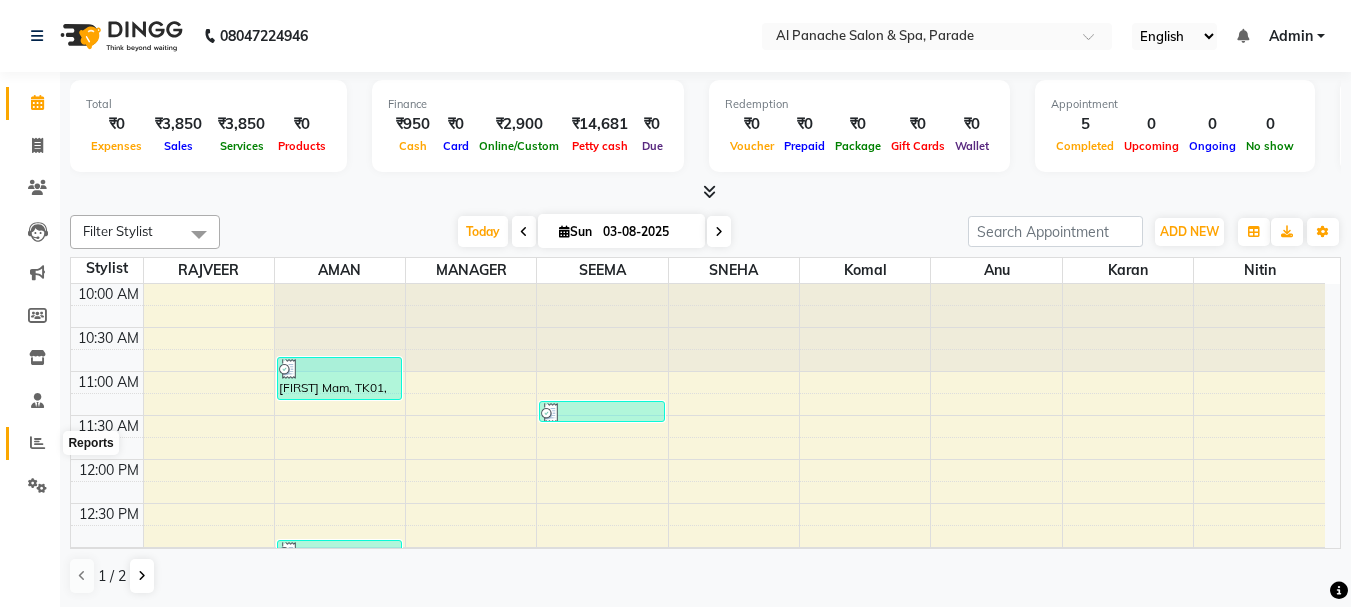click 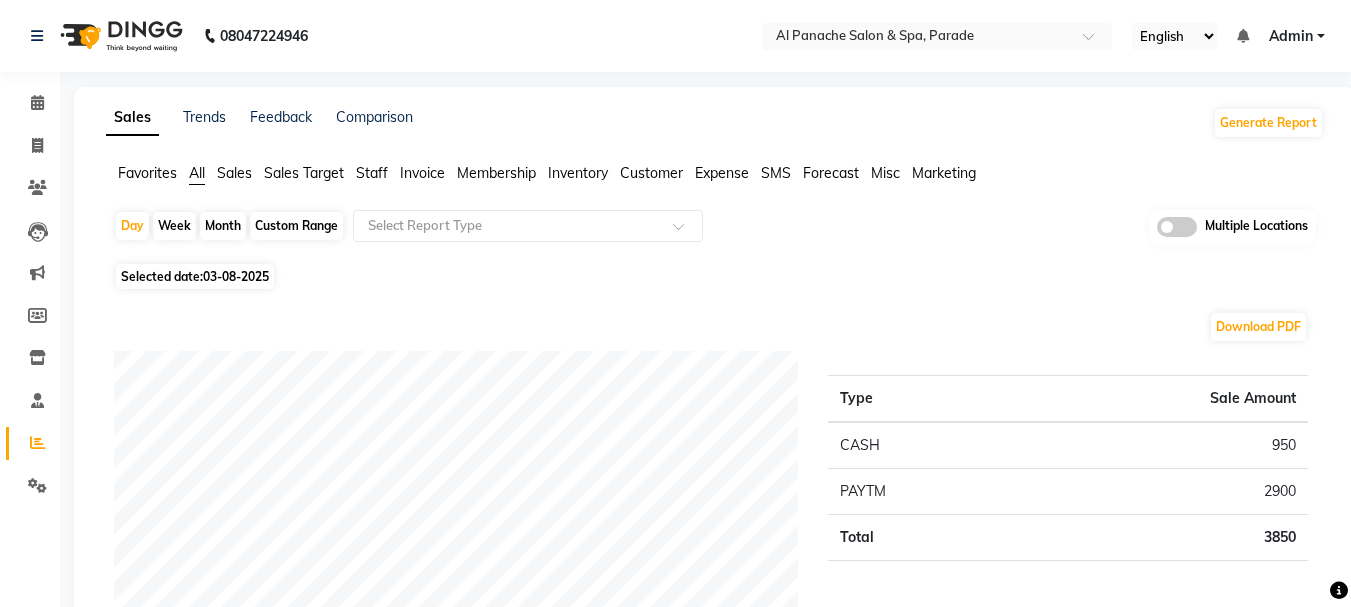 click 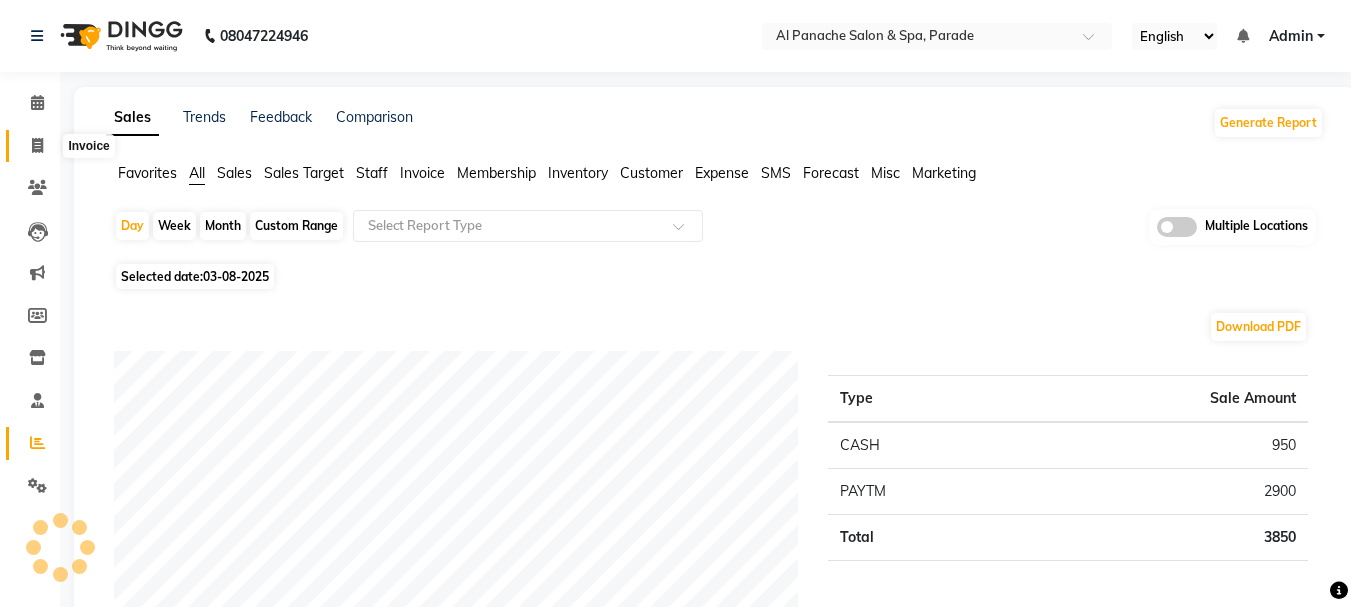click 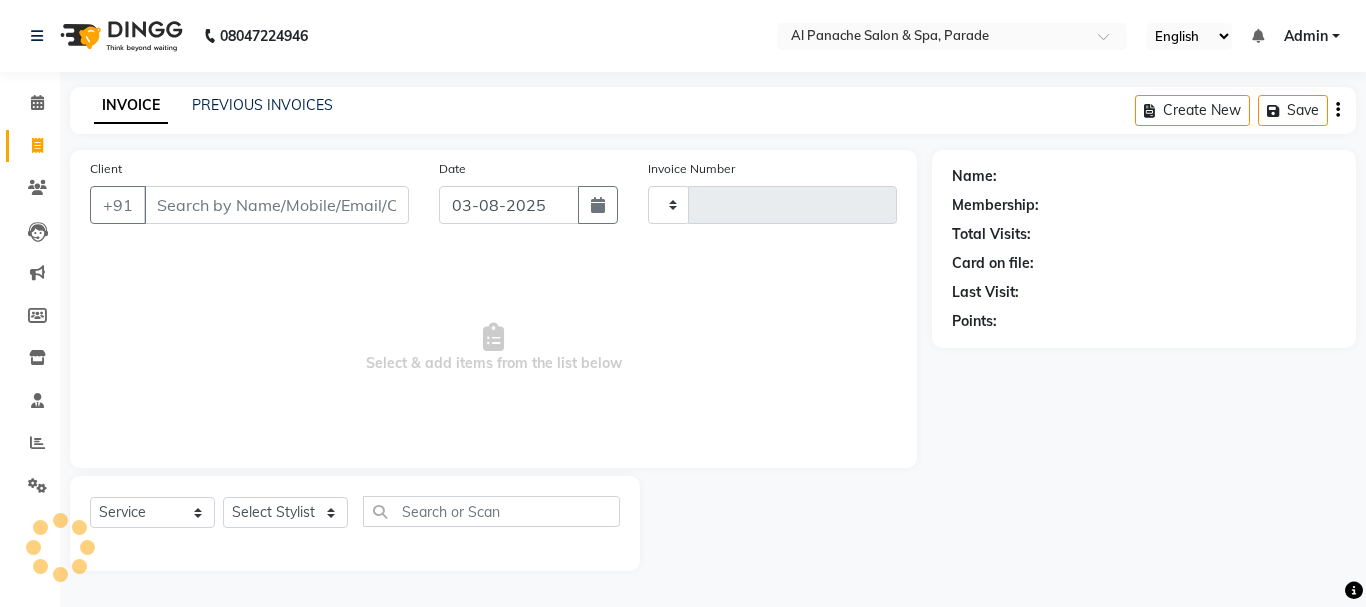 type on "1022" 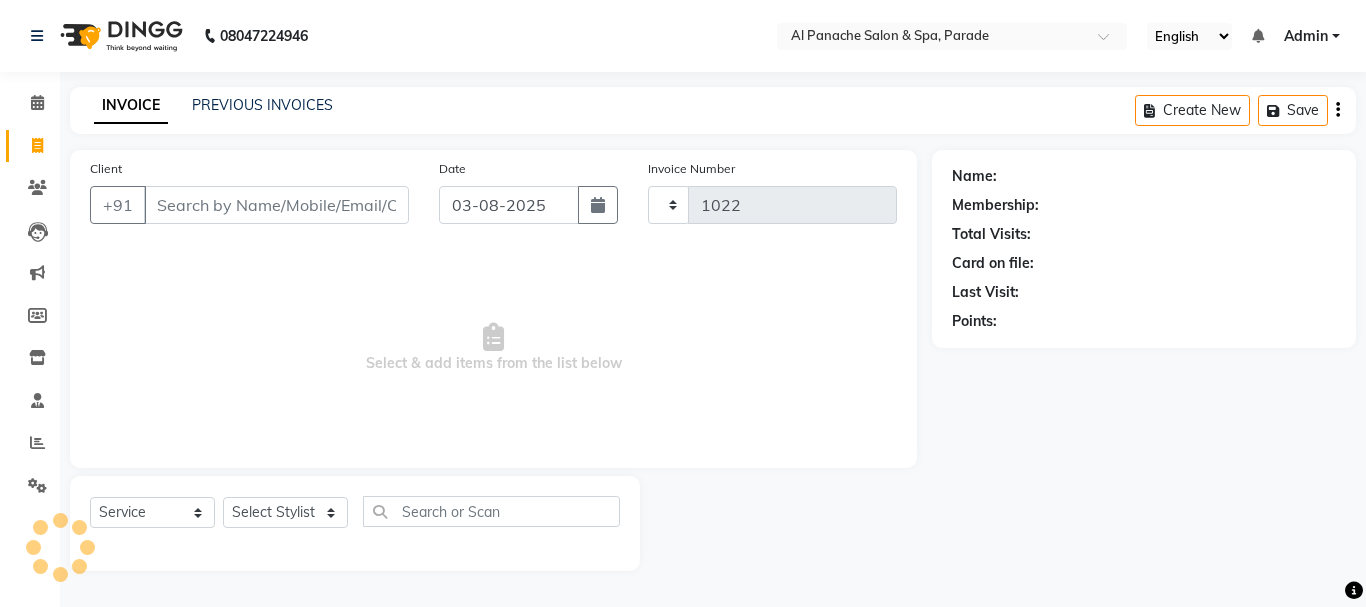 select on "463" 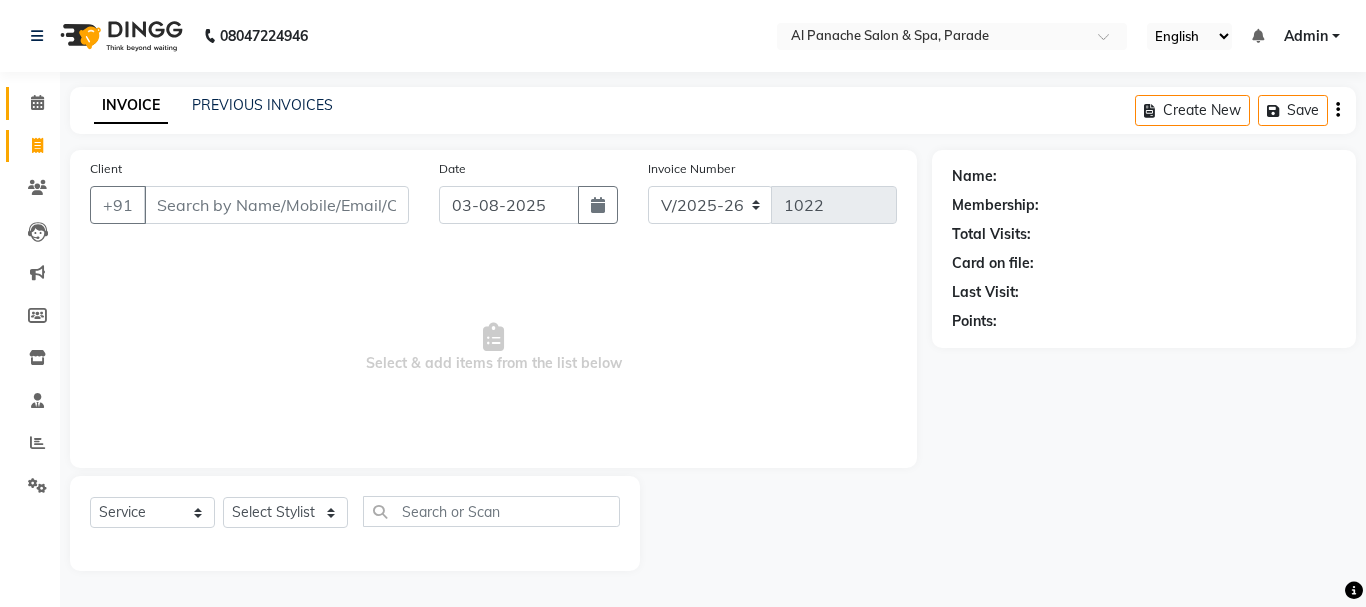 click on "Calendar" 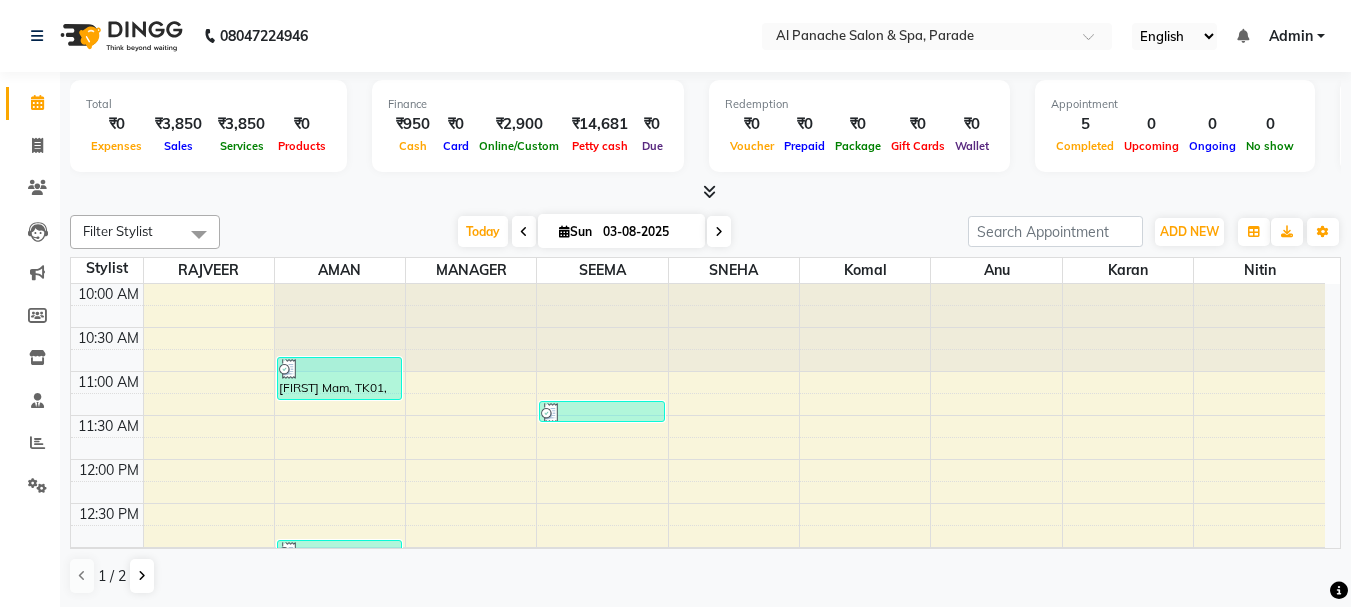 scroll, scrollTop: 0, scrollLeft: 0, axis: both 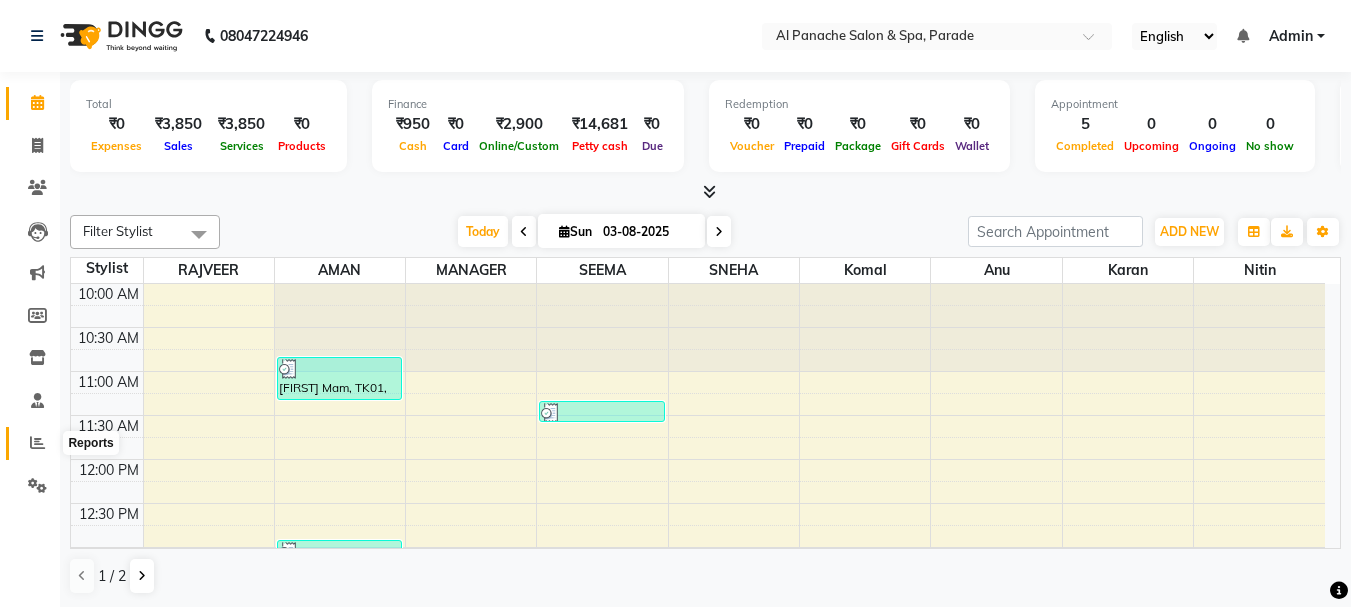 click 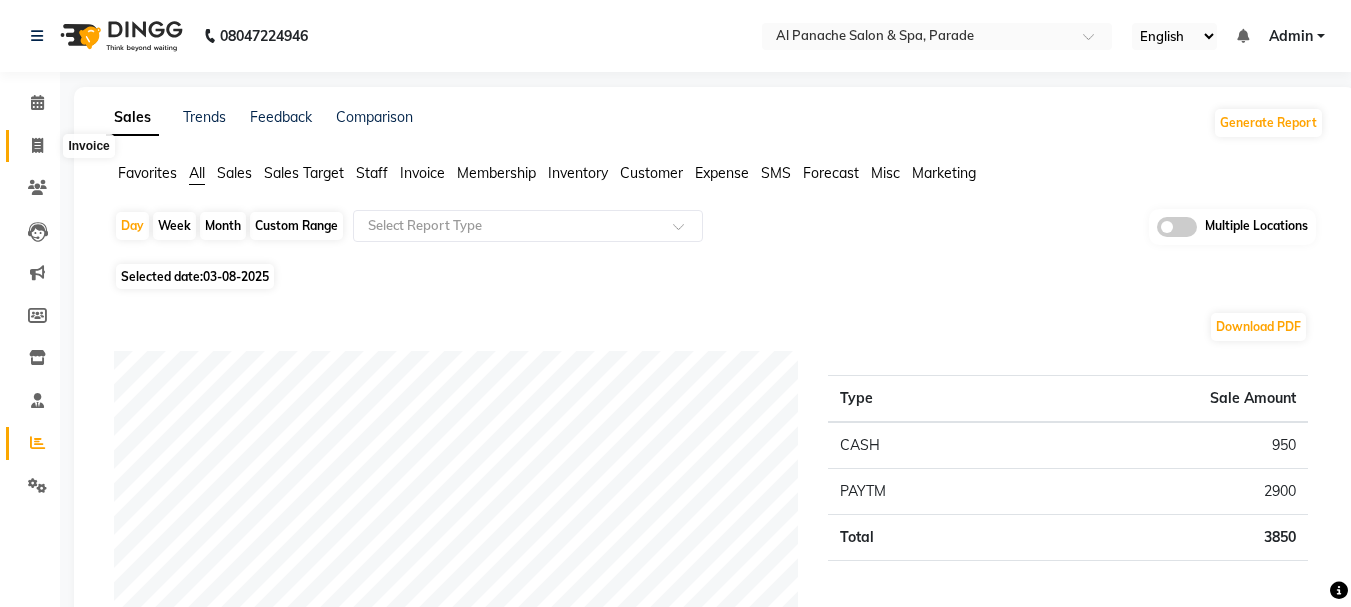 click 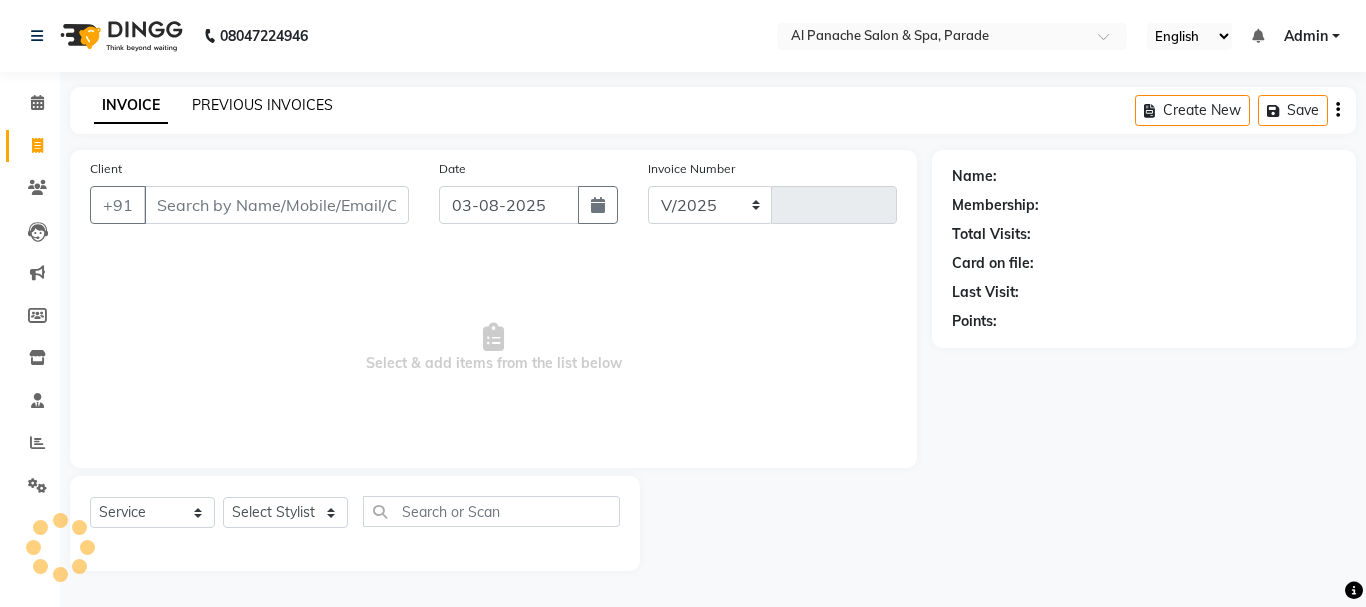 select on "463" 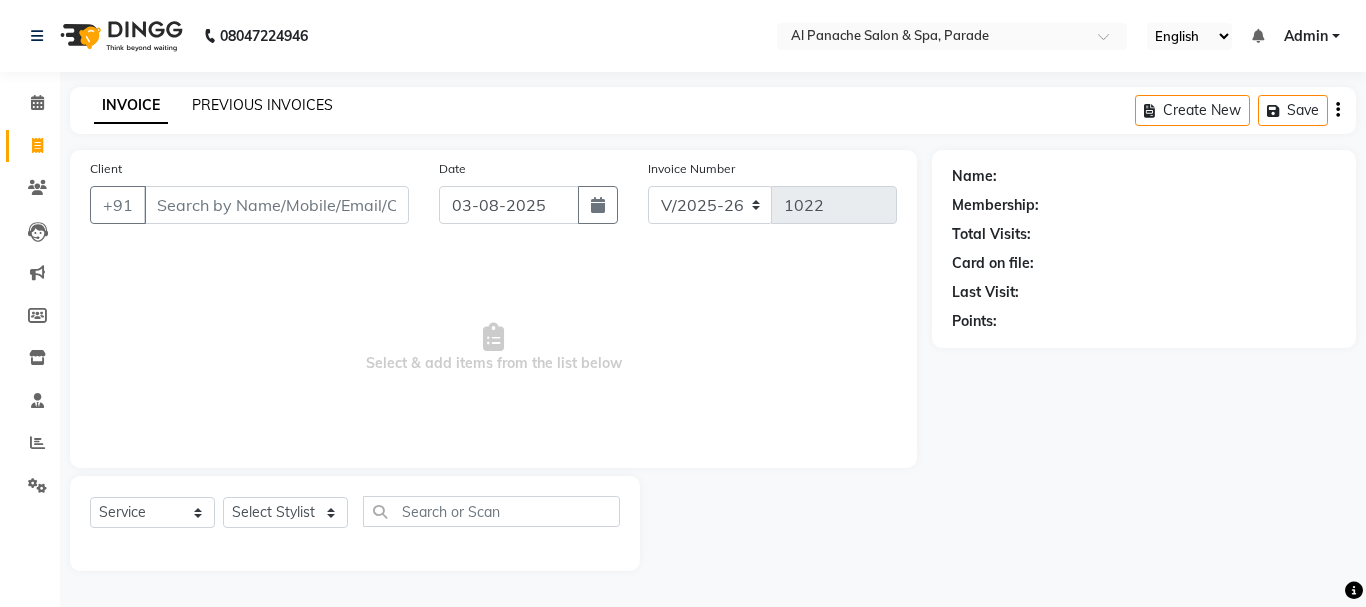 click on "PREVIOUS INVOICES" 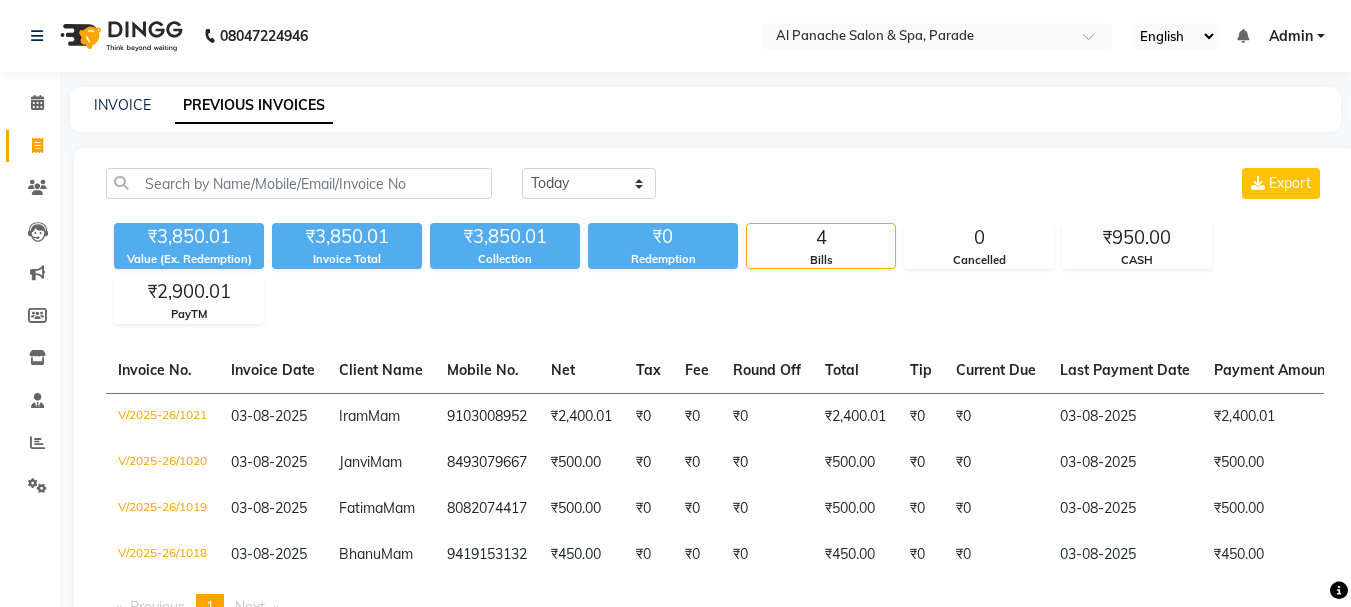 click on "INVOICE PREVIOUS INVOICES" 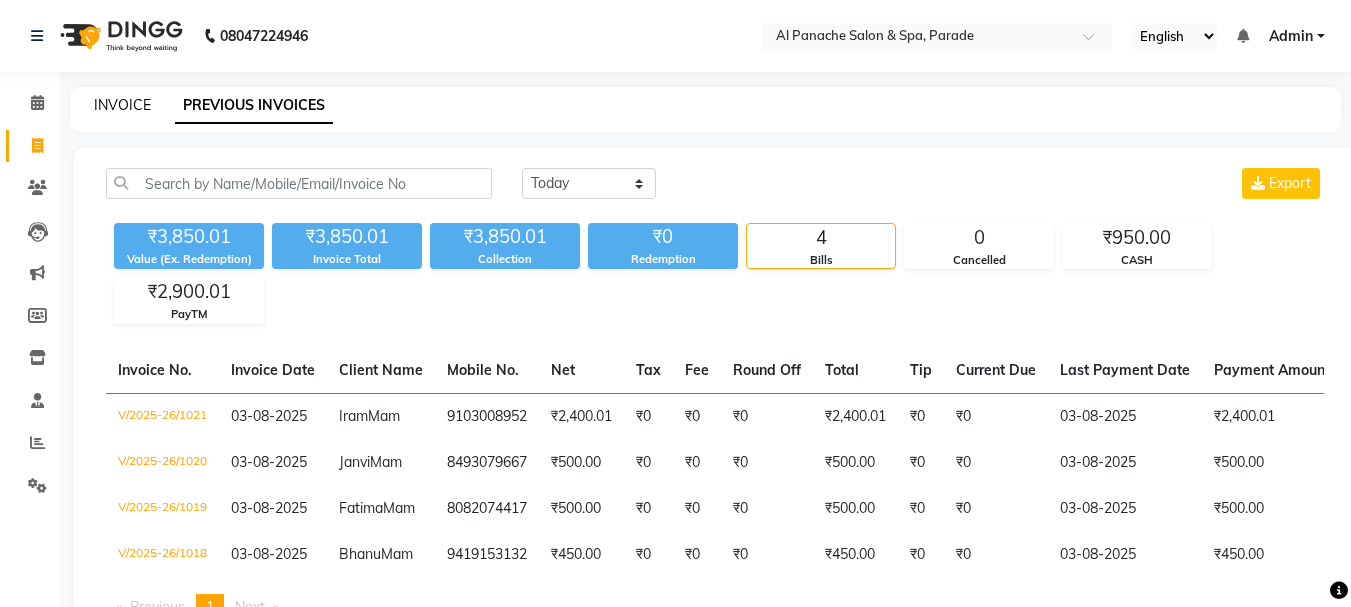 click on "INVOICE" 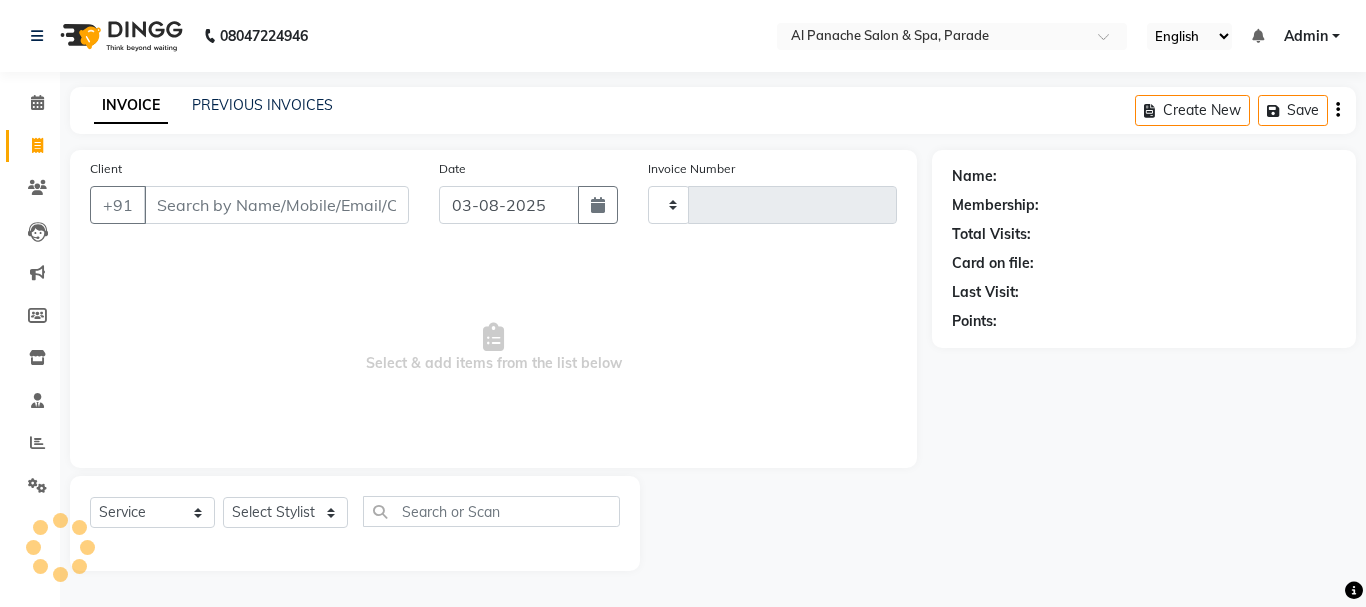 type on "1022" 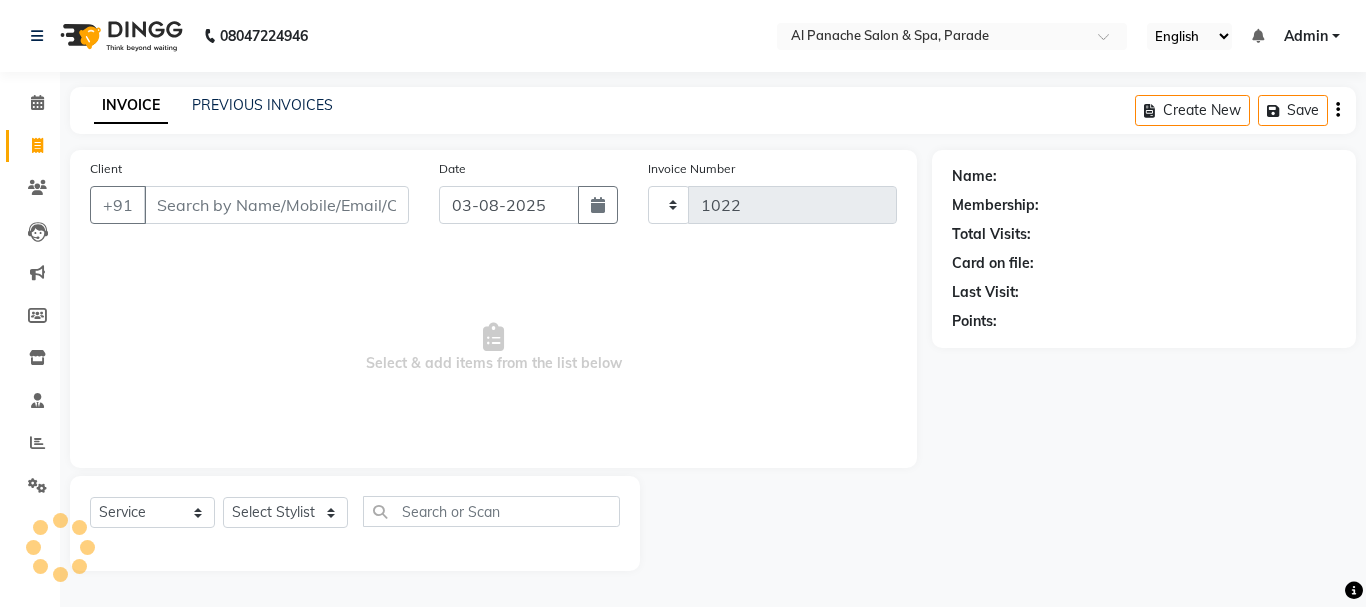 select on "463" 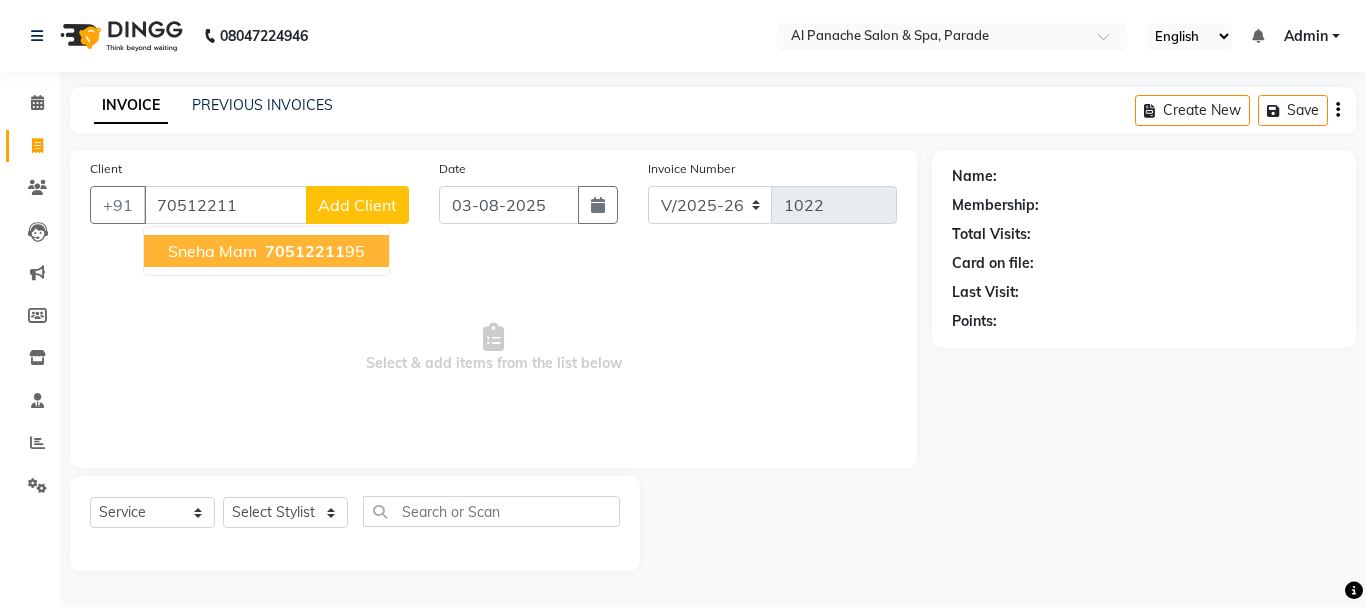 click on "70512211" at bounding box center [305, 251] 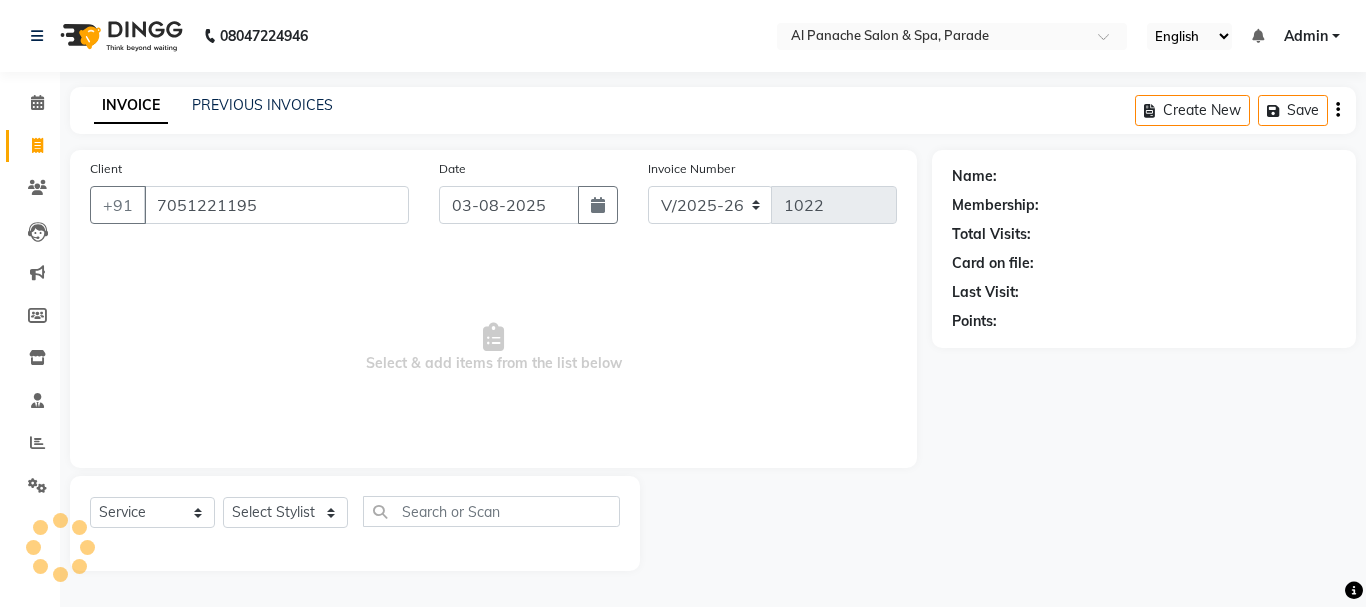 type on "7051221195" 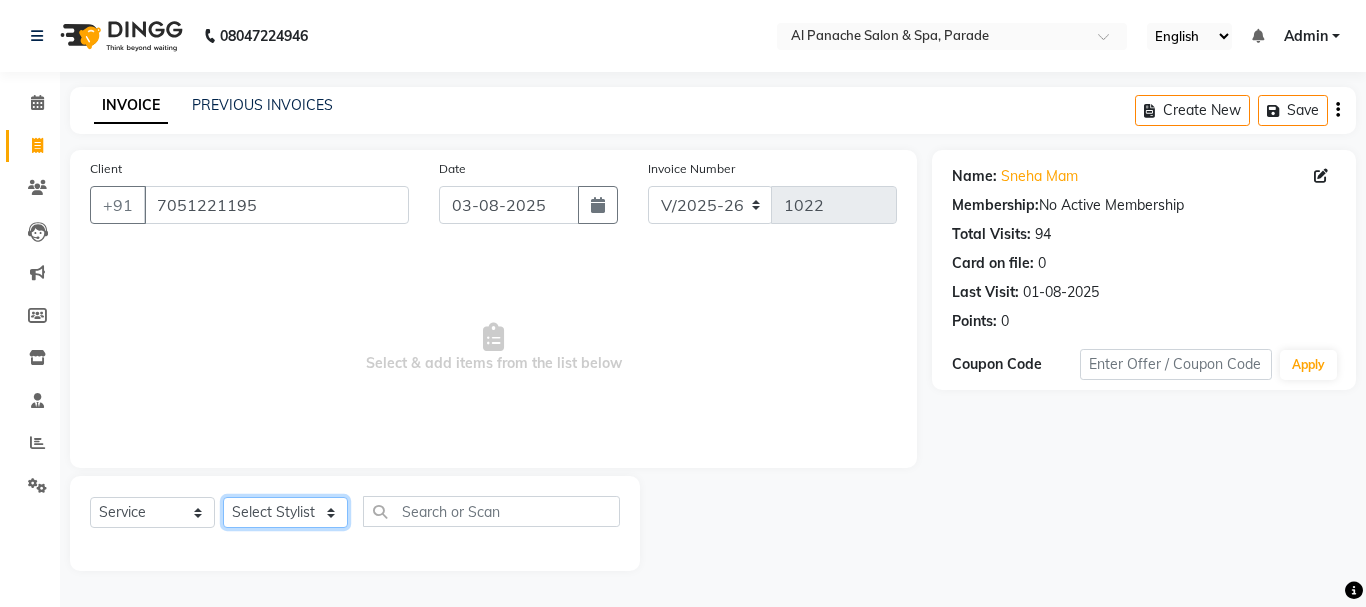 click on "Select Stylist AMAN Anu Karan Komal  MANAGER Nitin RAJVEER  SEEMA SNEHA Sunakshi" 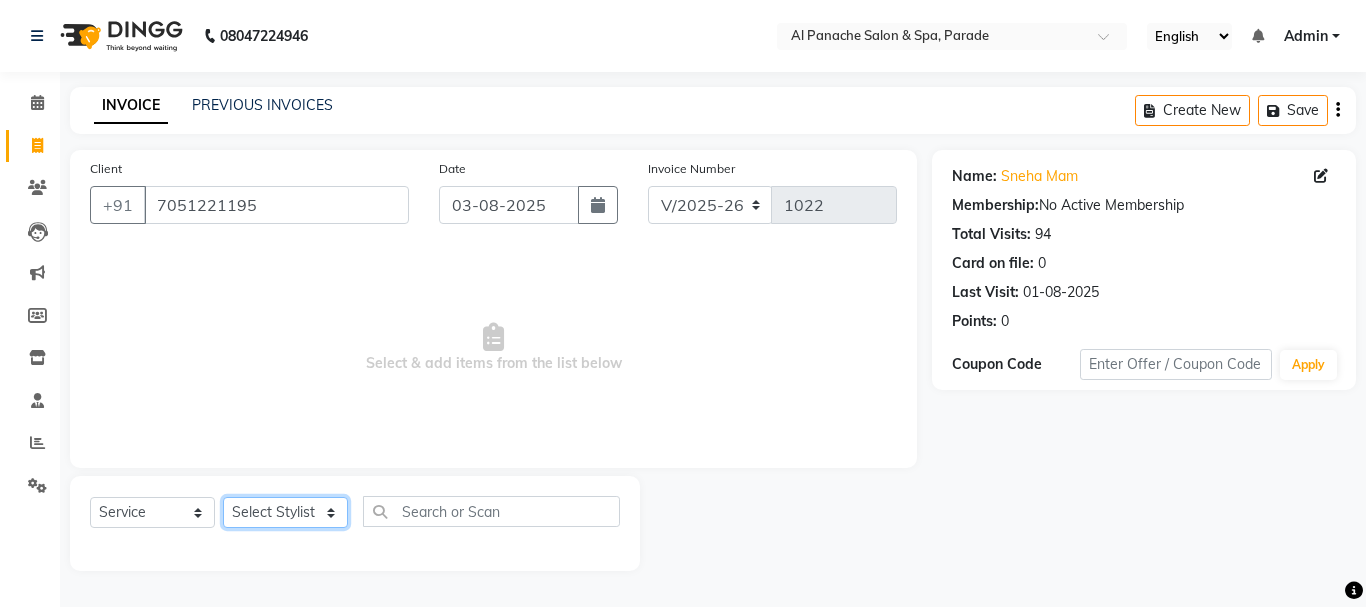 select on "48206" 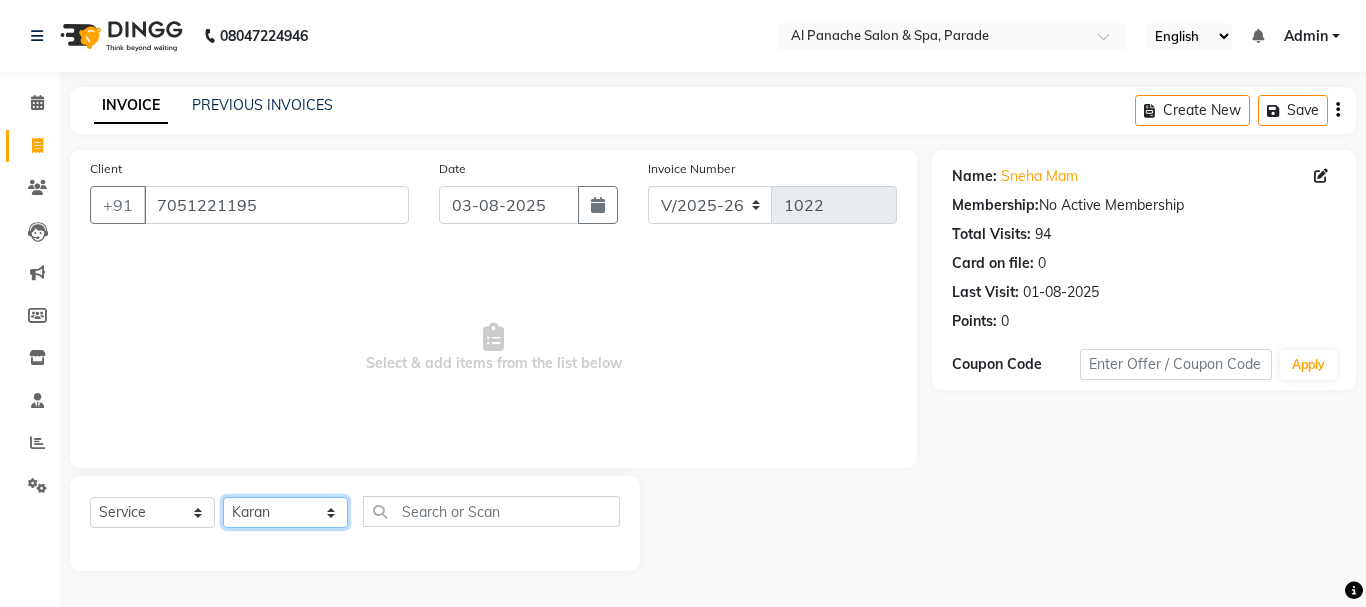 click on "Select Stylist AMAN Anu Karan Komal  MANAGER Nitin RAJVEER  SEEMA SNEHA Sunakshi" 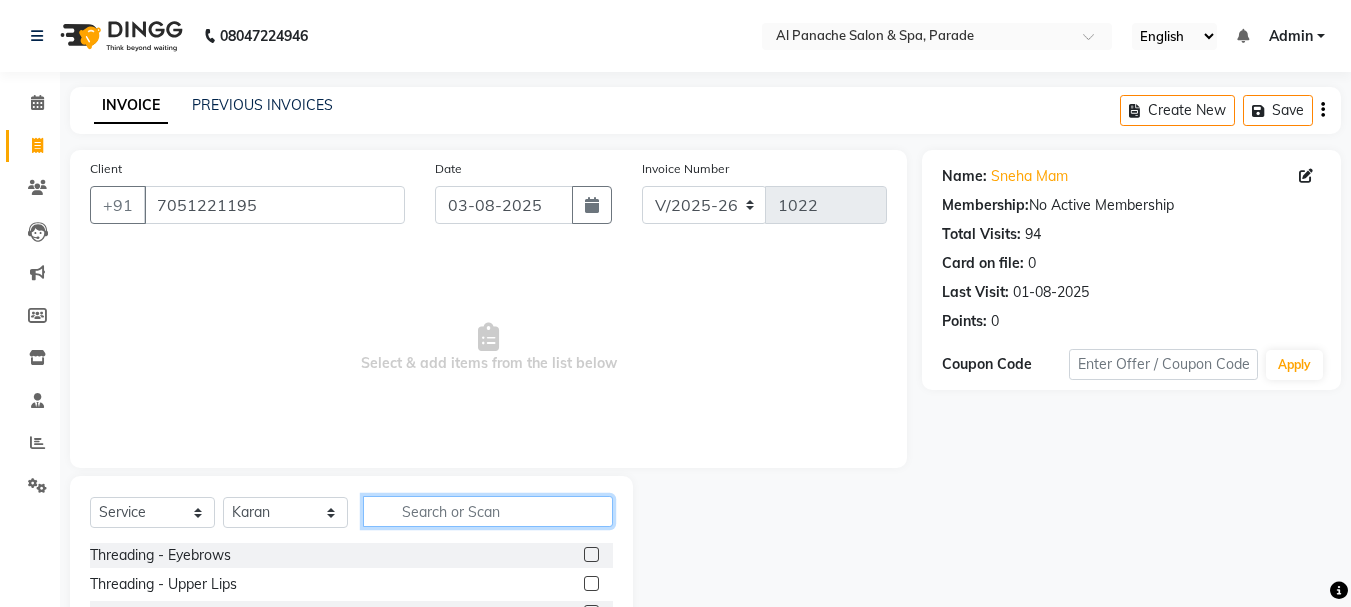 click 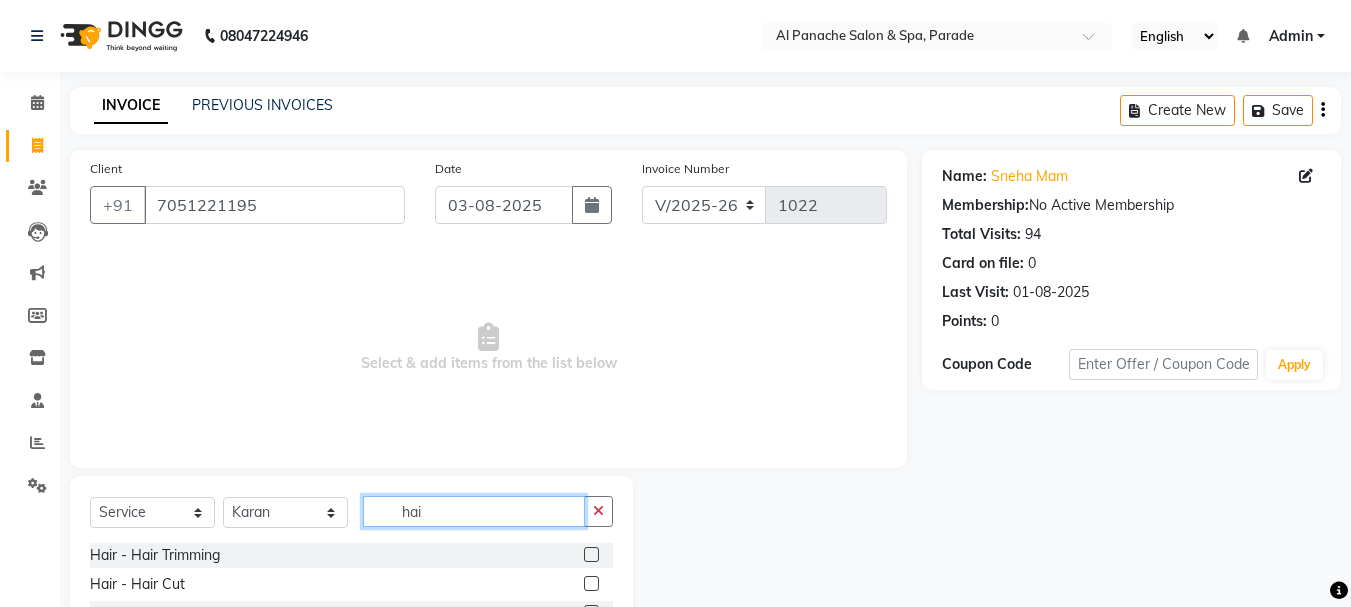 type on "hai" 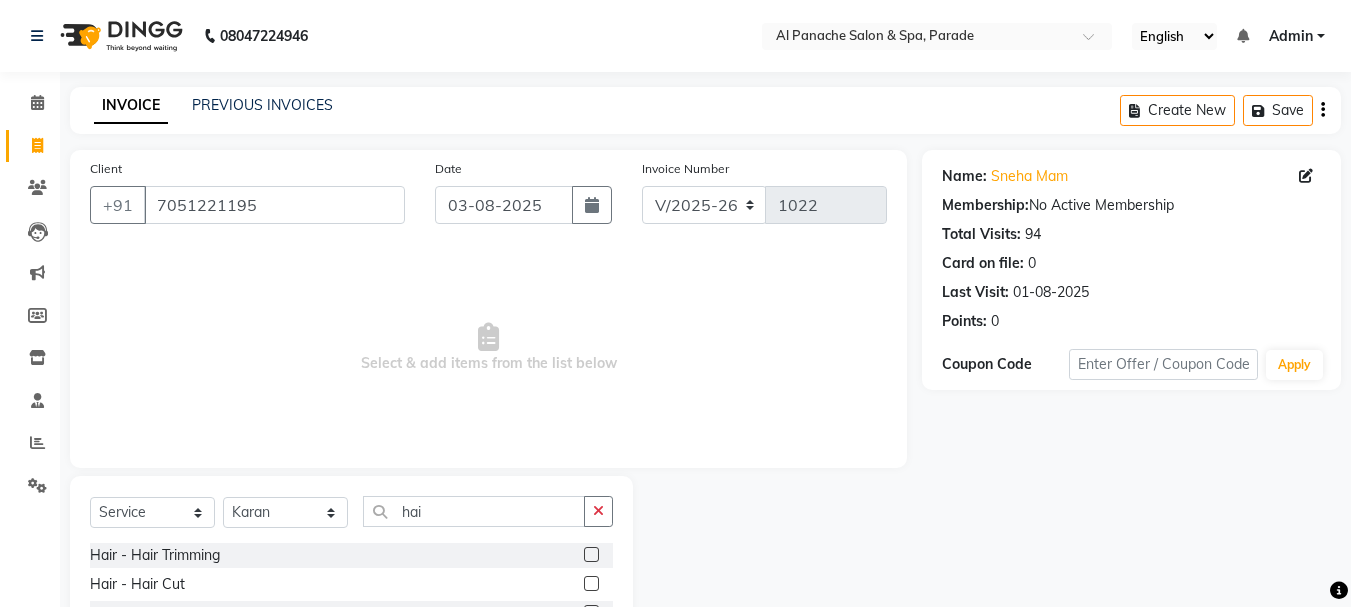 click 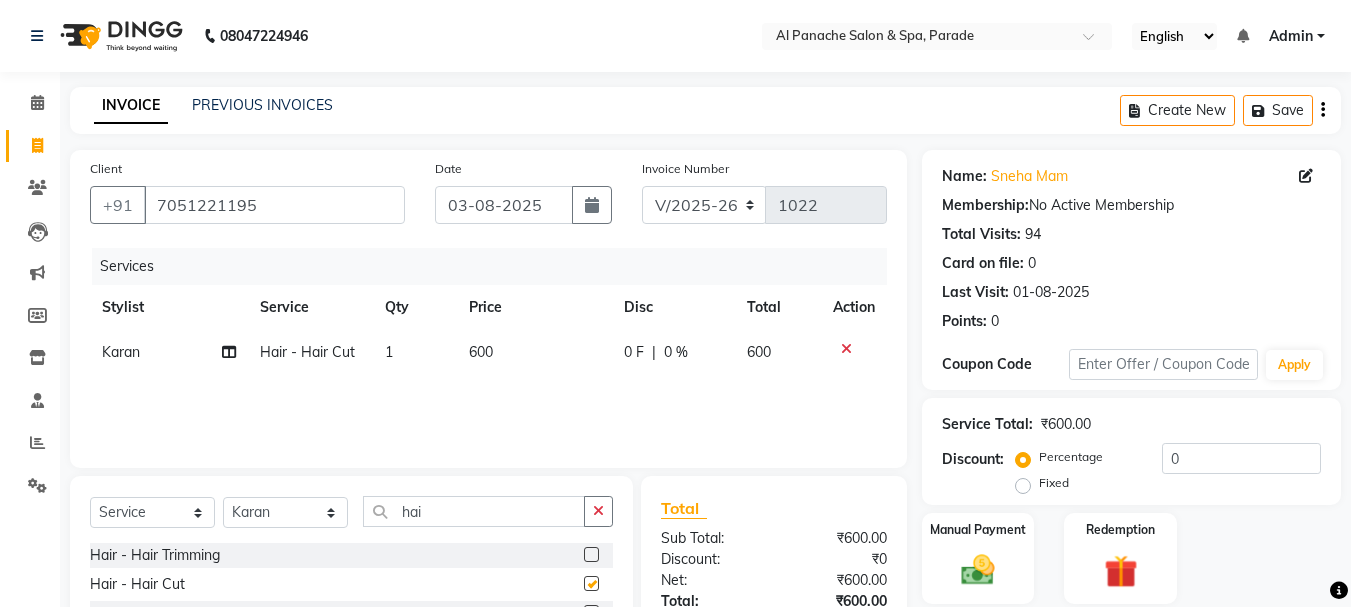 checkbox on "false" 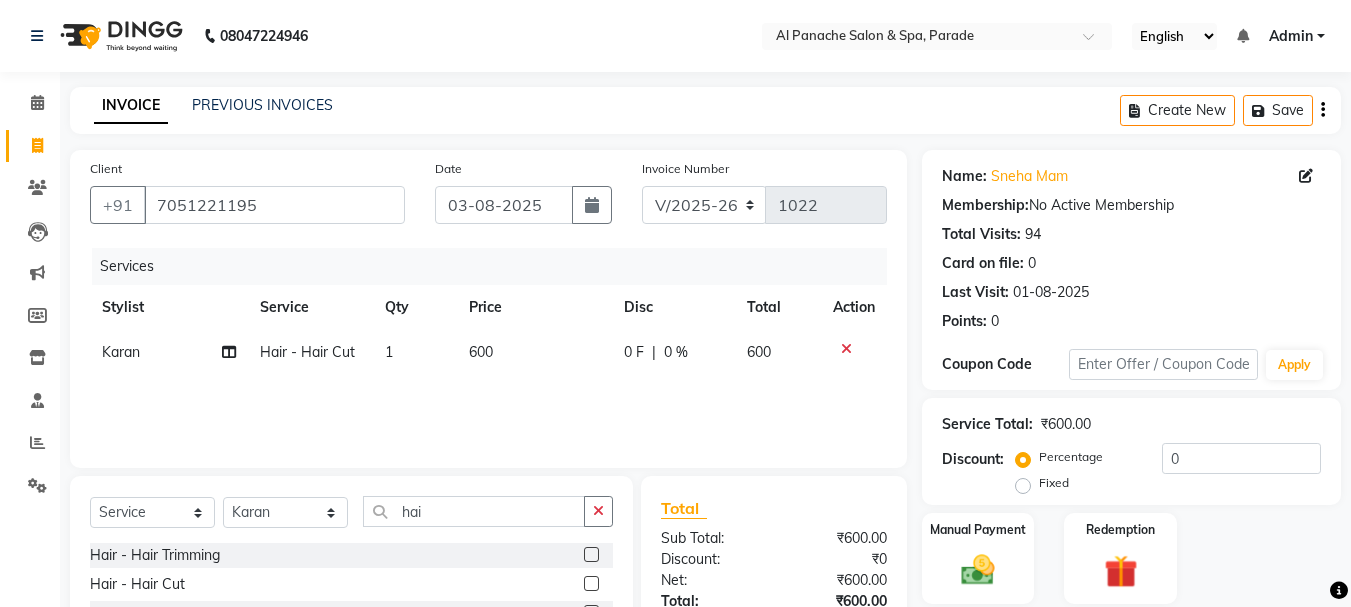 click on "Fixed" 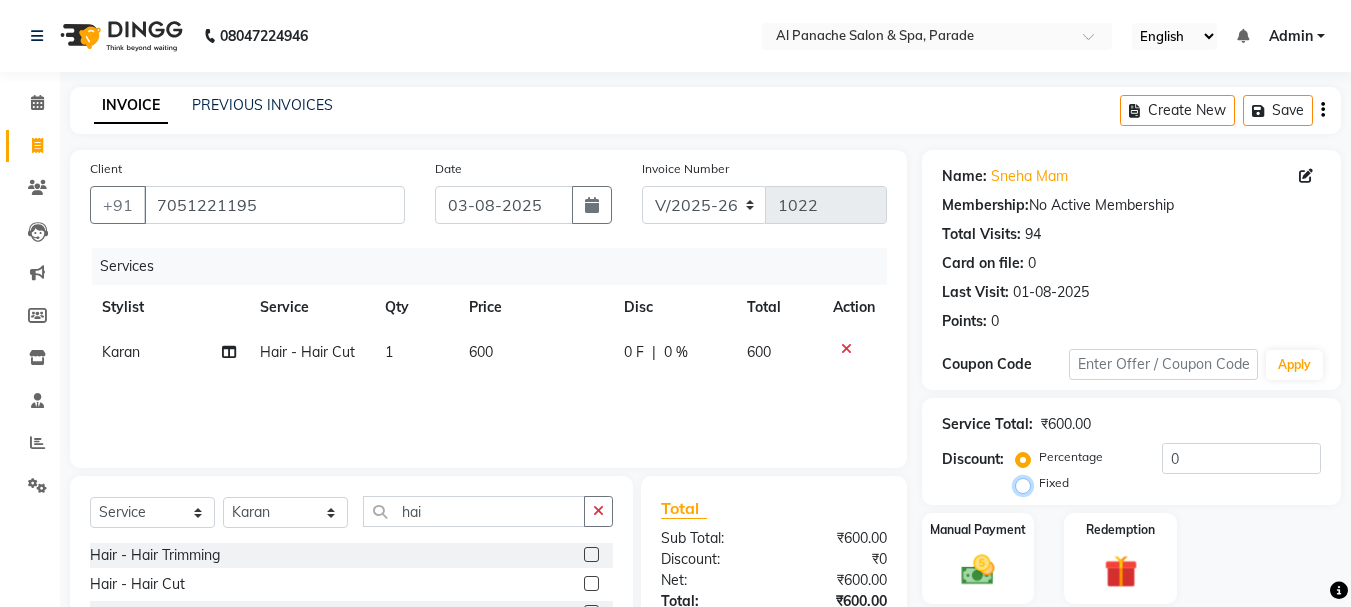 click on "Fixed" at bounding box center (1027, 483) 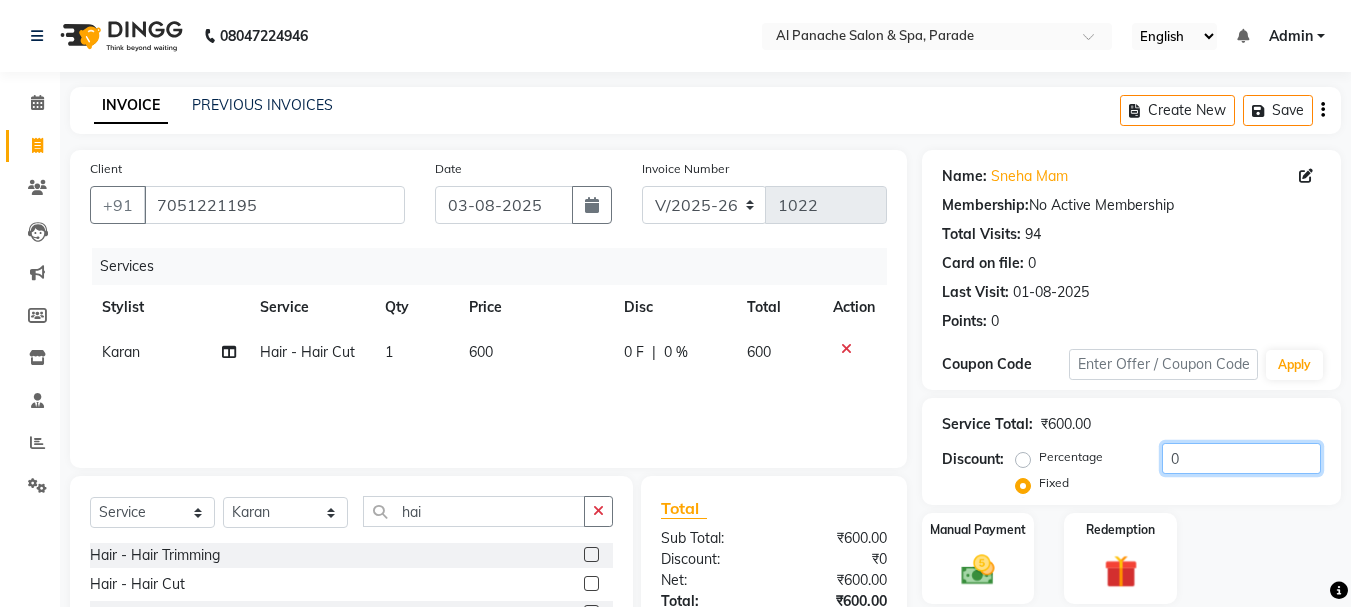 click on "0" 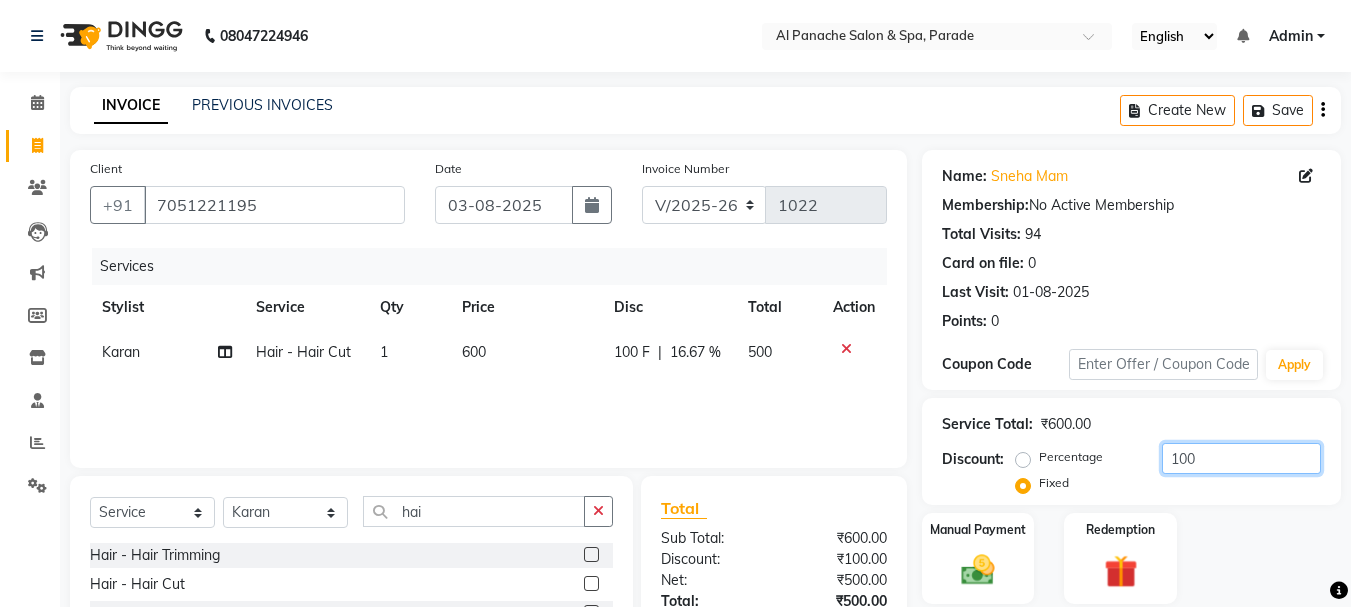 type on "100" 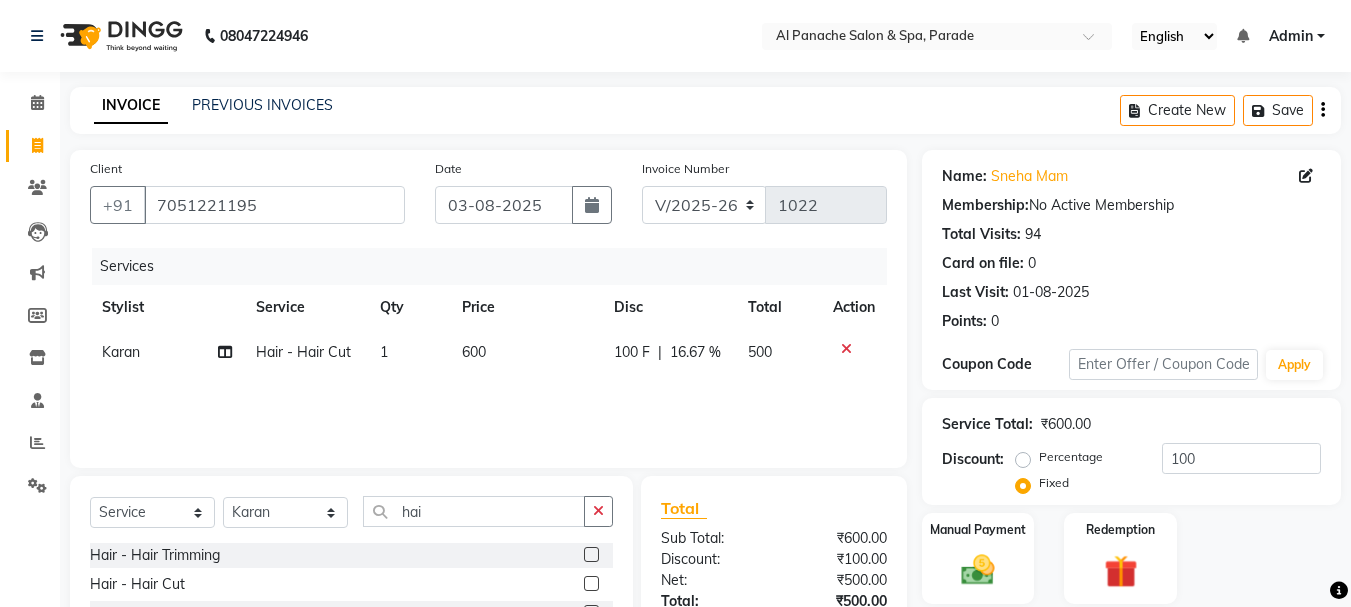 click on "Name: [FIRST] Mam Membership: No Active Membership Total Visits: 94 Card on file: 0 Last Visit: 01-08-2025 Points: 0 Coupon Code Apply Service Total: ₹600.00 Discount: Percentage Fixed 100 Manual Payment Redemption Continue Without Payment" 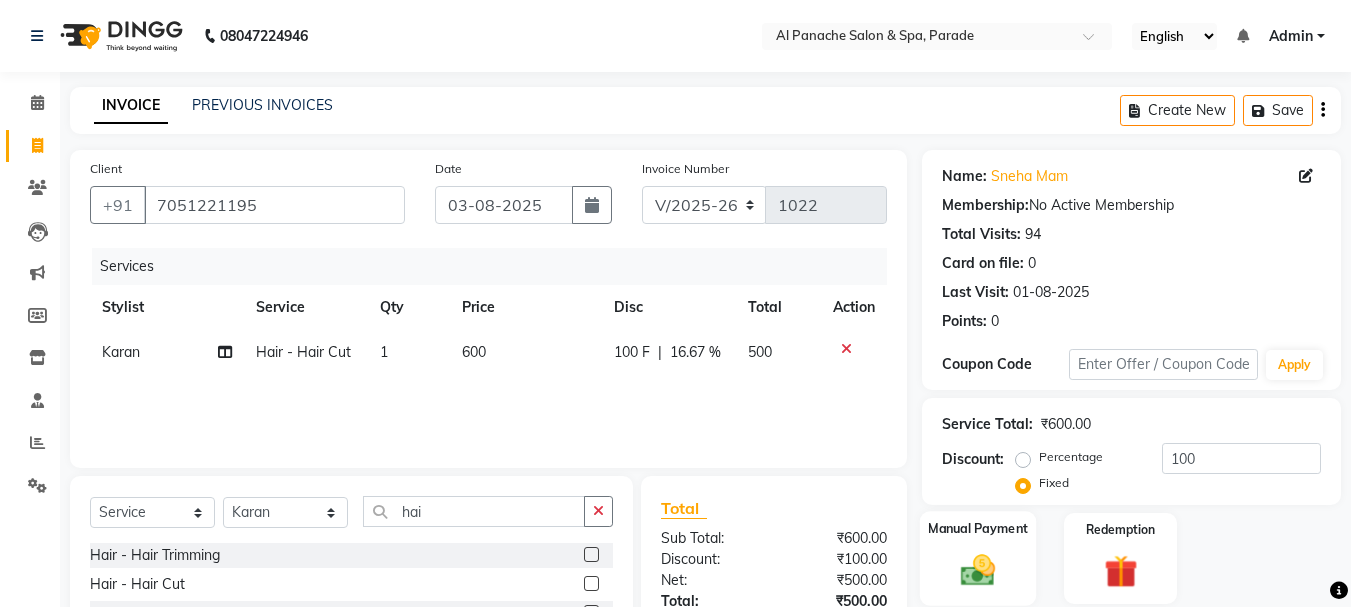 click on "Manual Payment" 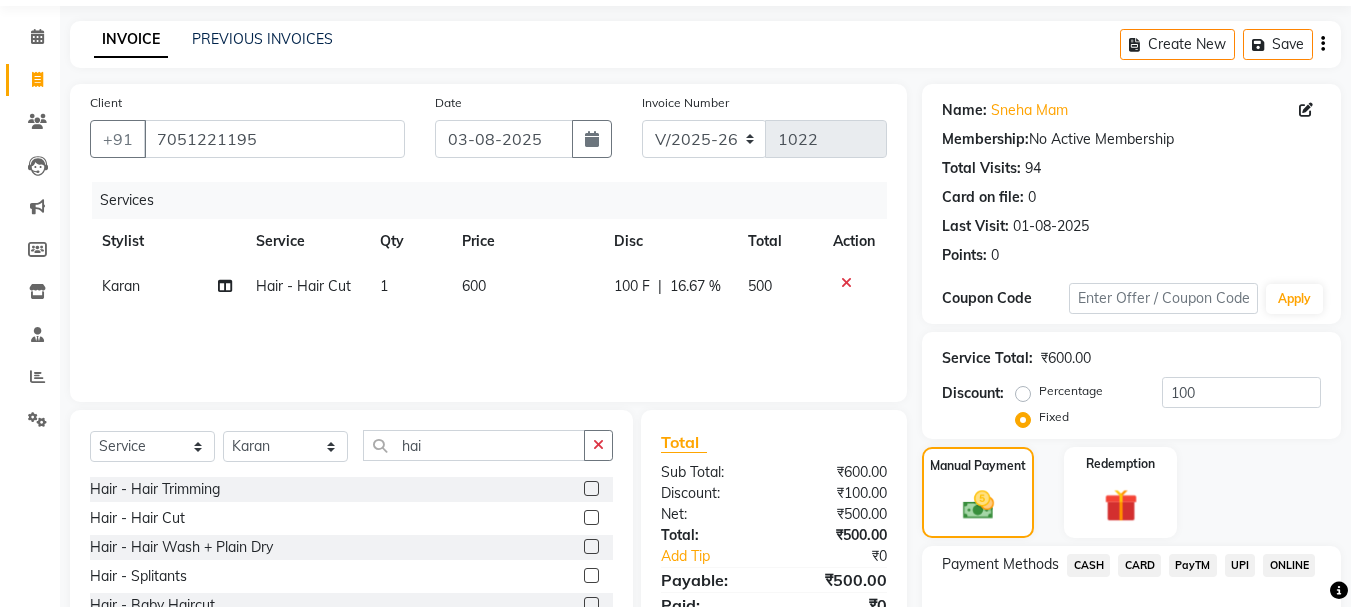 scroll, scrollTop: 196, scrollLeft: 0, axis: vertical 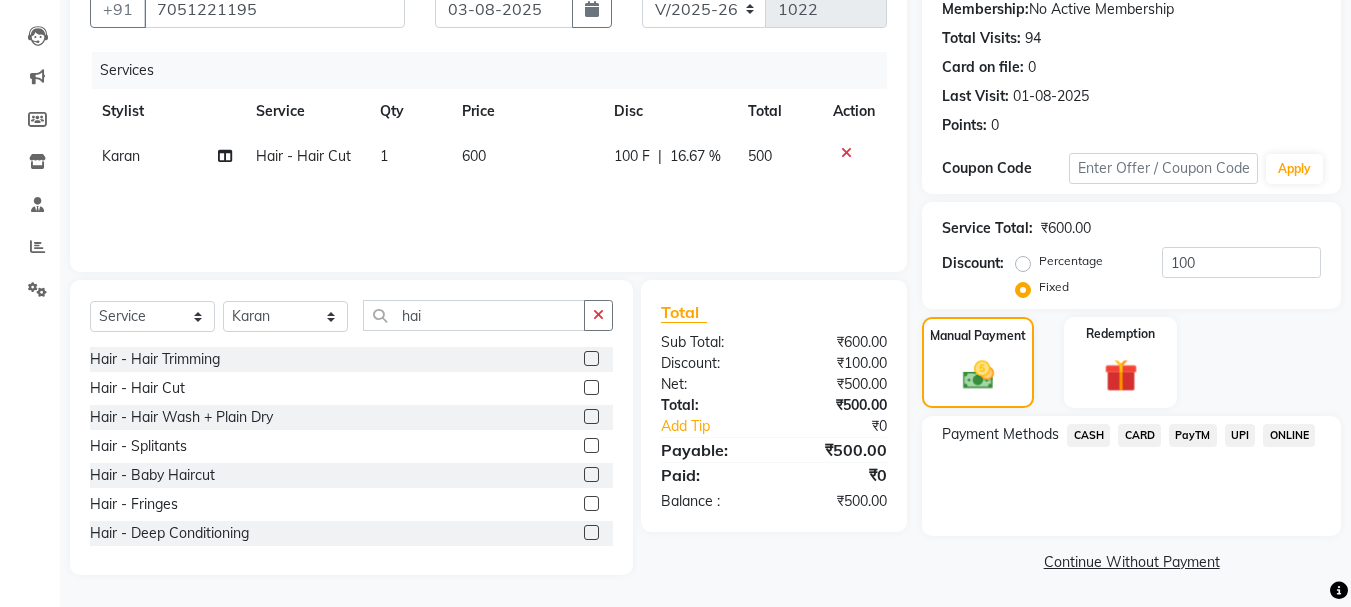 click on "CASH" 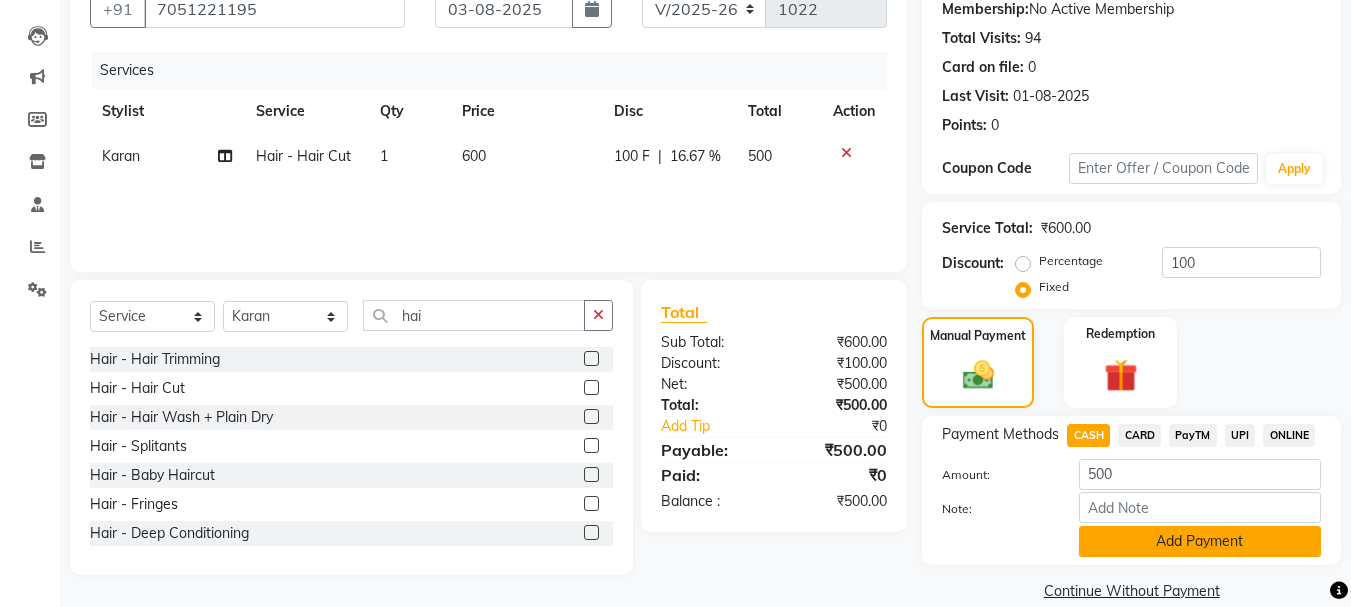 click on "Add Payment" 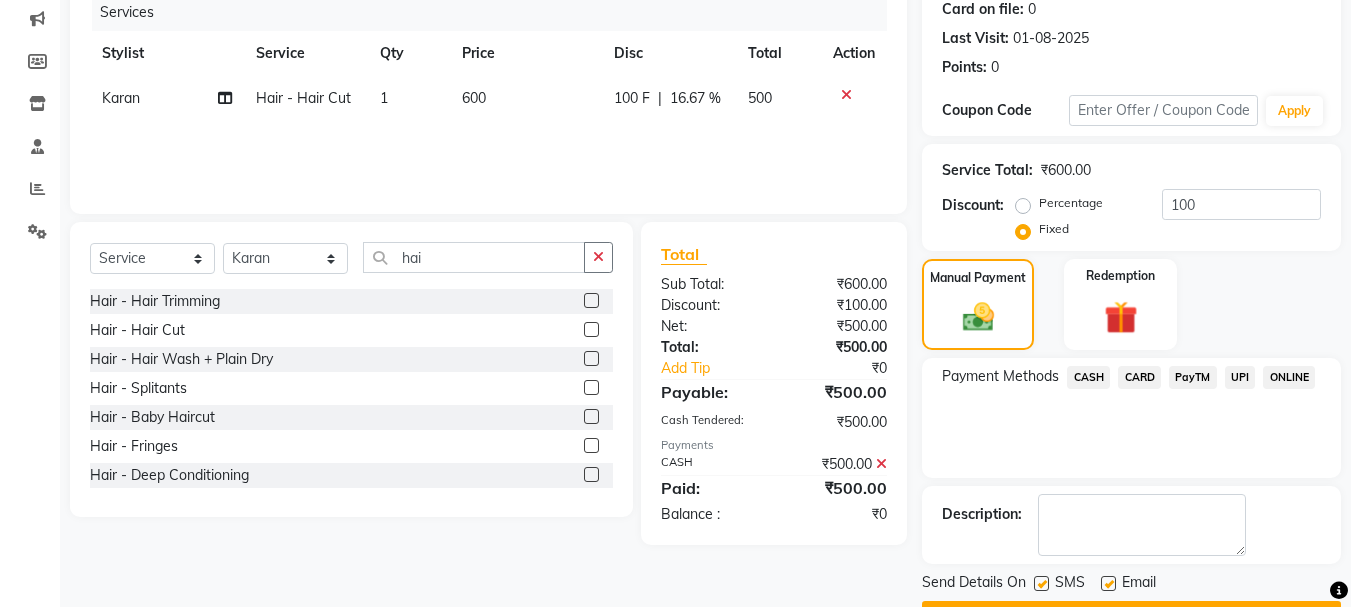 scroll, scrollTop: 309, scrollLeft: 0, axis: vertical 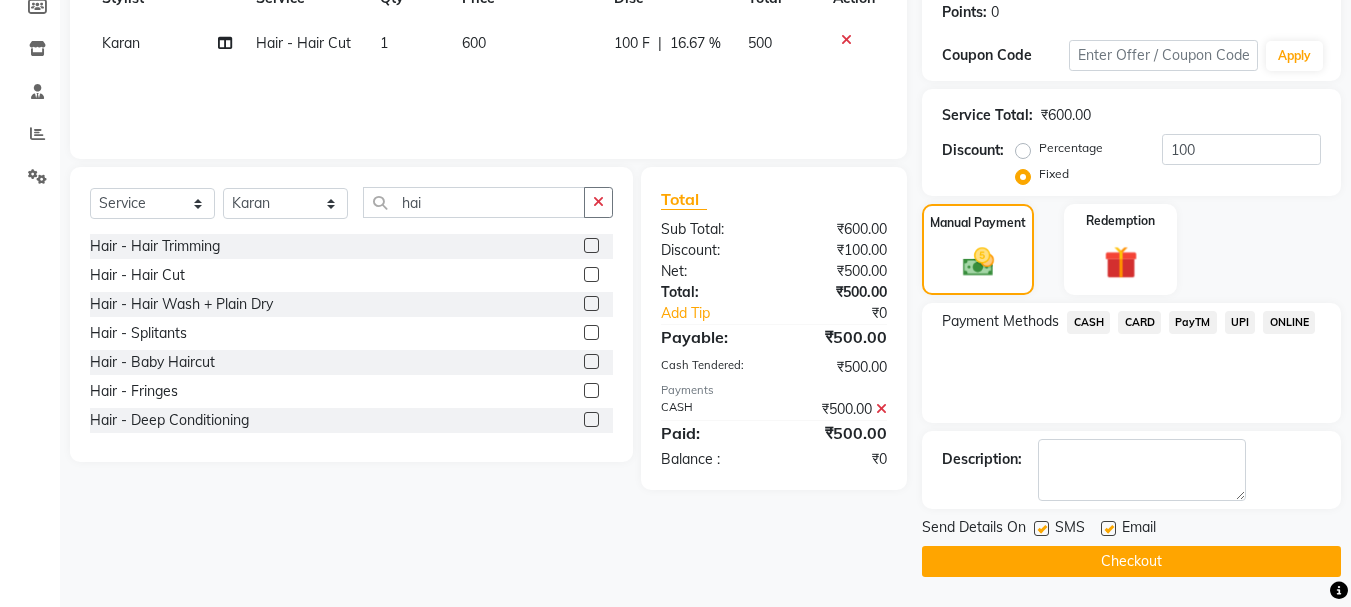 click on "Checkout" 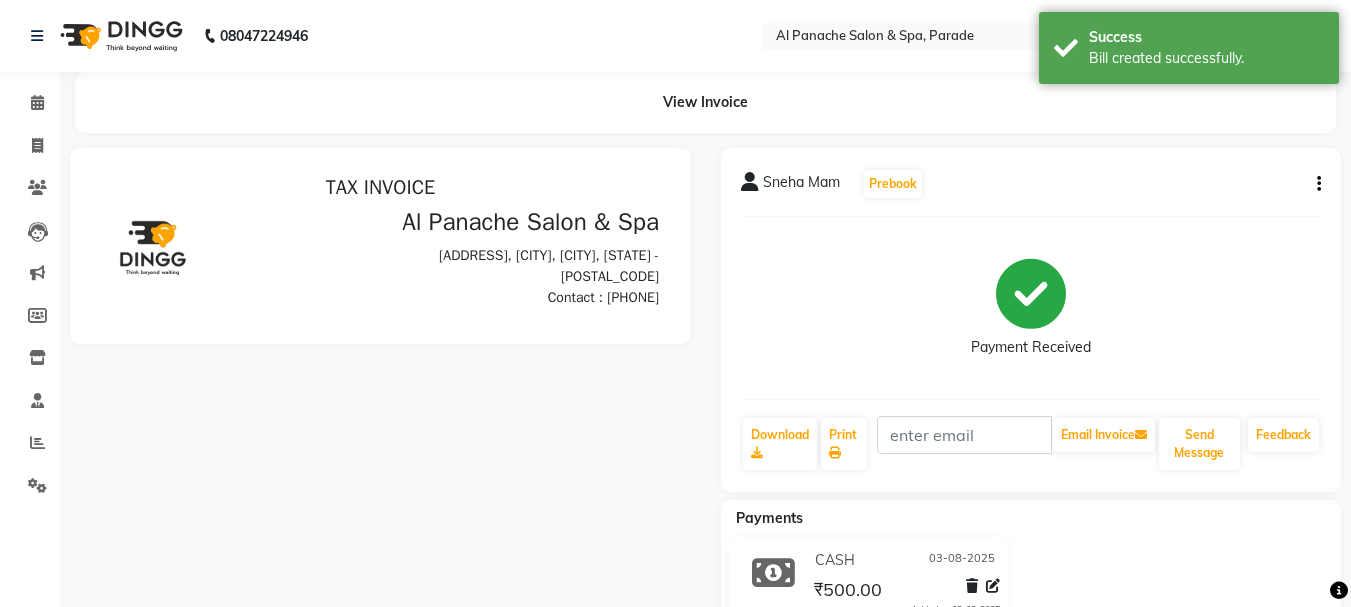 scroll, scrollTop: 0, scrollLeft: 0, axis: both 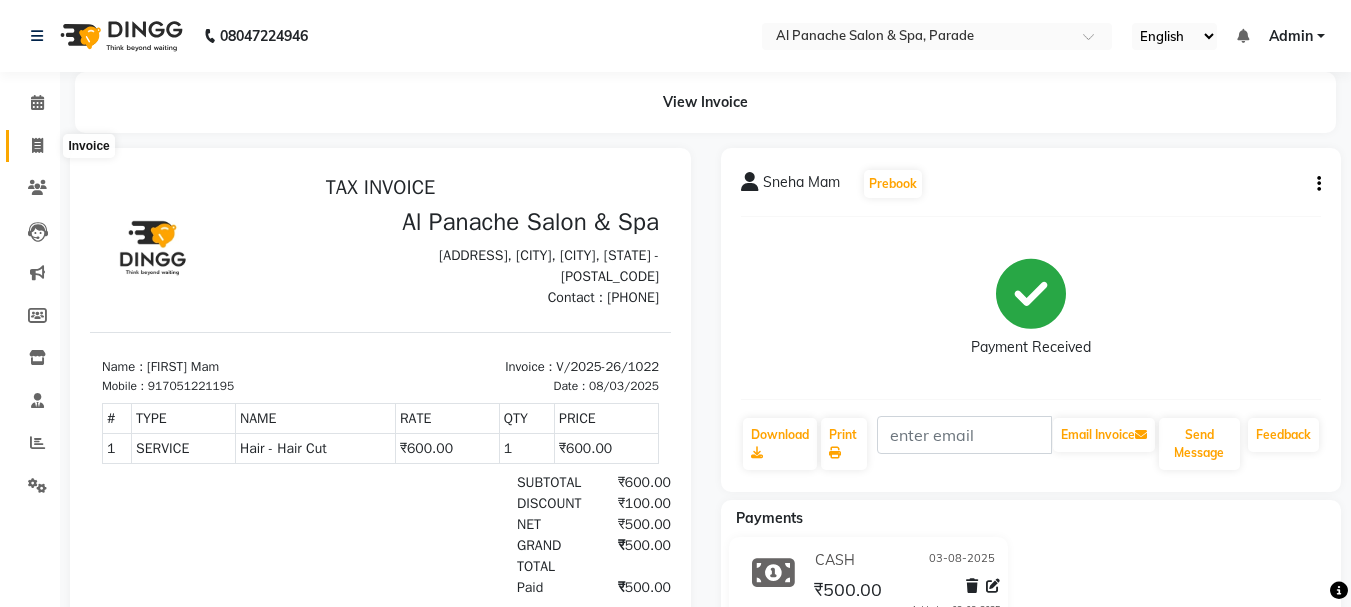 click 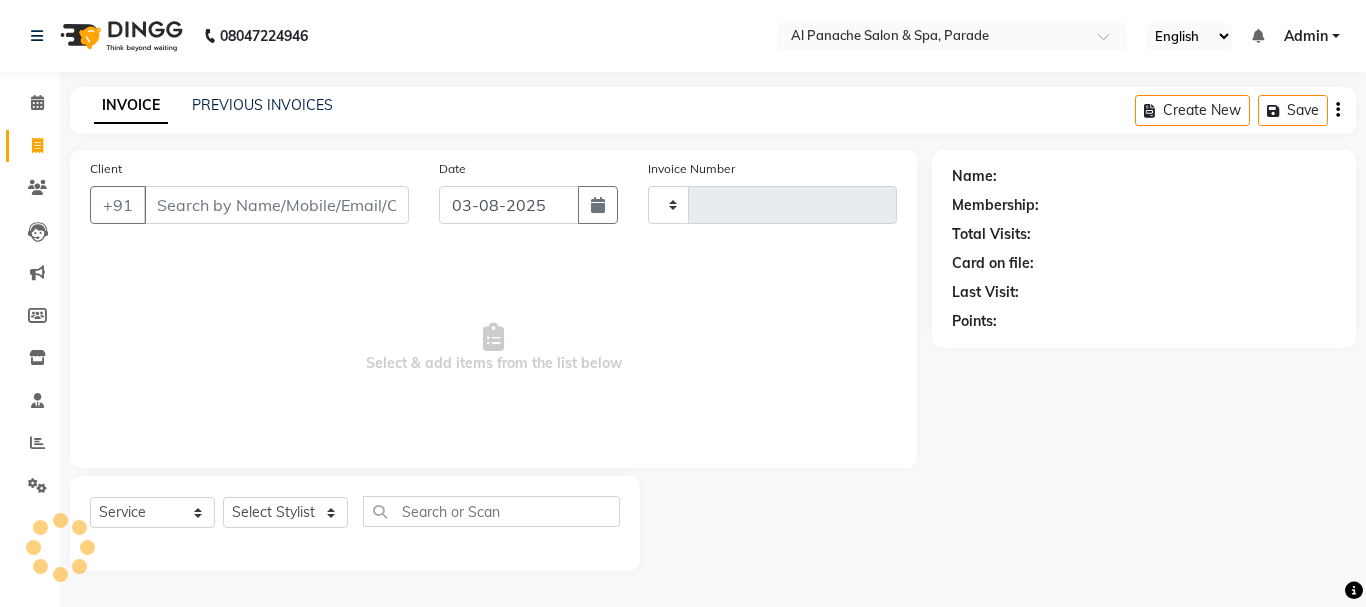 type on "1023" 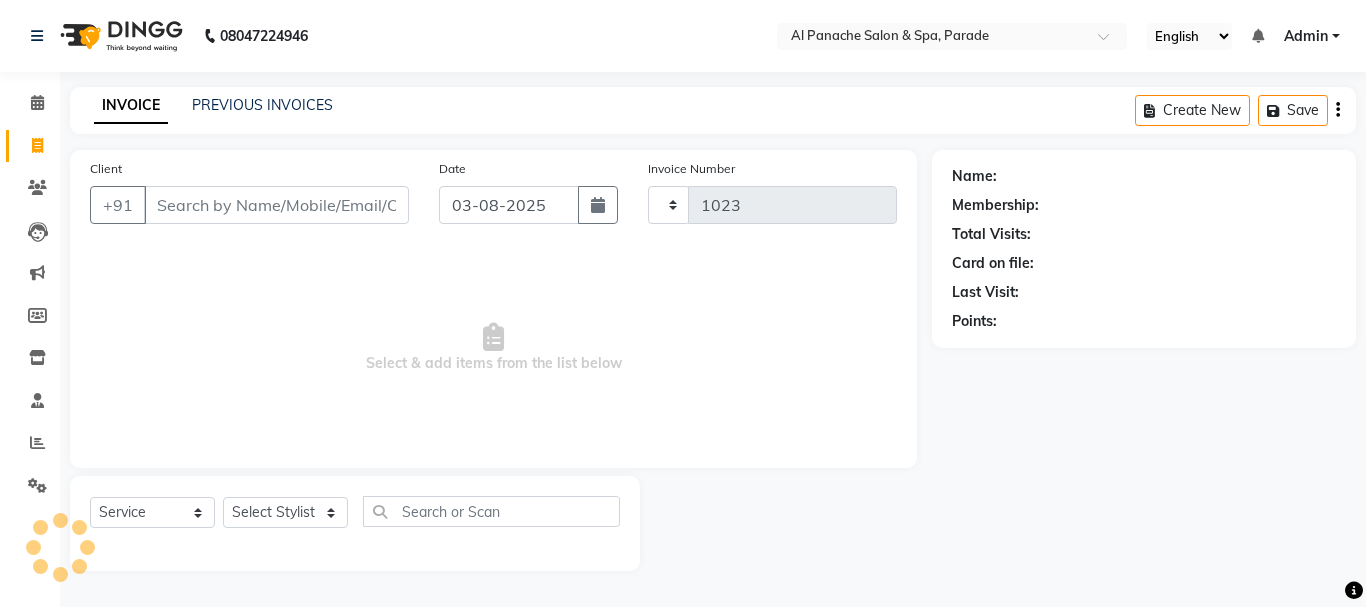select on "463" 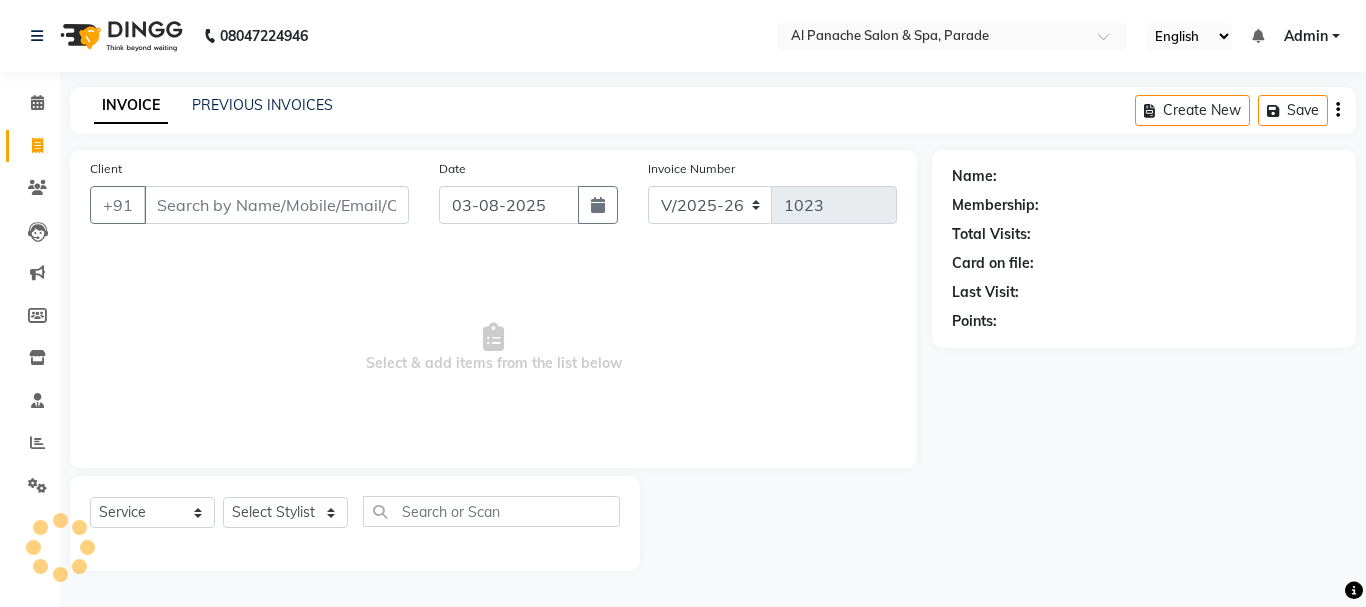 click on "Client" at bounding box center (276, 205) 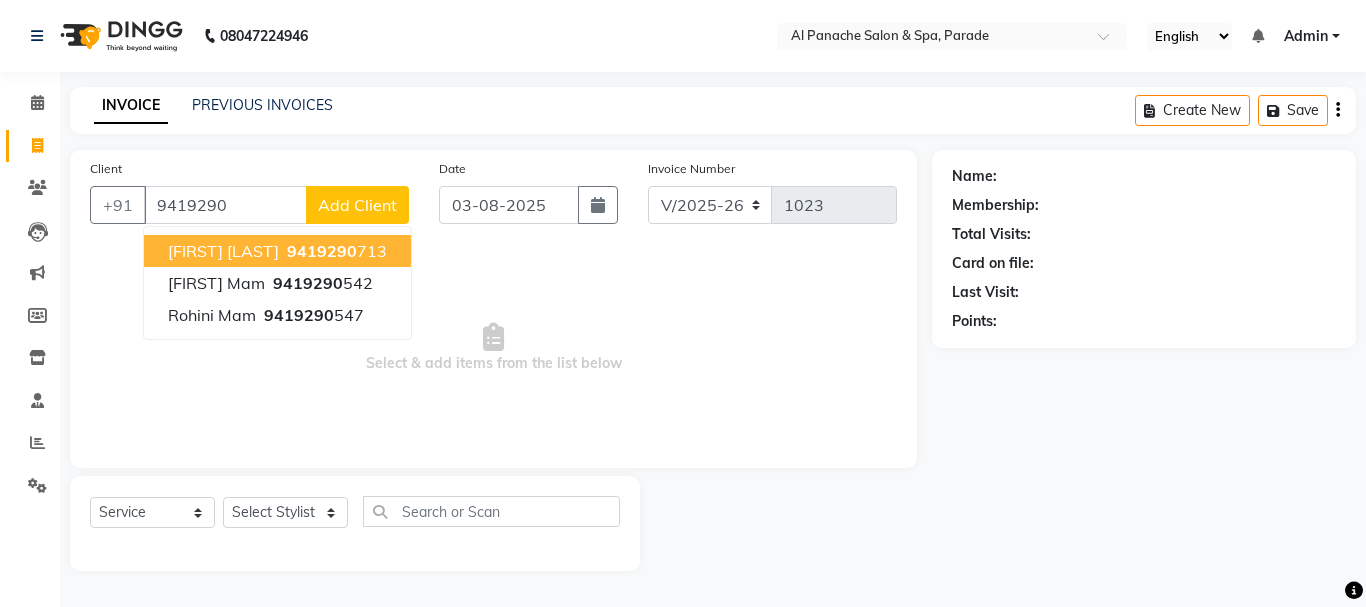 click on "9419290" at bounding box center [322, 251] 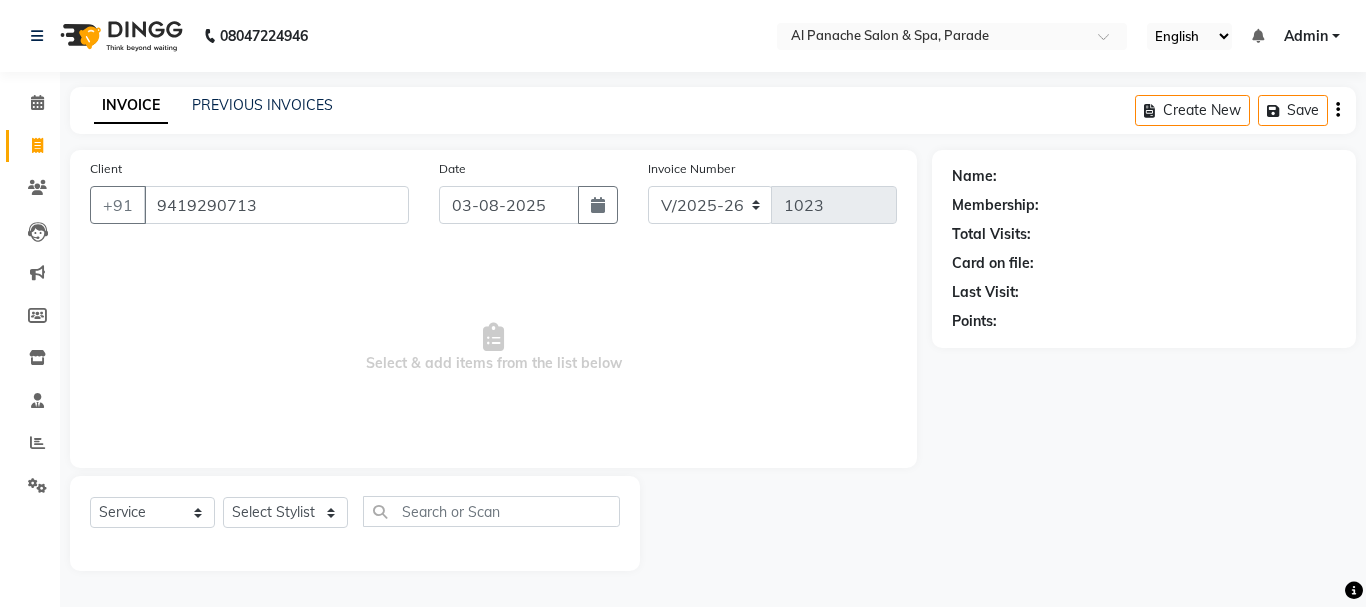 type on "9419290713" 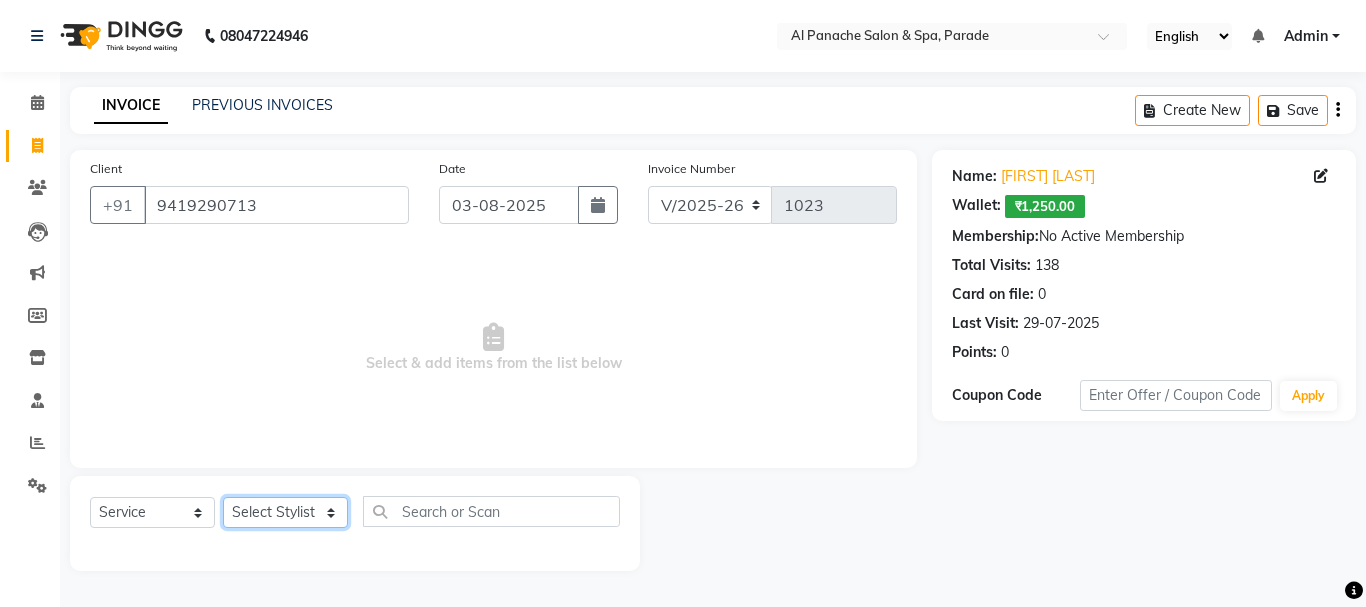 click on "Select Stylist AMAN Anu Karan Komal  MANAGER Nitin RAJVEER  SEEMA SNEHA Sunakshi" 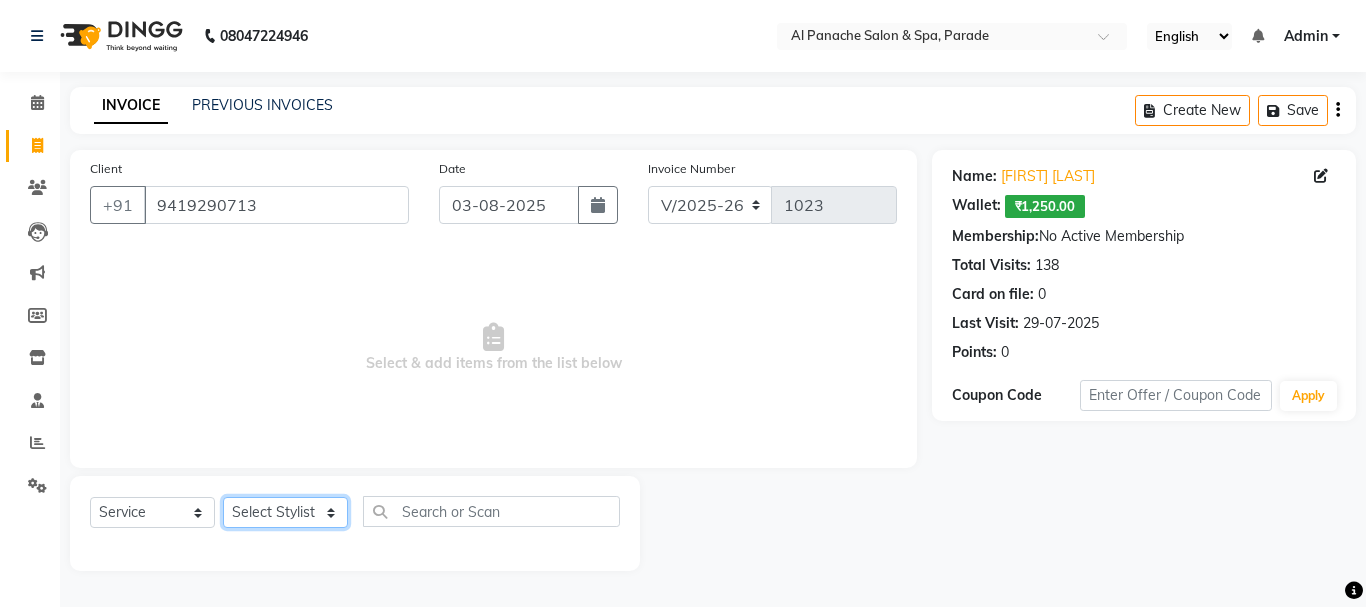 select on "6416" 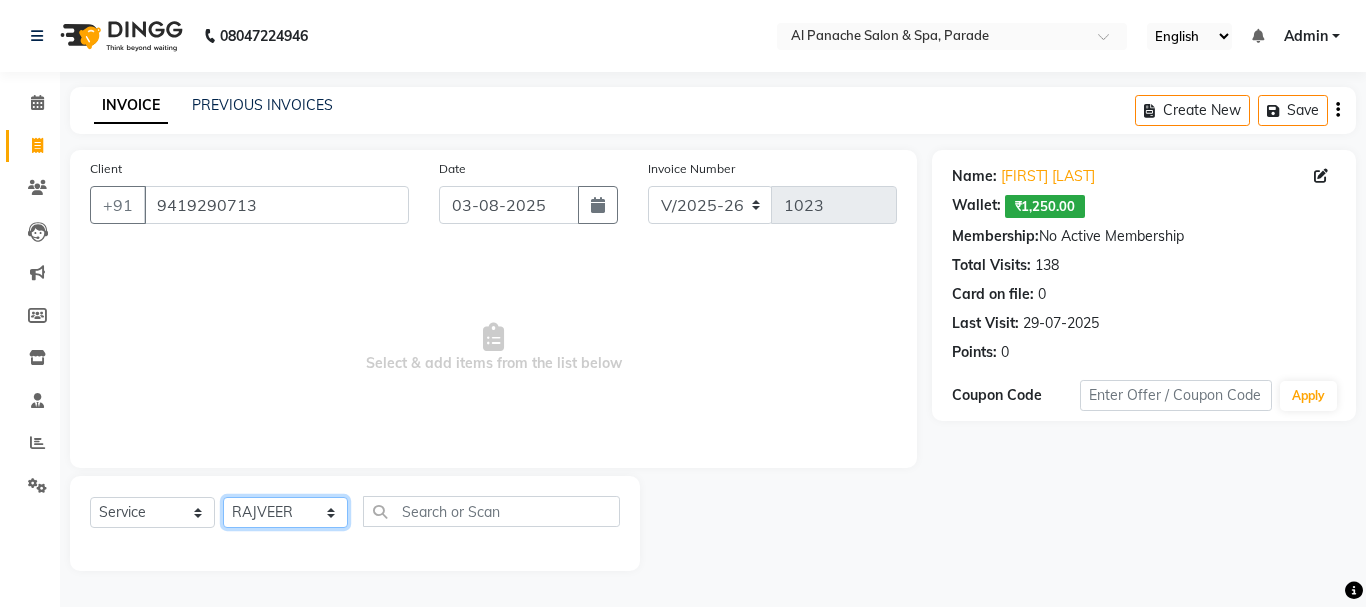 click on "Select Stylist AMAN Anu Karan Komal  MANAGER Nitin RAJVEER  SEEMA SNEHA Sunakshi" 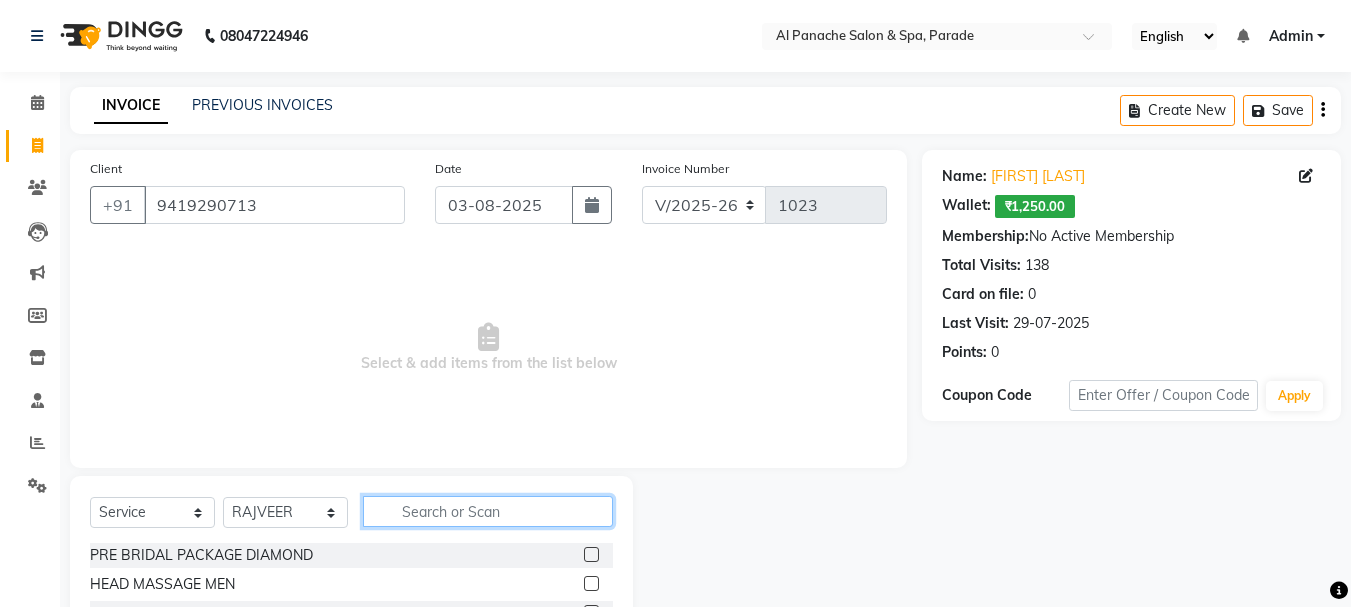 click 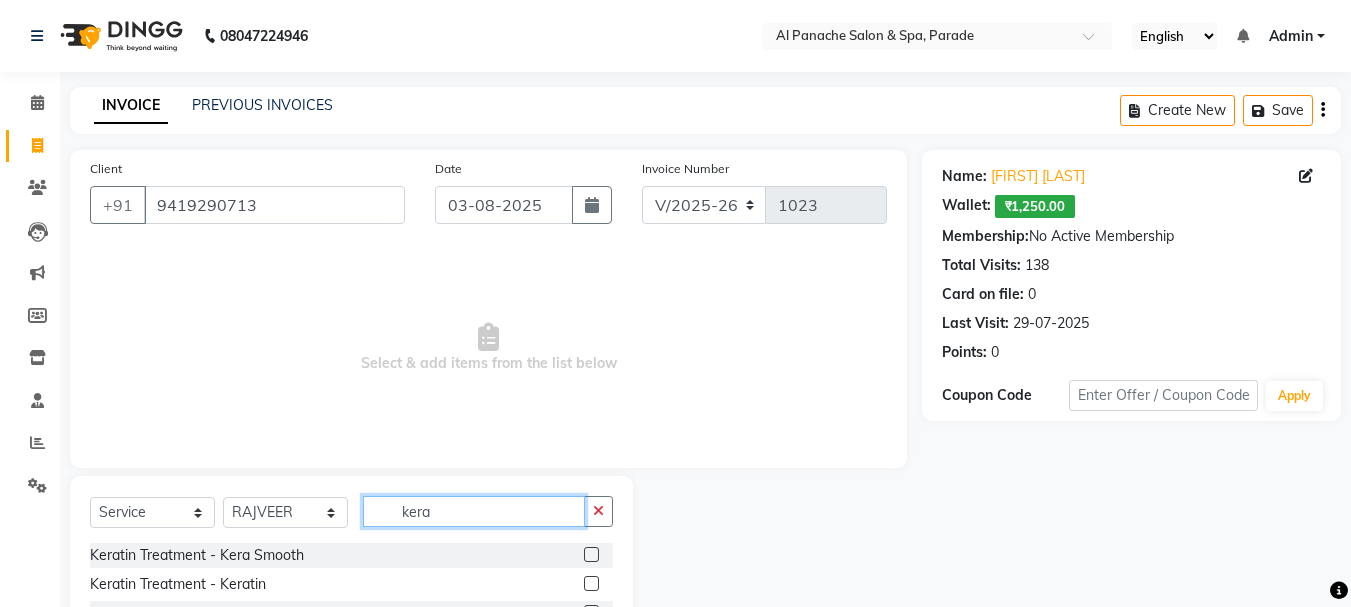 type on "kera" 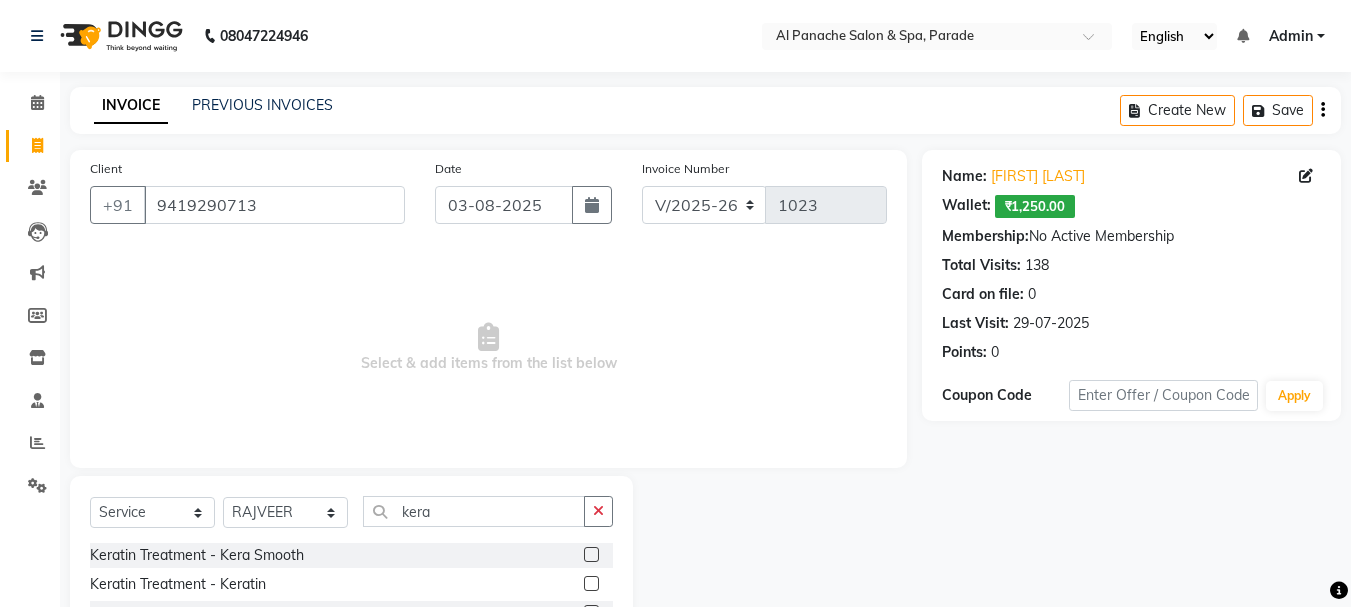 click 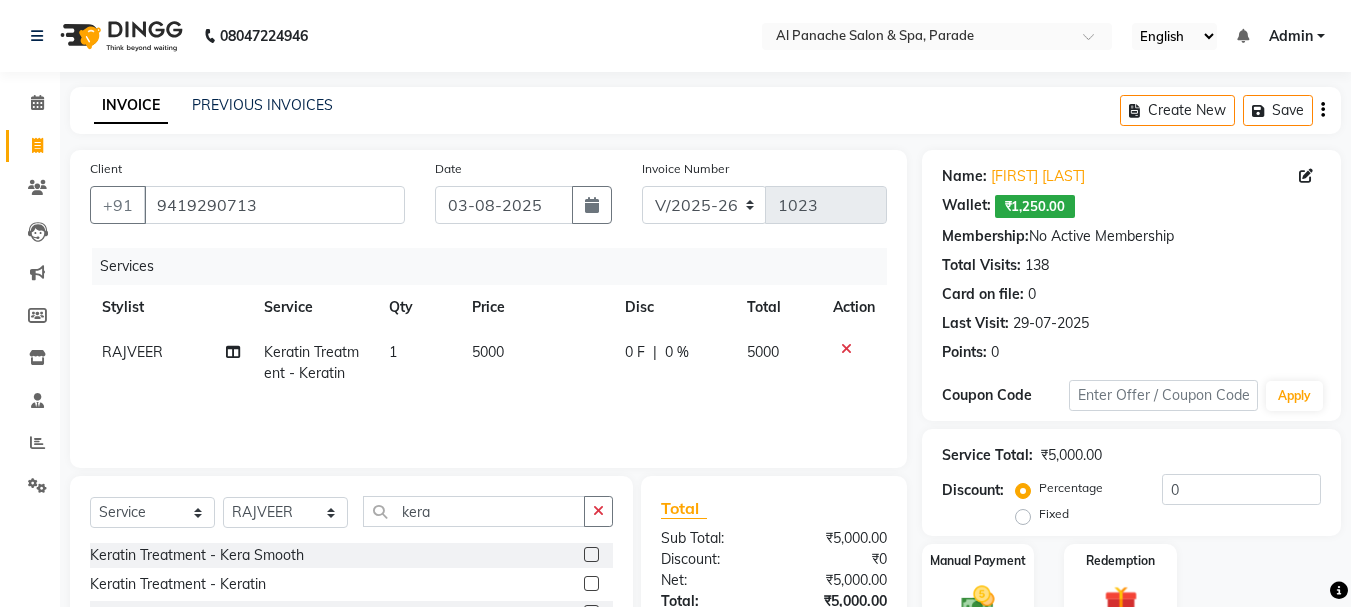 checkbox on "false" 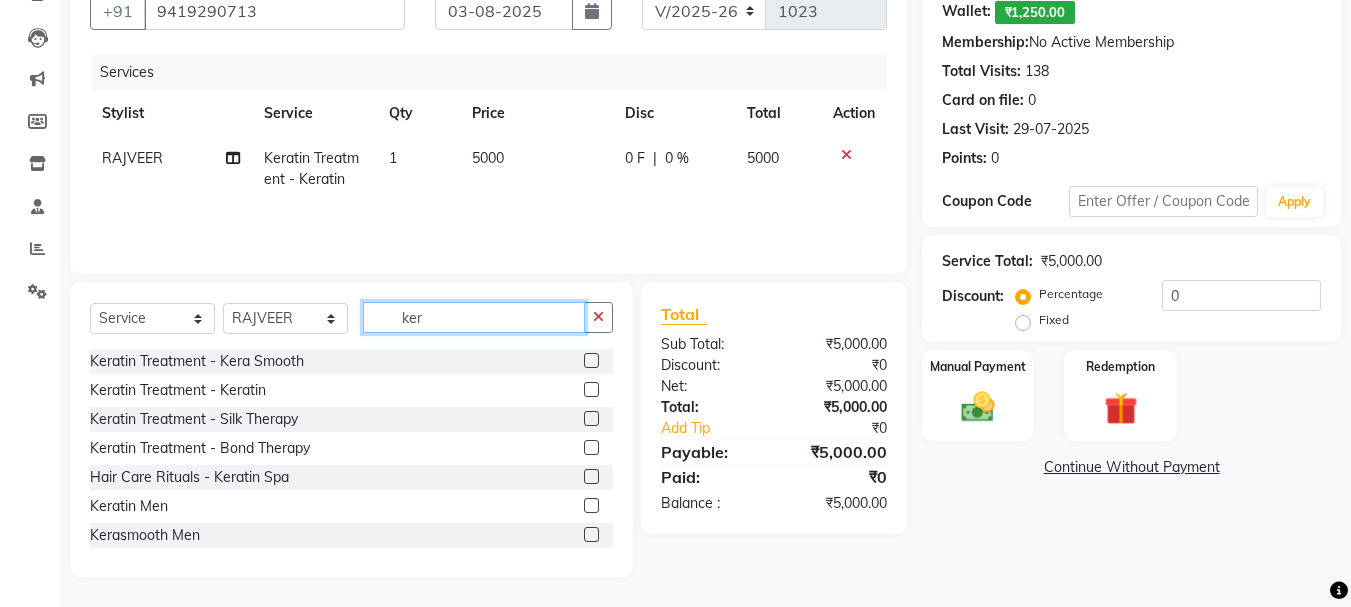 click on "ker" 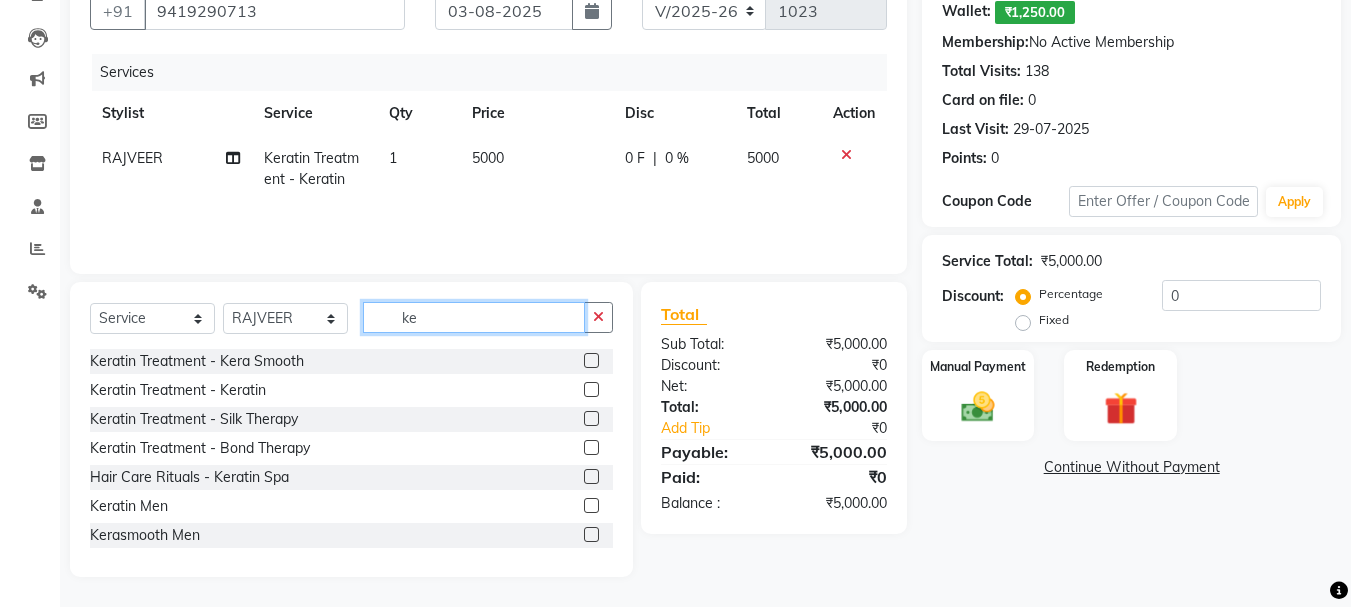 type on "k" 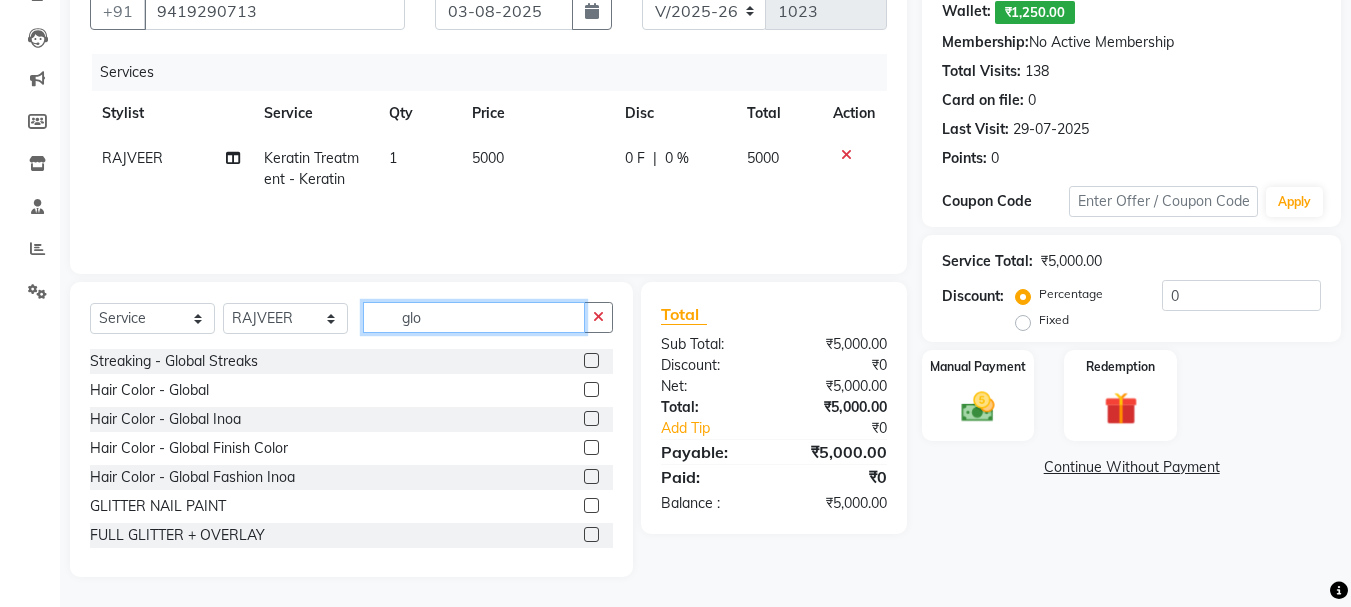scroll, scrollTop: 168, scrollLeft: 0, axis: vertical 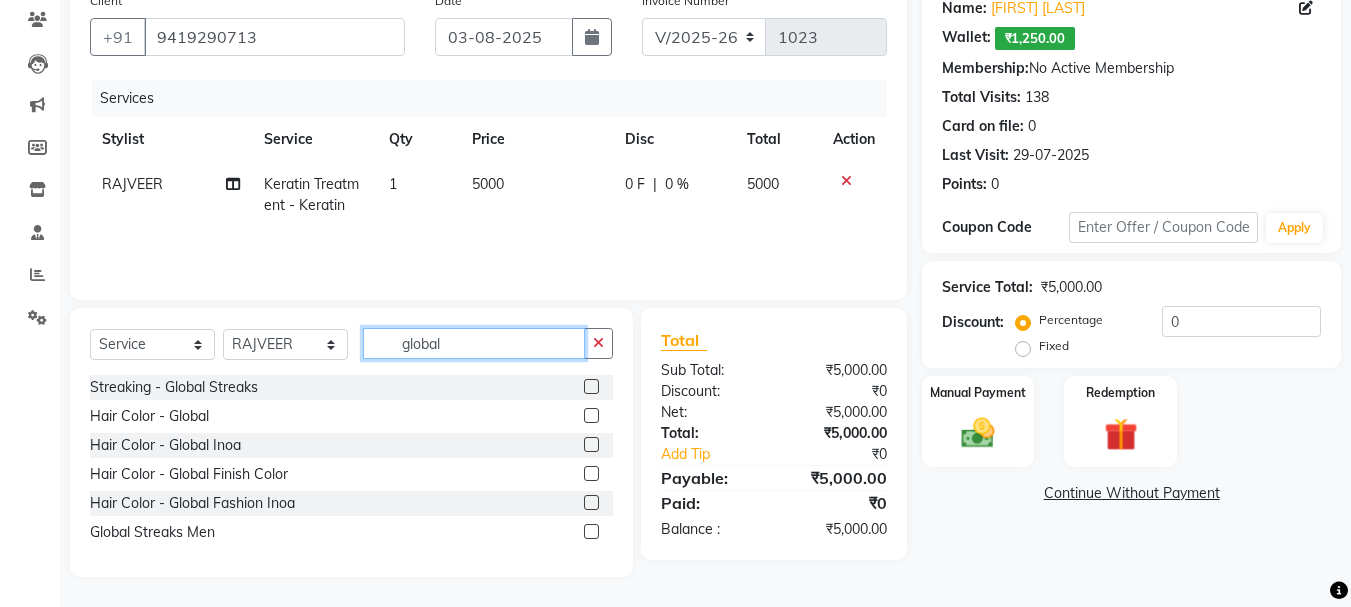type on "global" 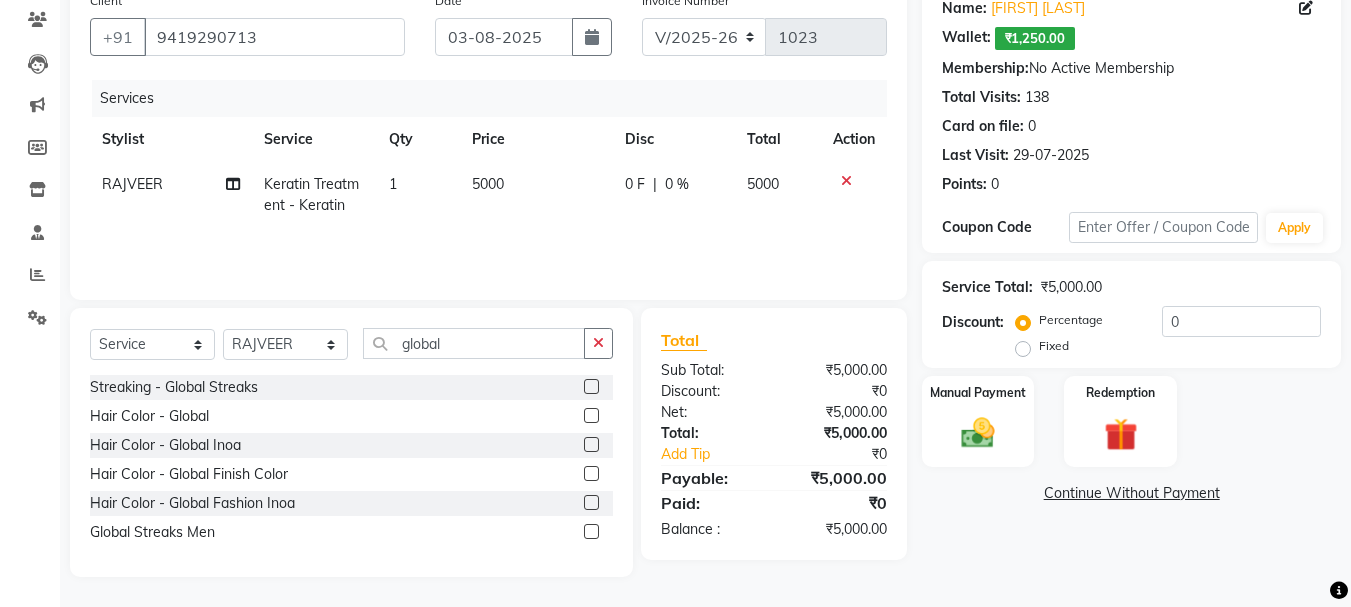 click 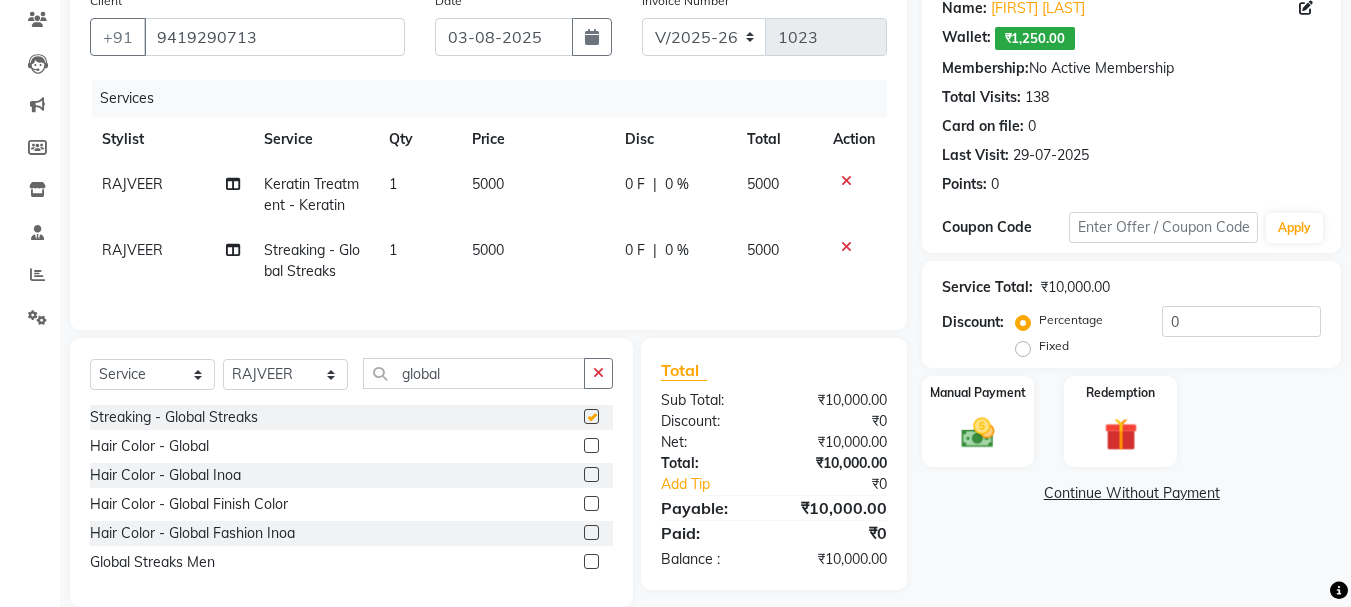 checkbox on "false" 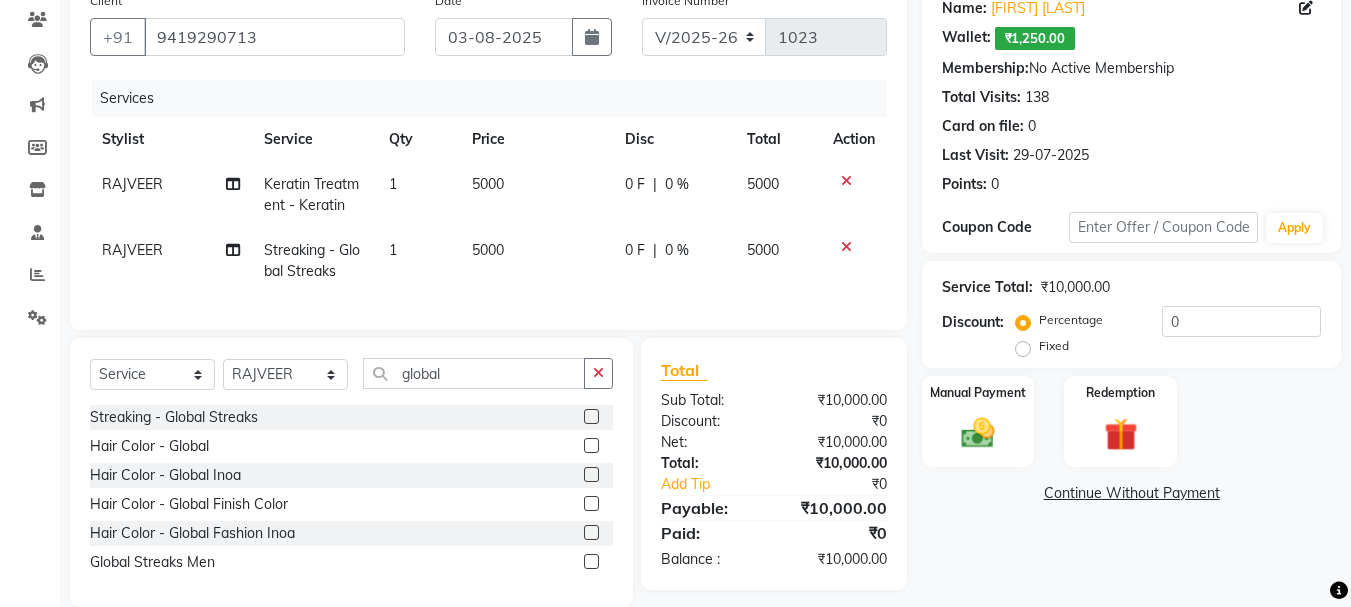 click on "Fixed" 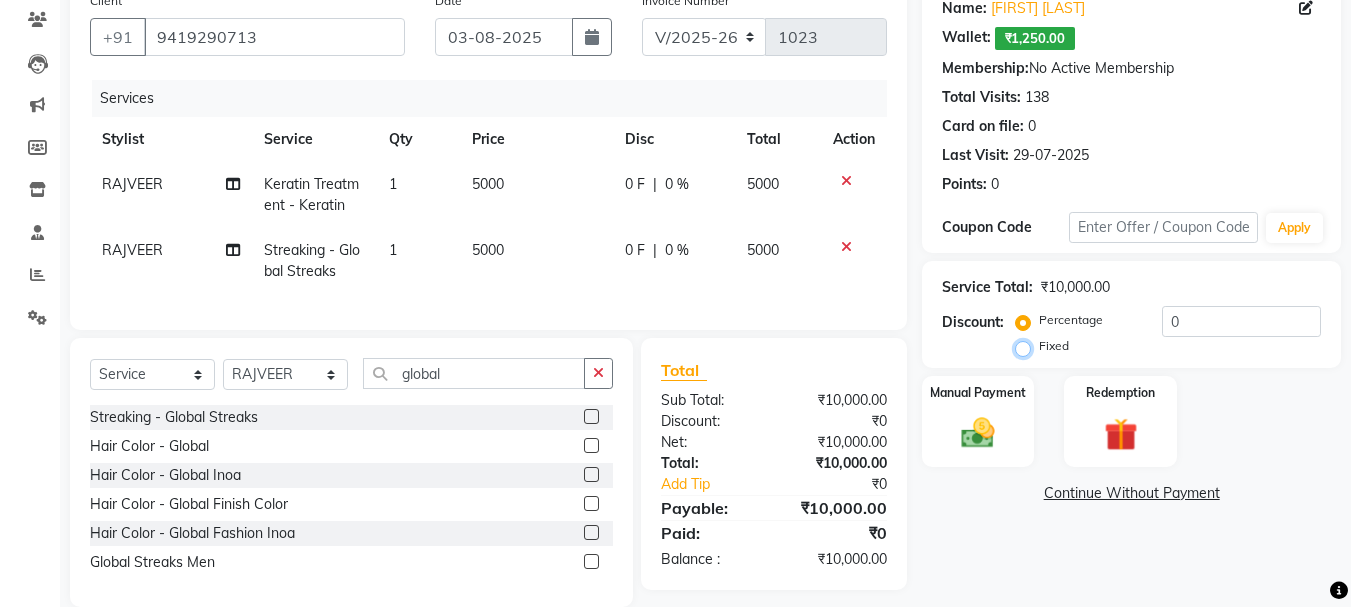 click on "Fixed" at bounding box center [1027, 346] 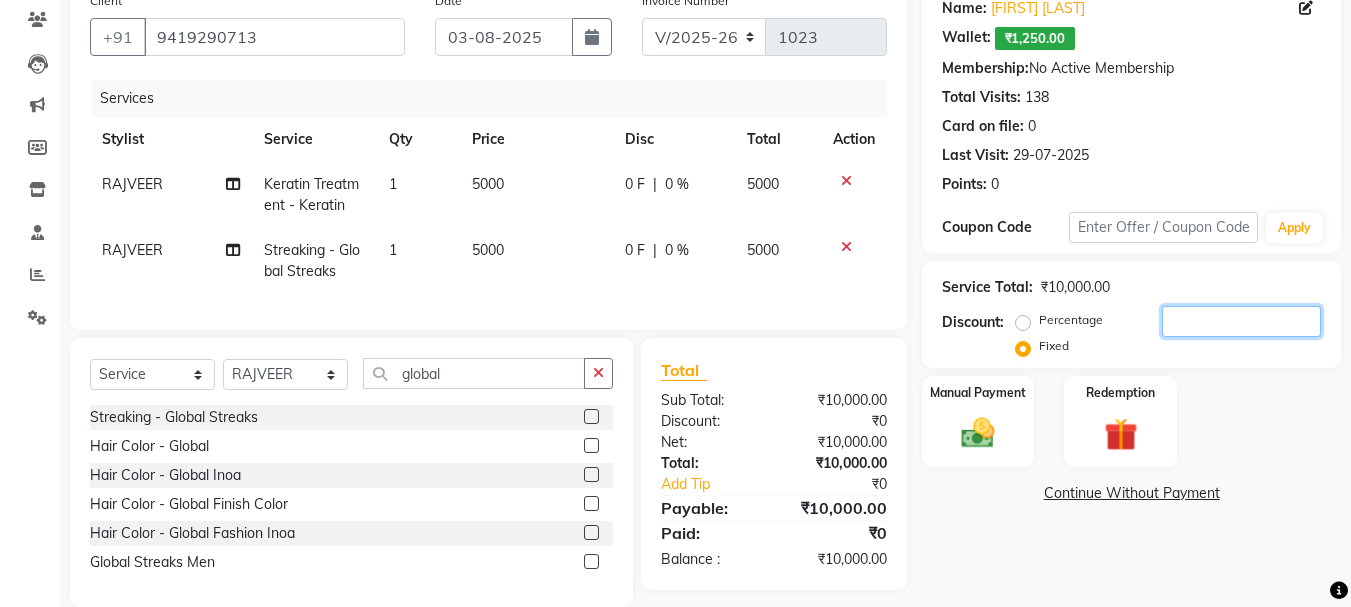 click 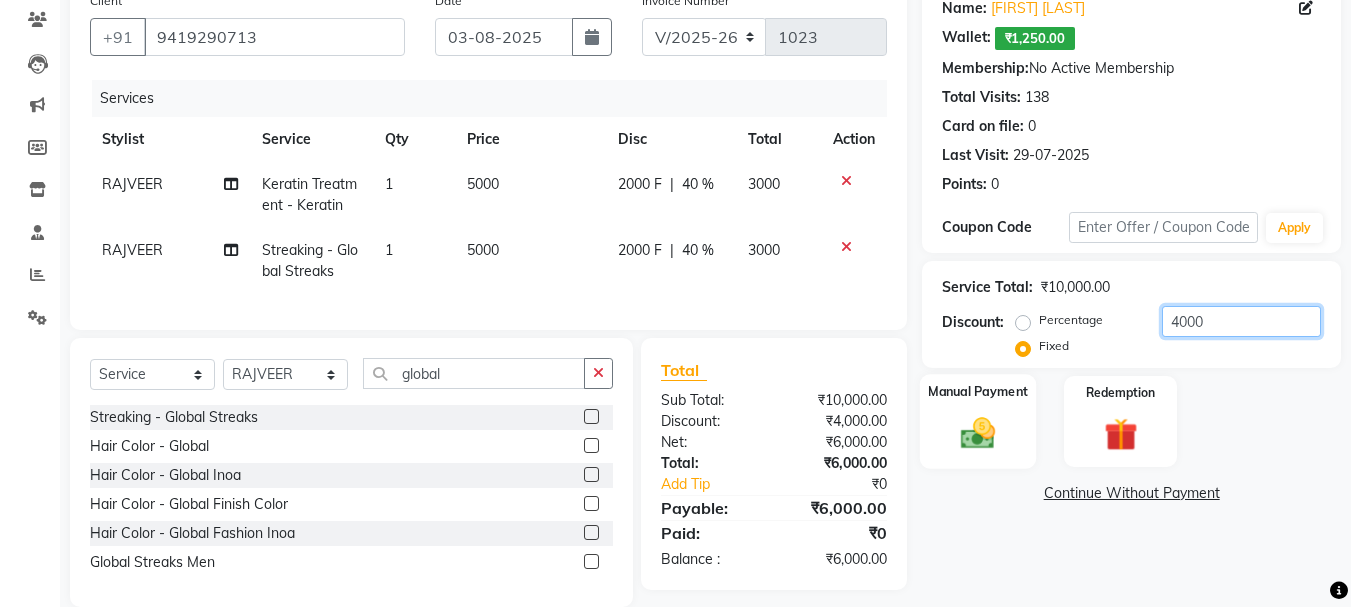 type on "4000" 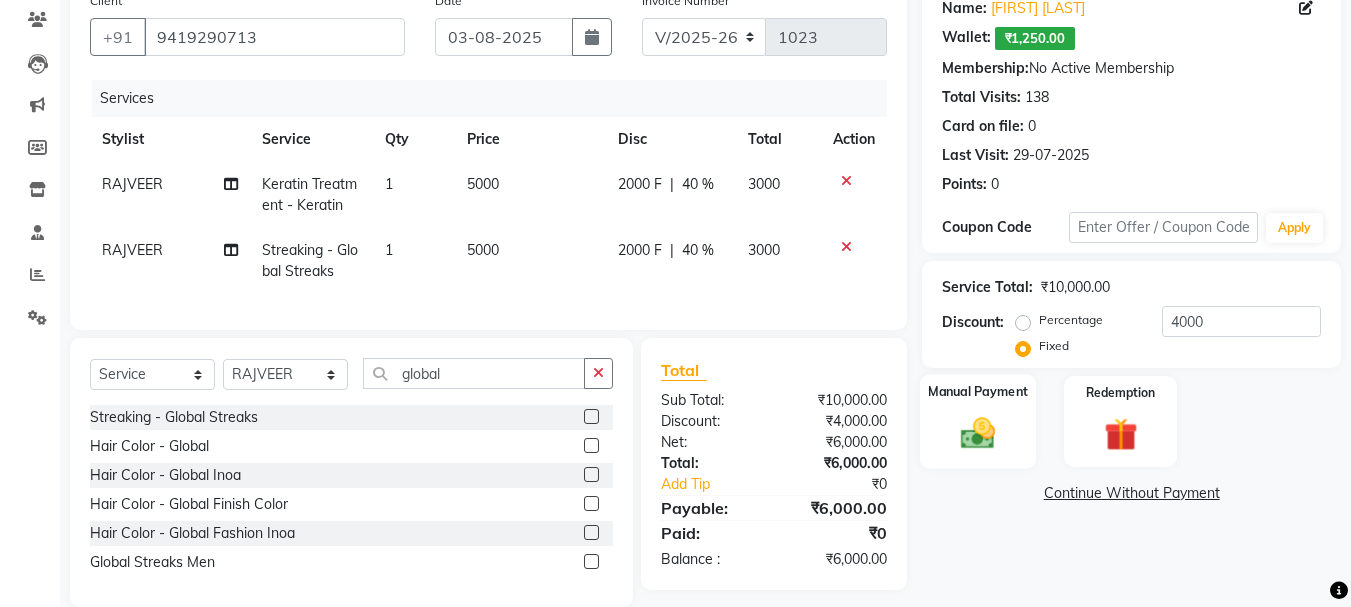 click 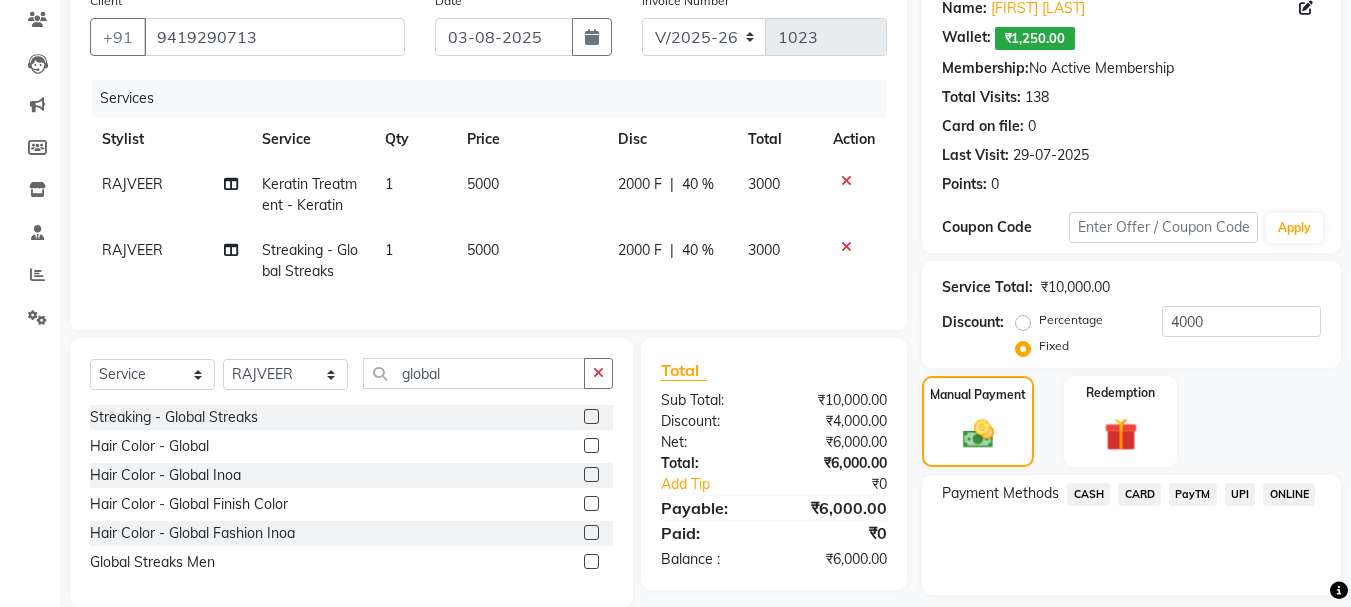 click on "PayTM" 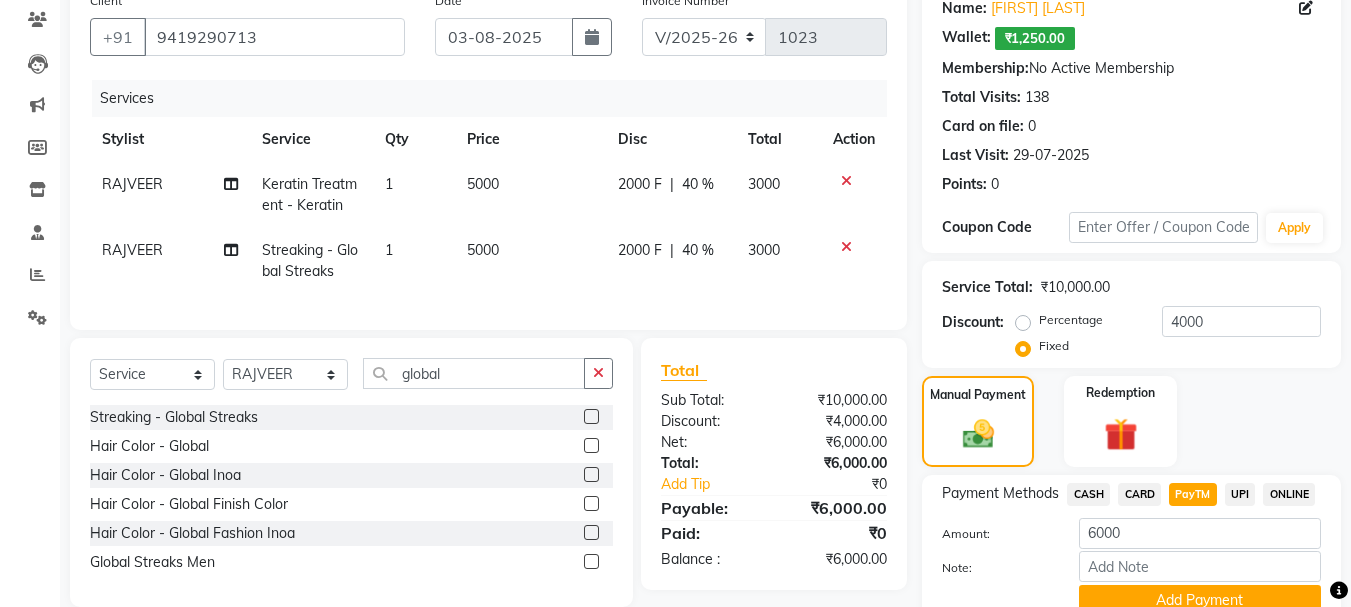 scroll, scrollTop: 256, scrollLeft: 0, axis: vertical 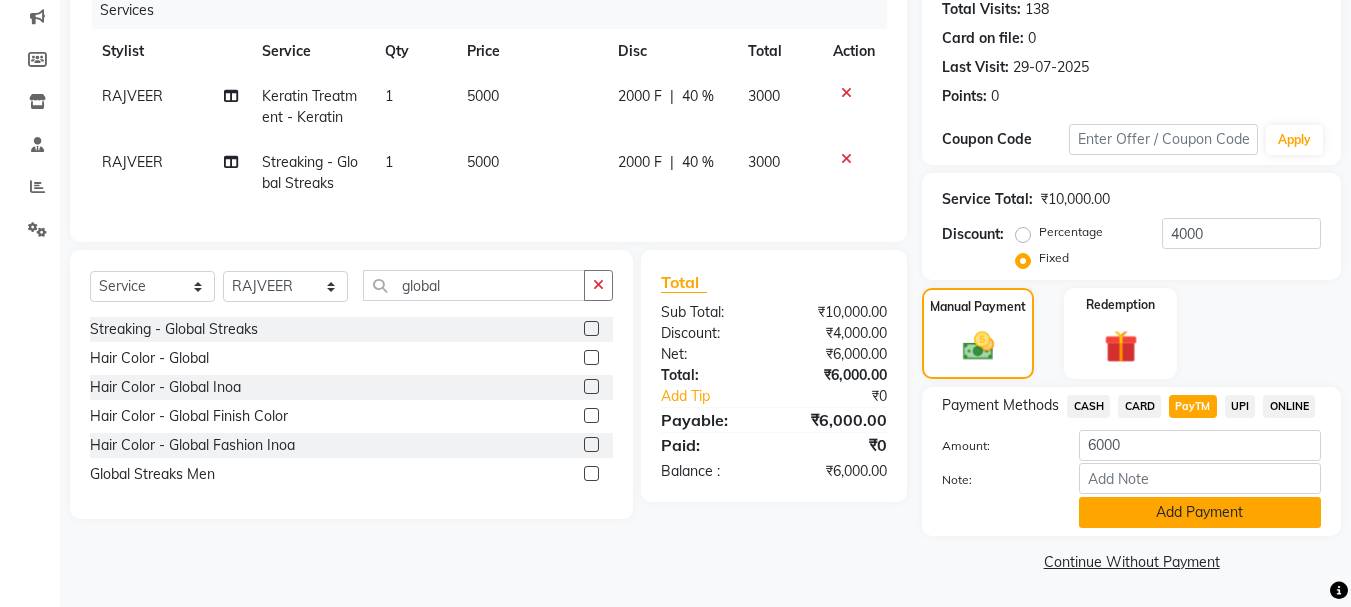 click on "Add Payment" 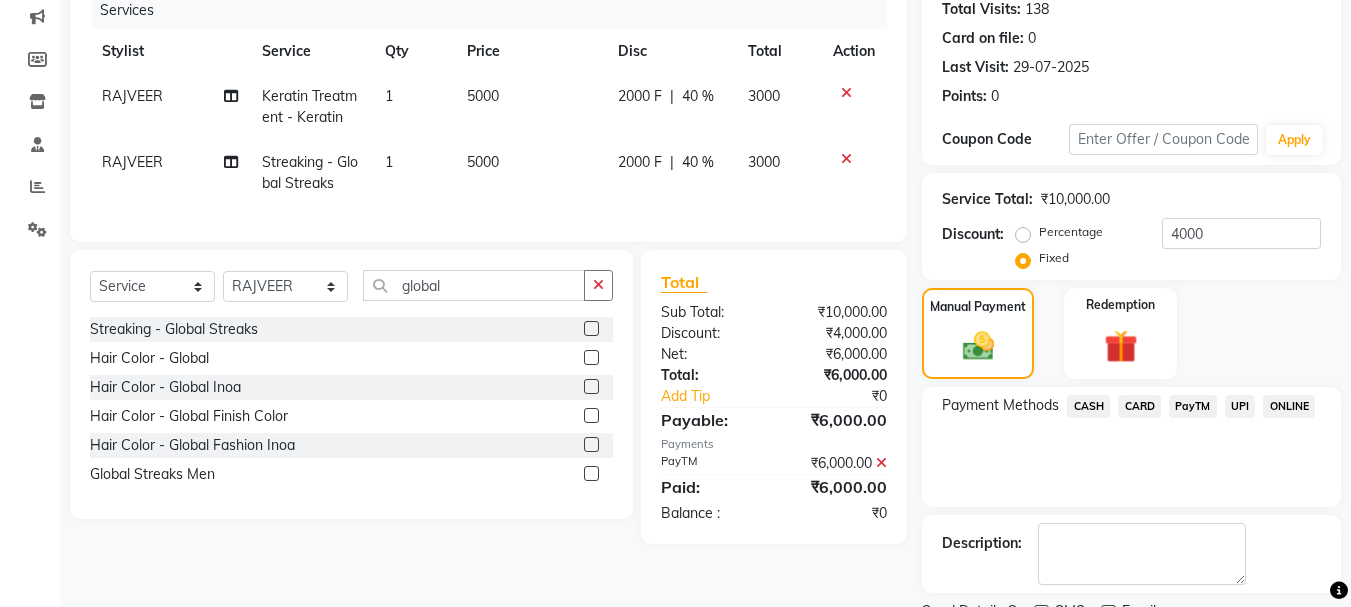 scroll, scrollTop: 340, scrollLeft: 0, axis: vertical 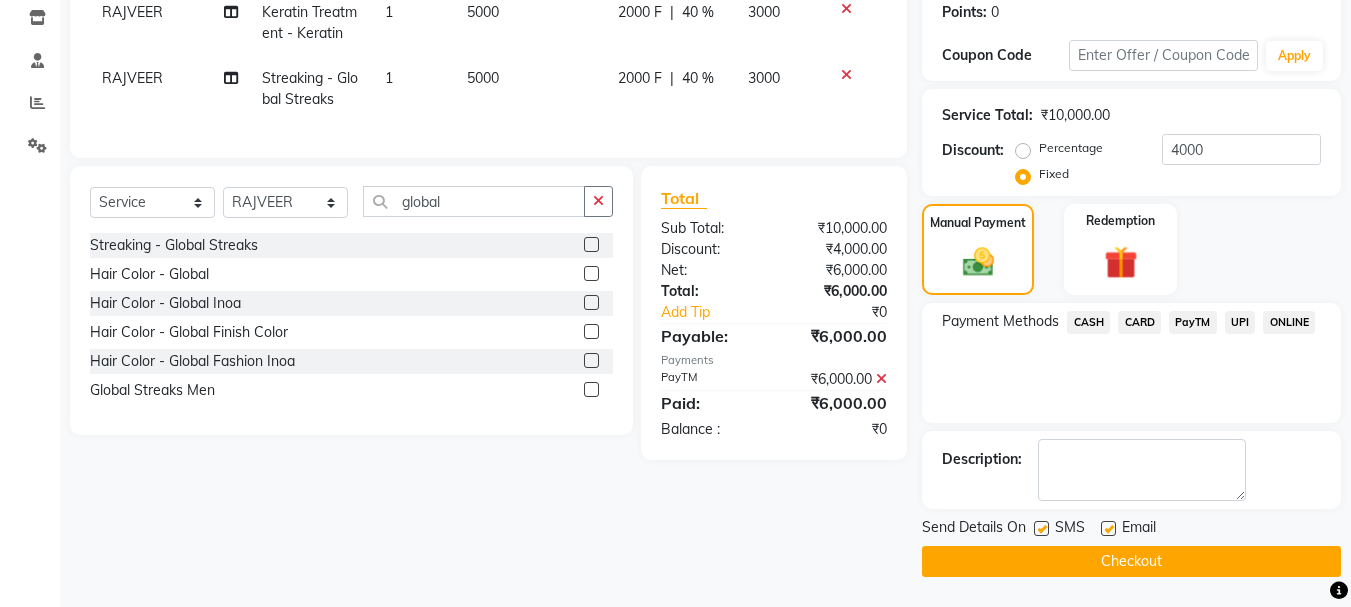 click on "Checkout" 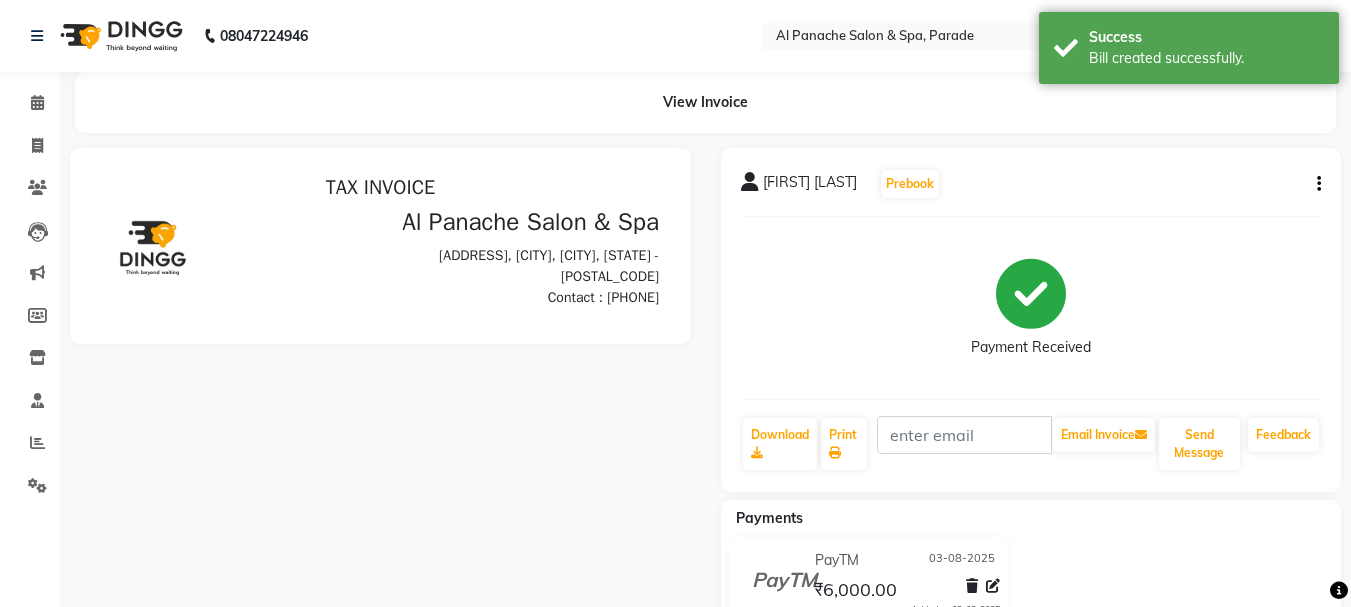 scroll, scrollTop: 0, scrollLeft: 0, axis: both 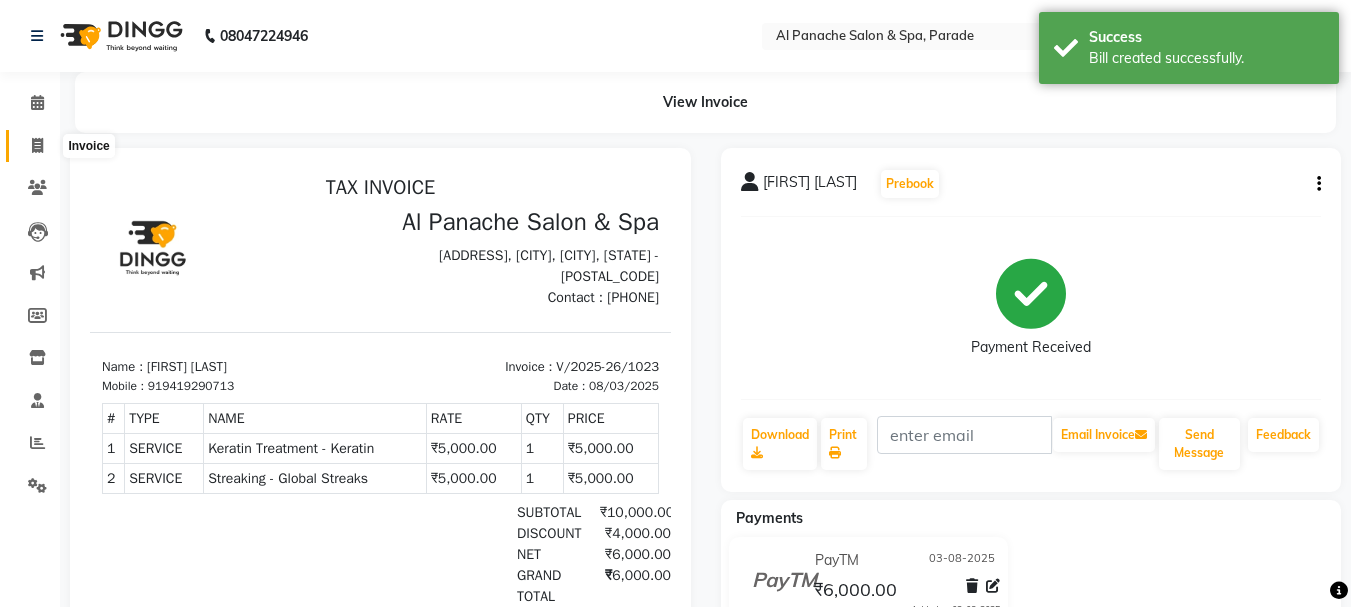 click 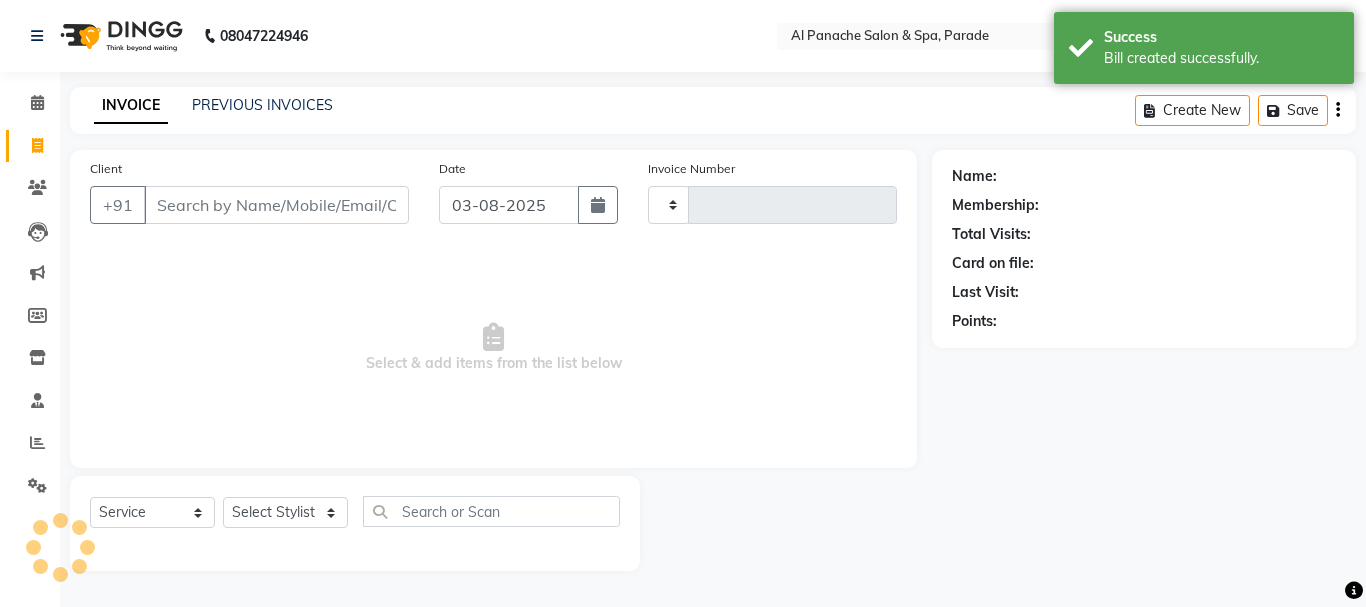 type on "1024" 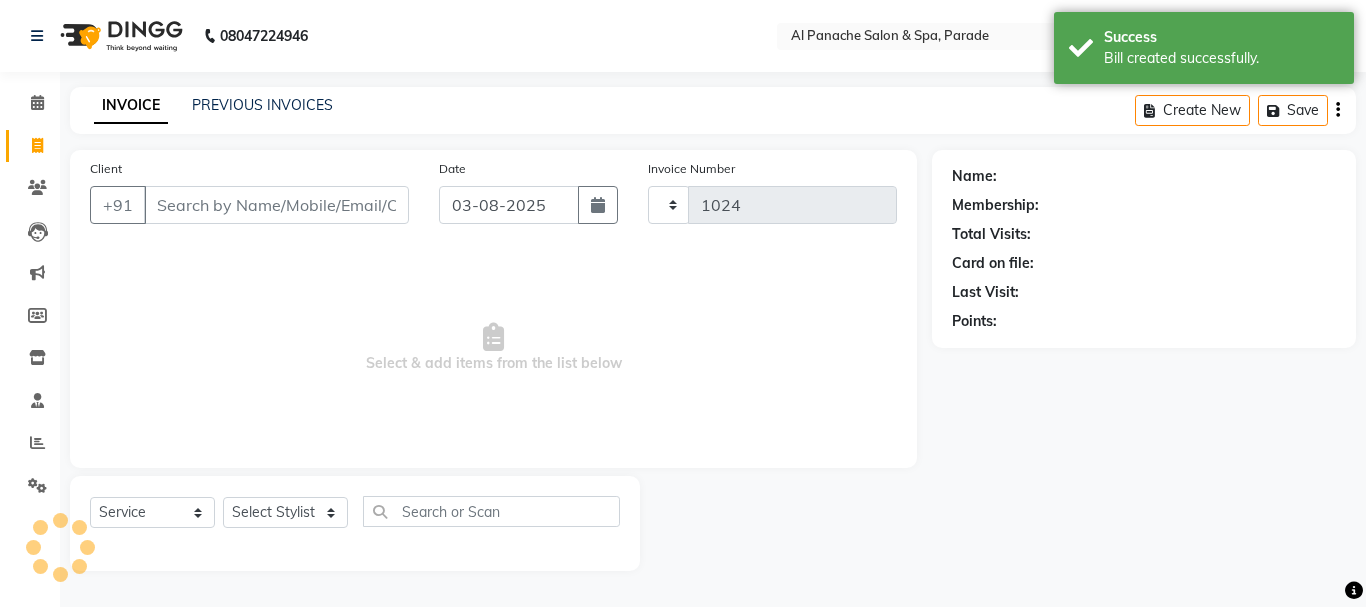 select on "463" 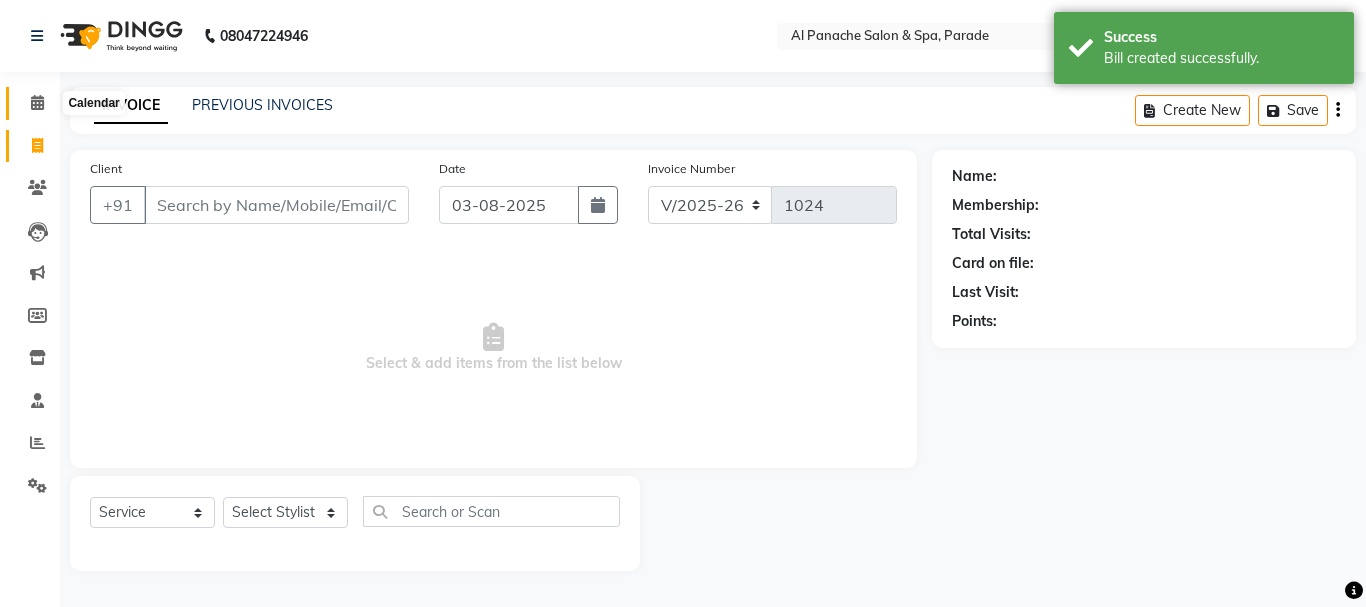 click 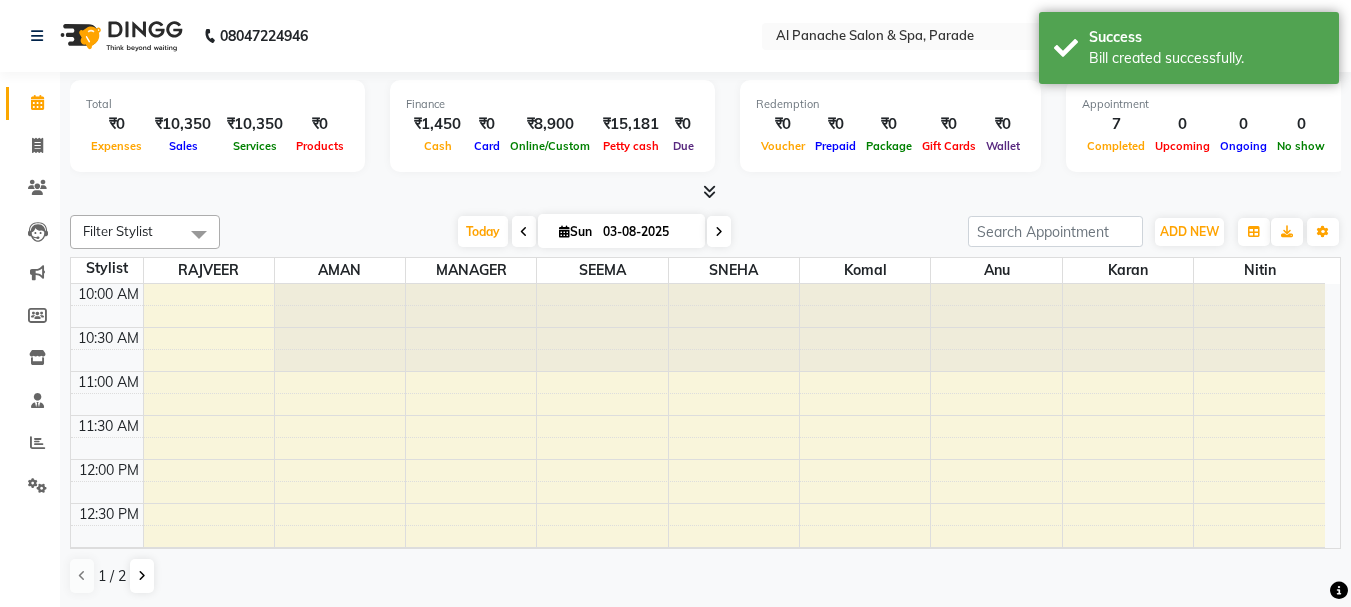 scroll, scrollTop: 529, scrollLeft: 0, axis: vertical 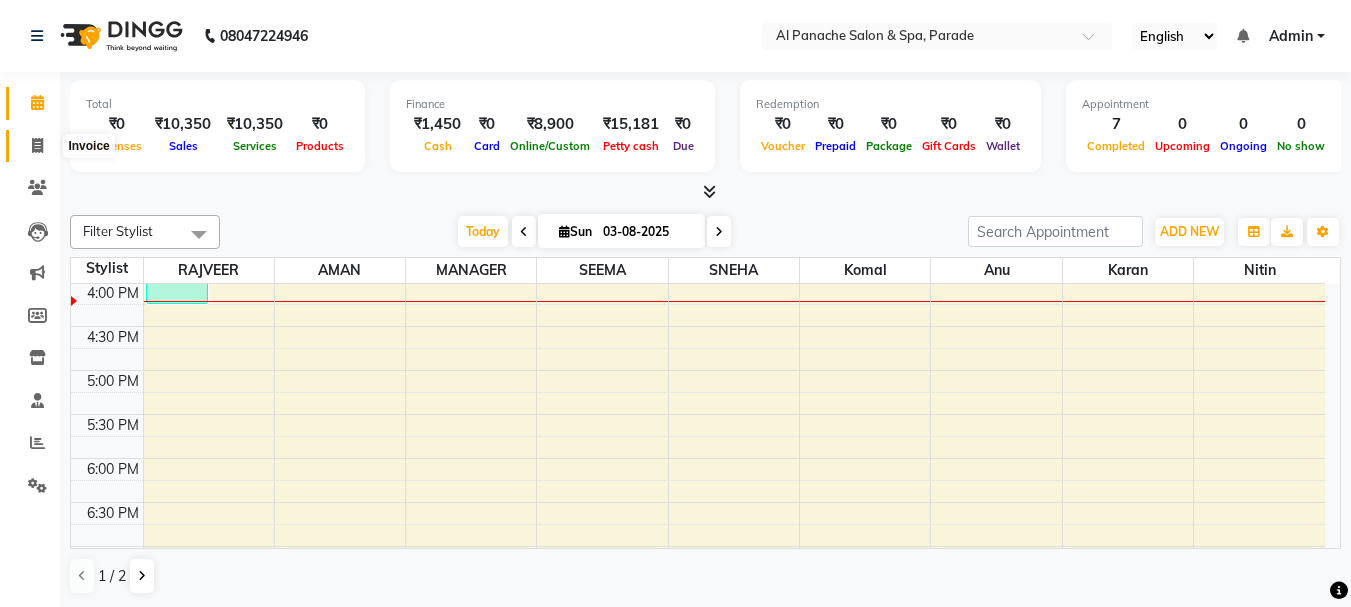 click 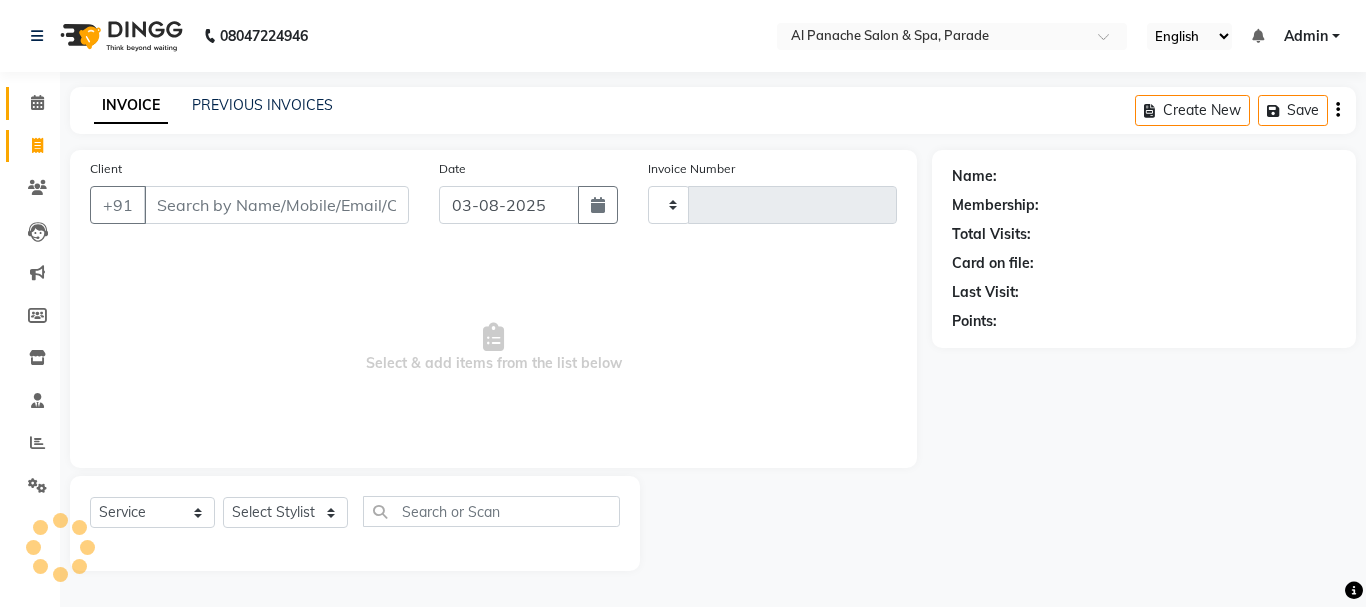 type on "1024" 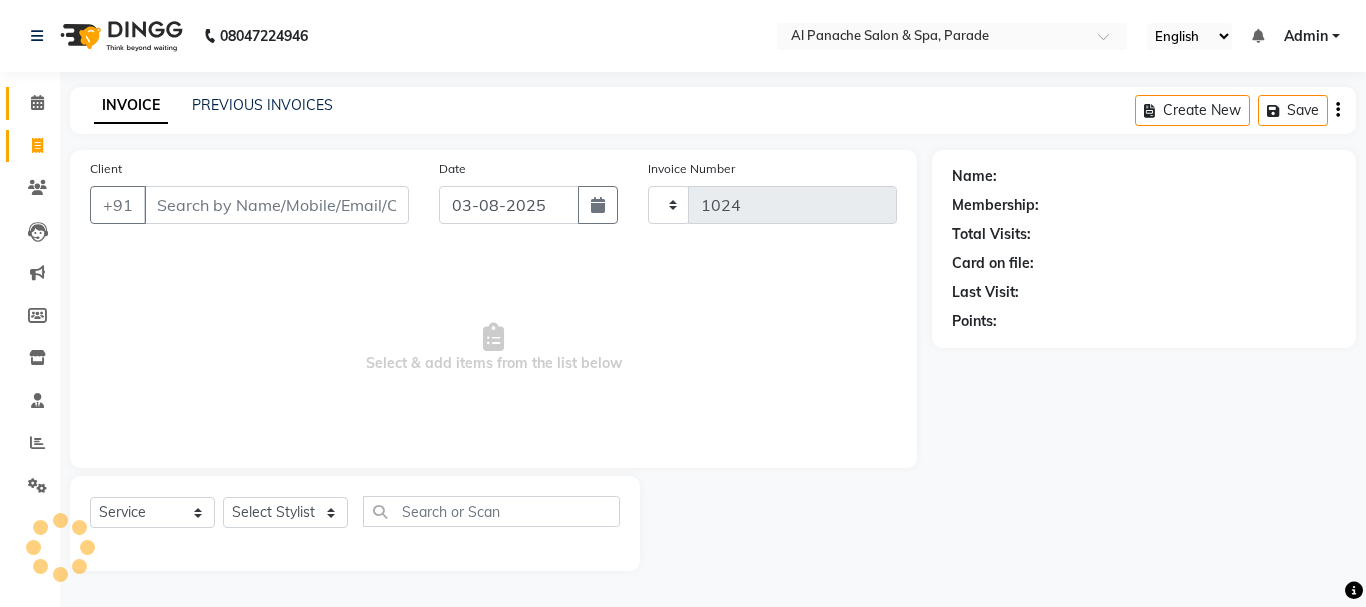 select on "463" 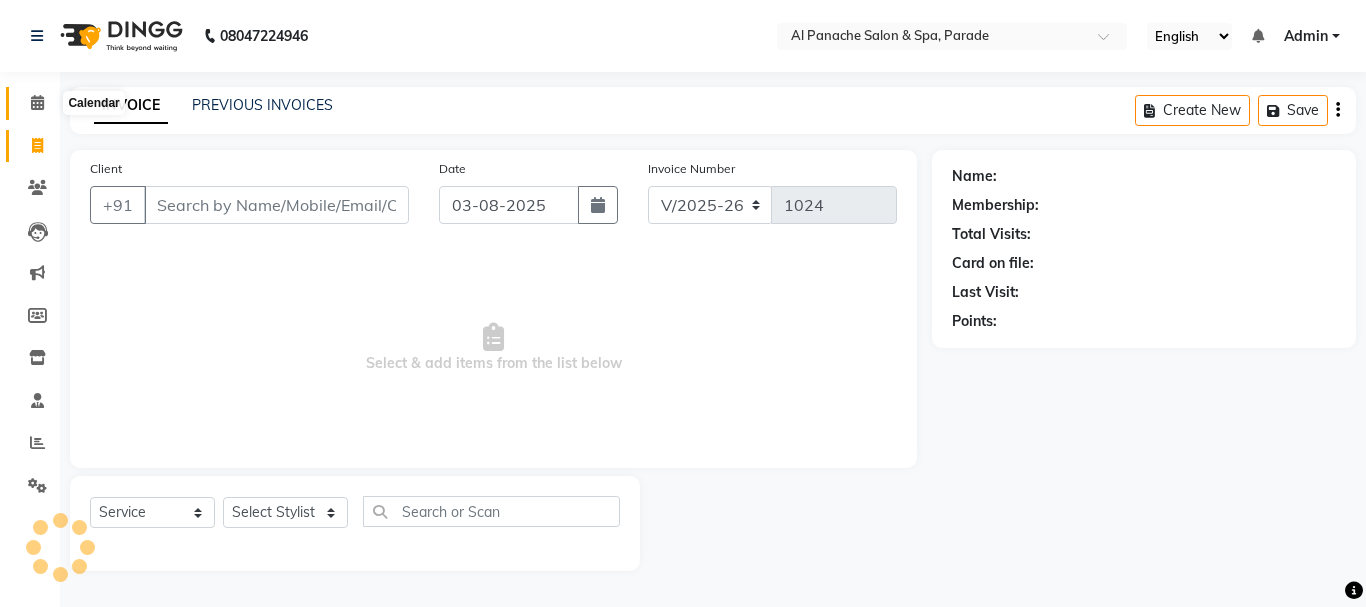 click 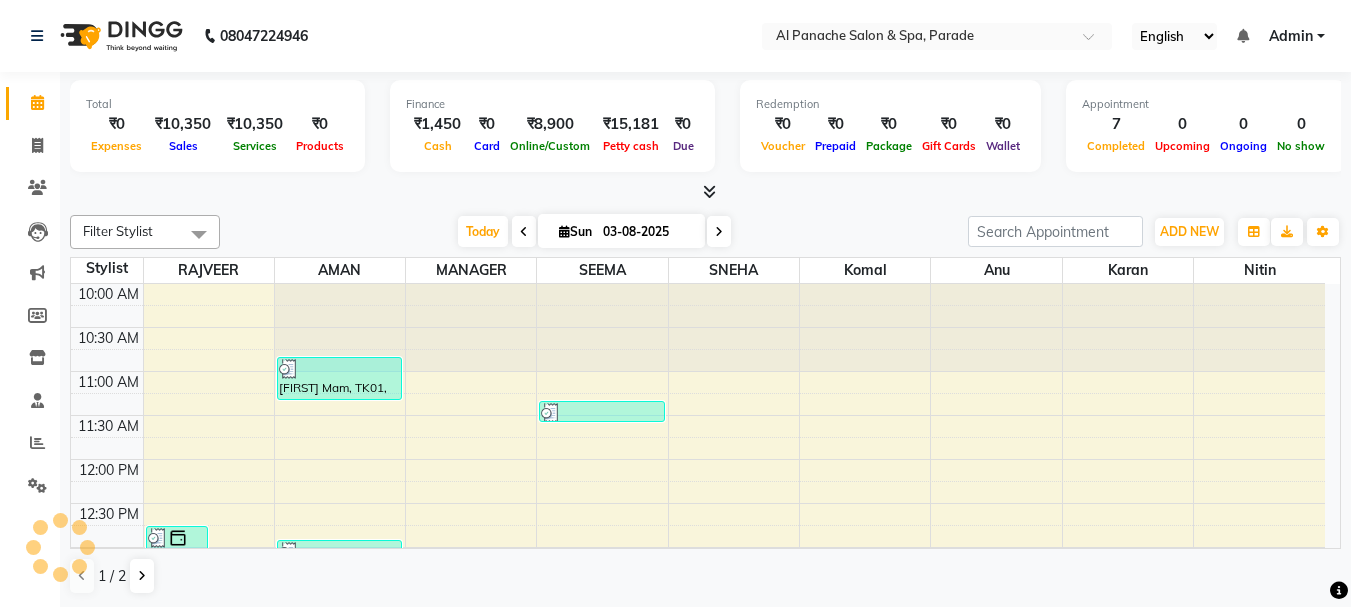 scroll, scrollTop: 0, scrollLeft: 0, axis: both 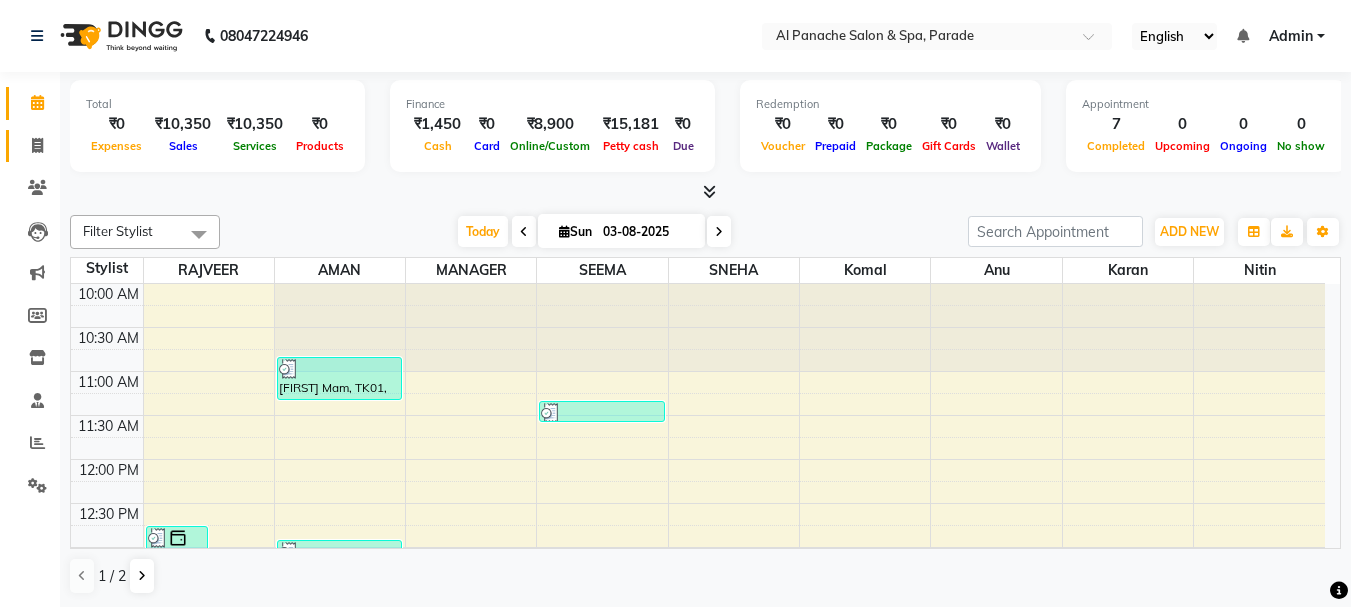 click on "Invoice" 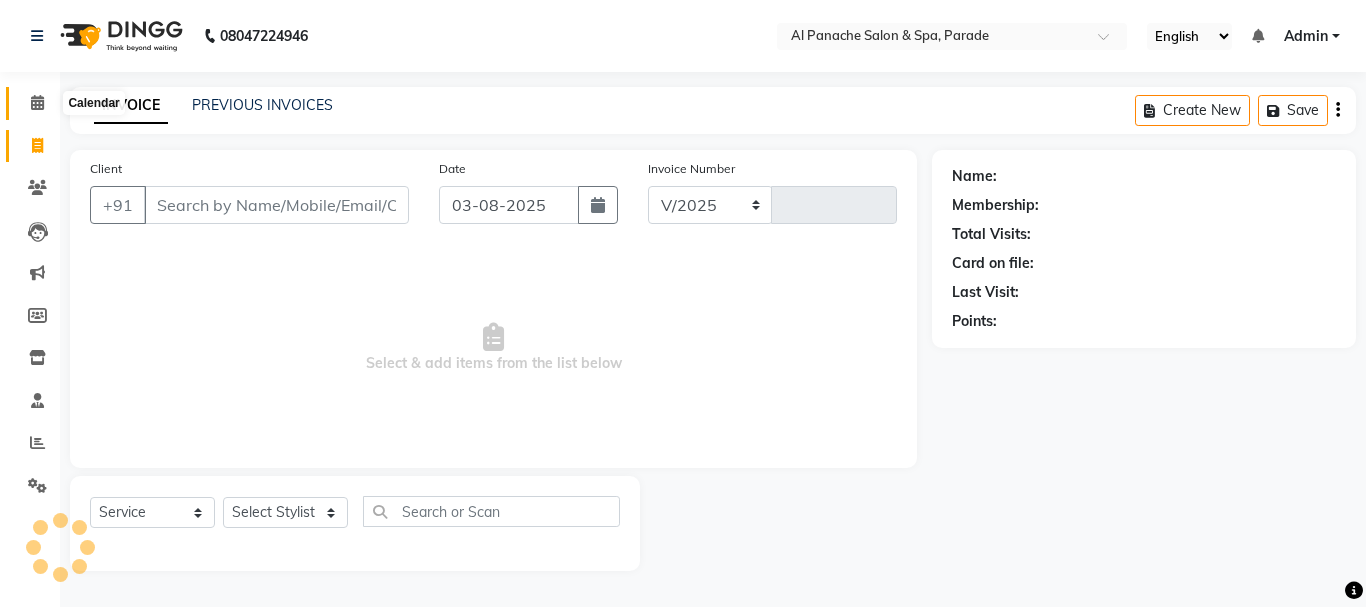 select on "463" 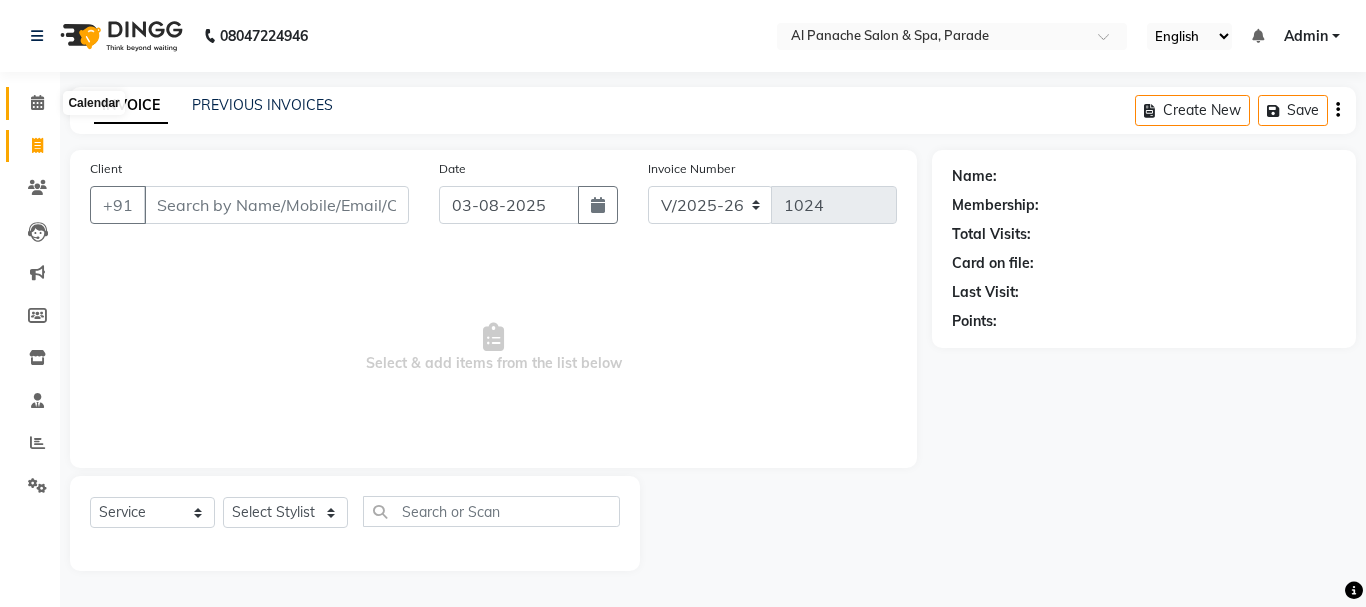 click 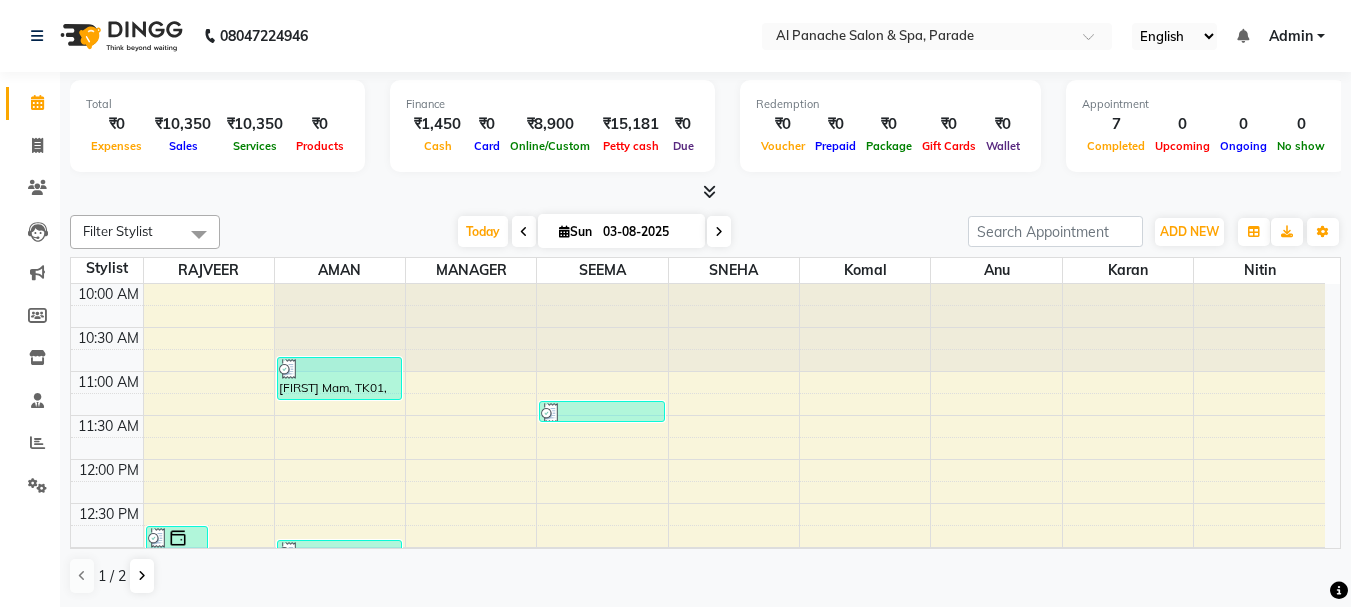 scroll, scrollTop: 529, scrollLeft: 0, axis: vertical 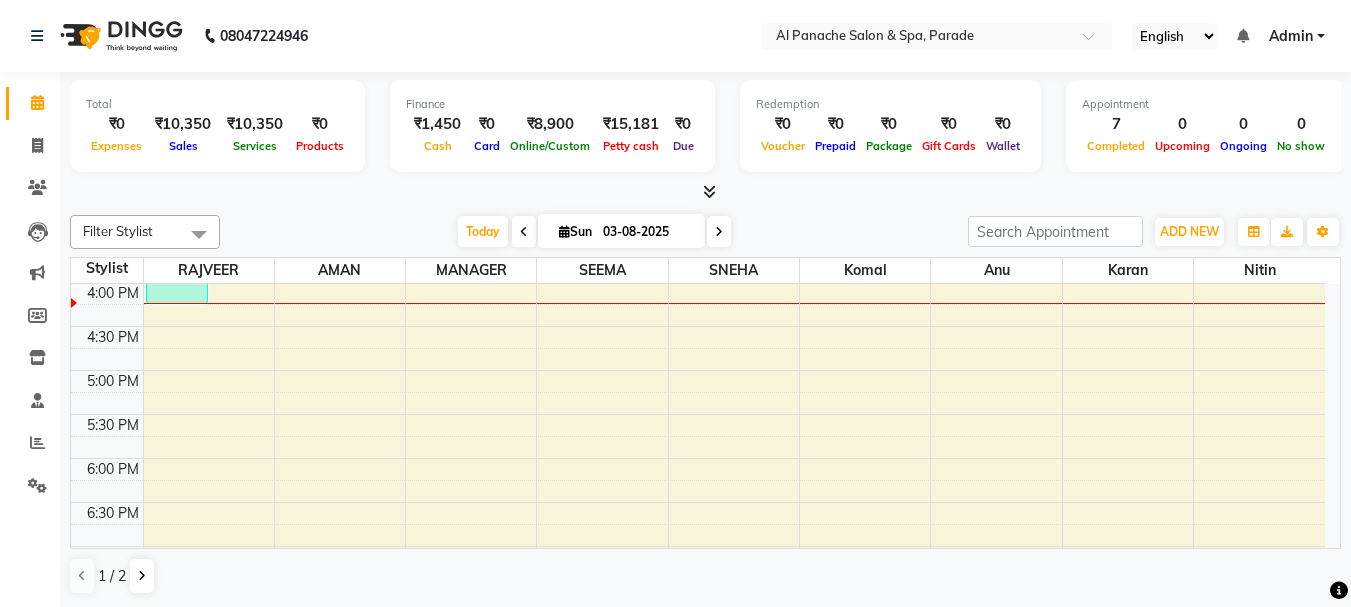 click at bounding box center [709, 191] 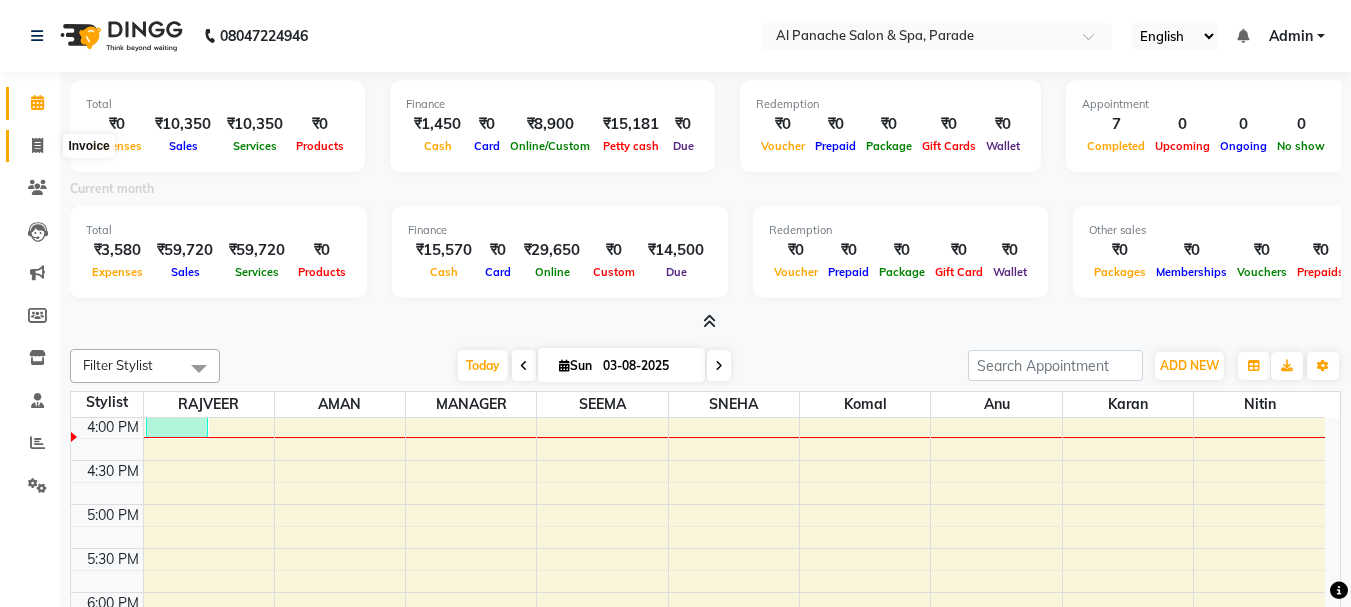 click 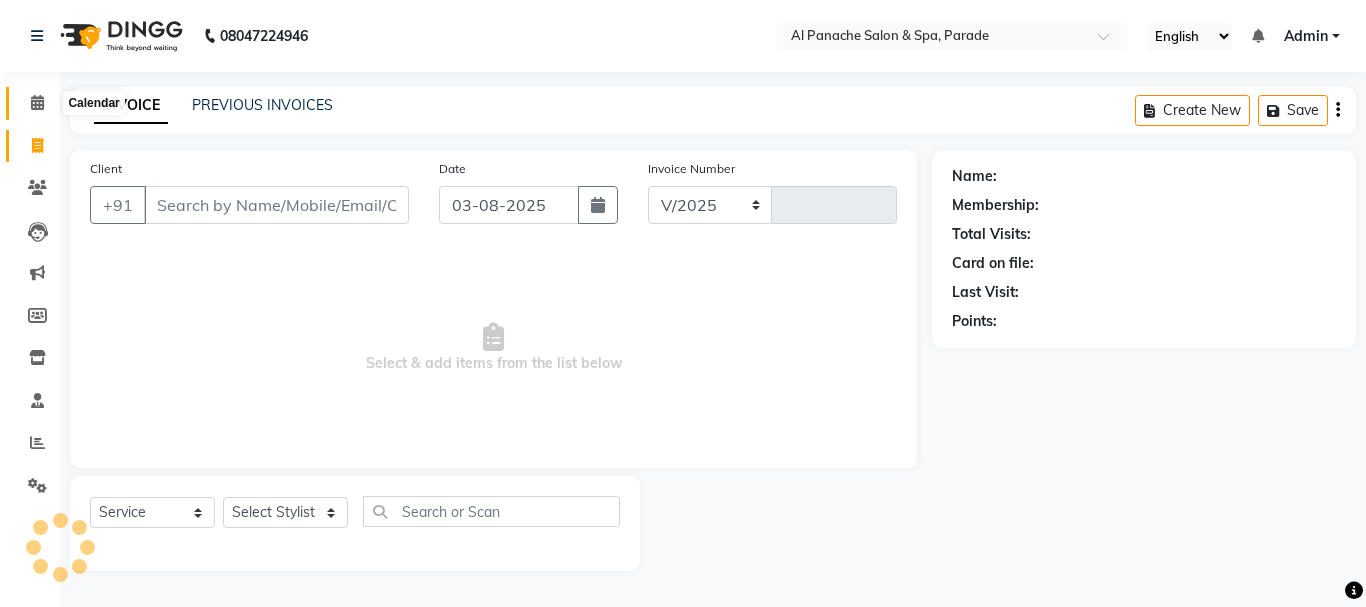 select on "463" 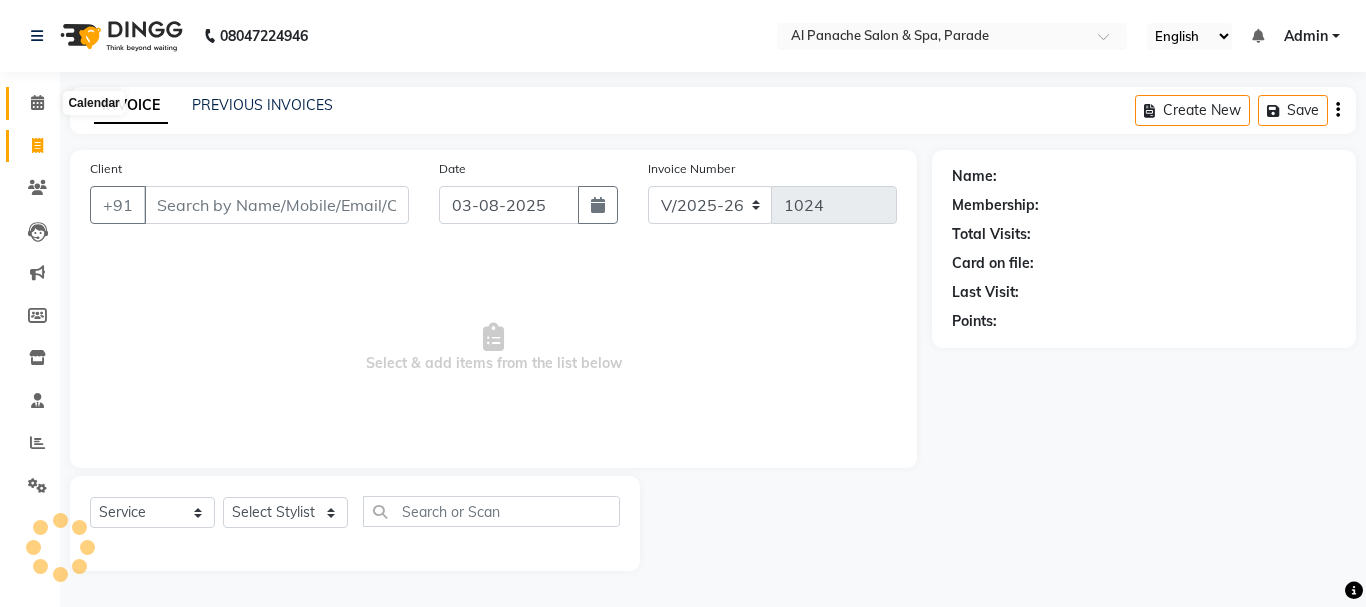 click 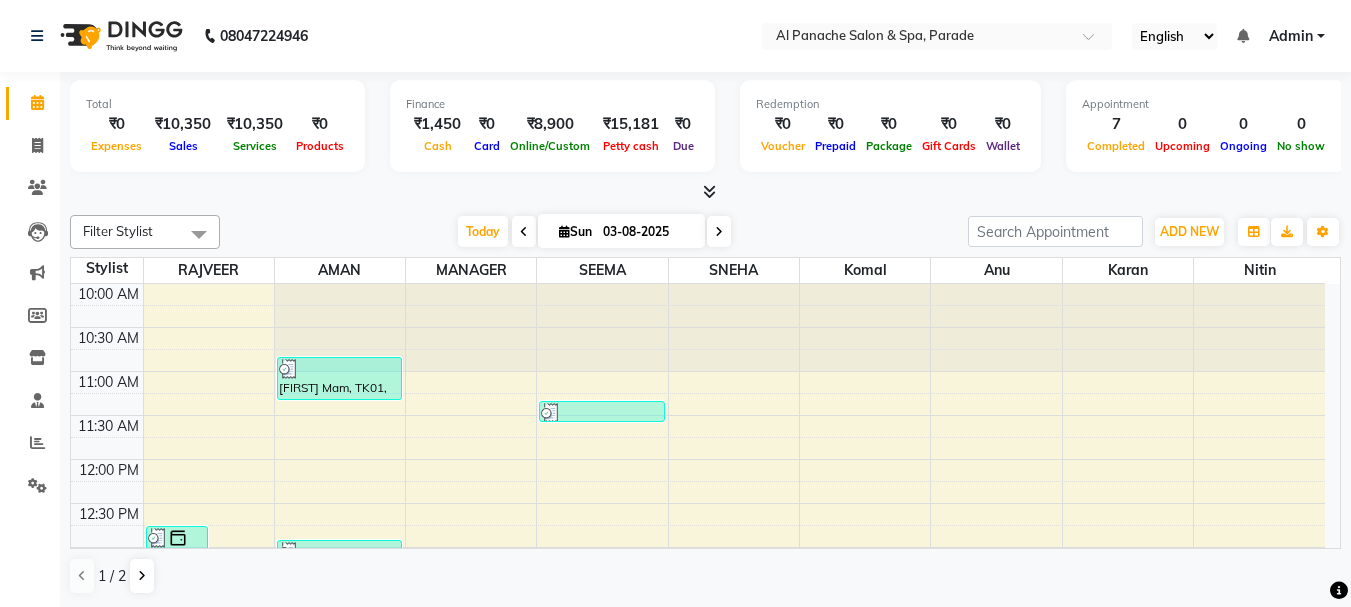 click at bounding box center [705, 192] 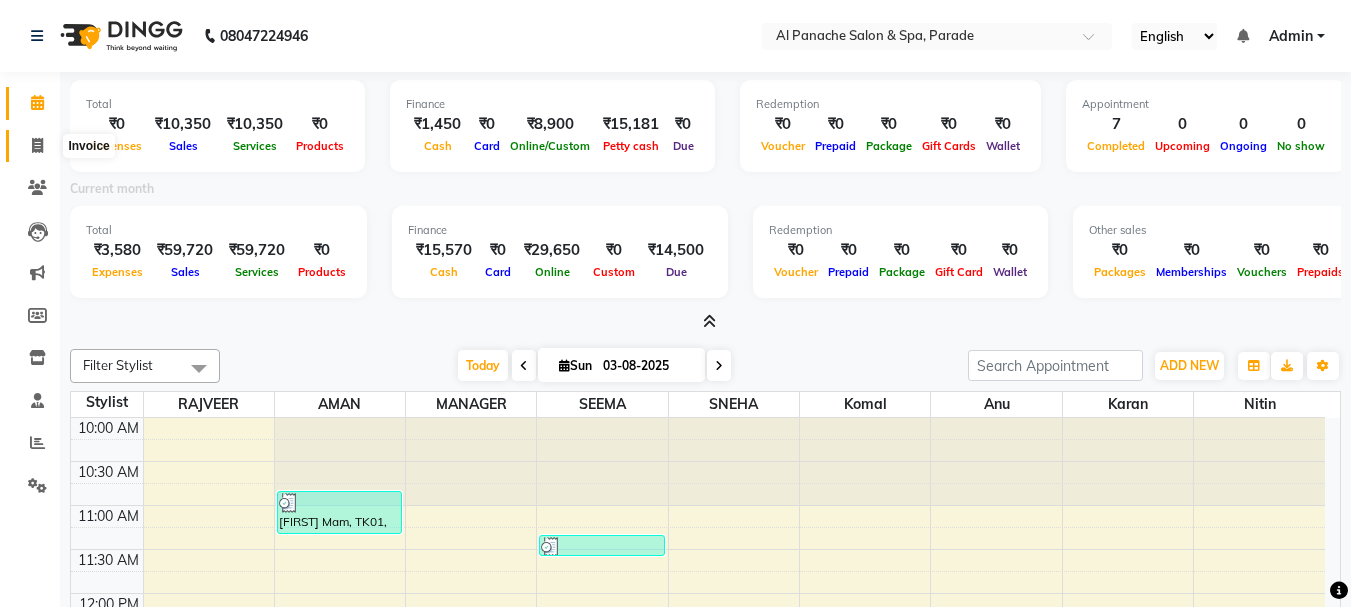 click 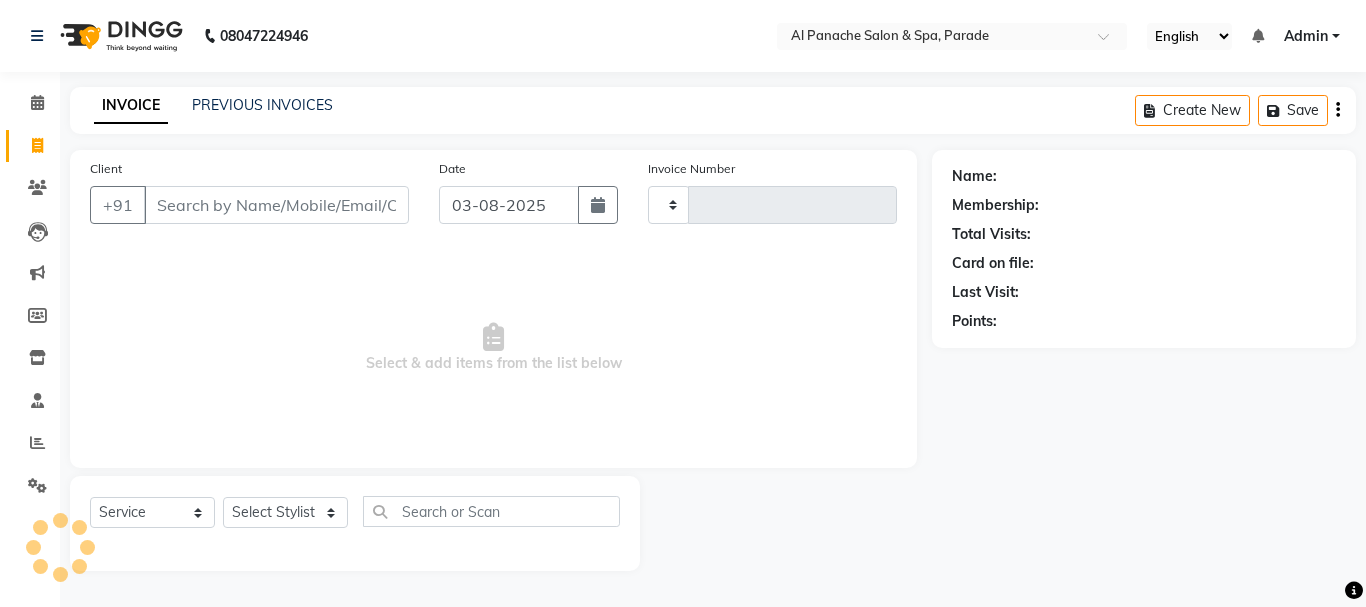 type on "1024" 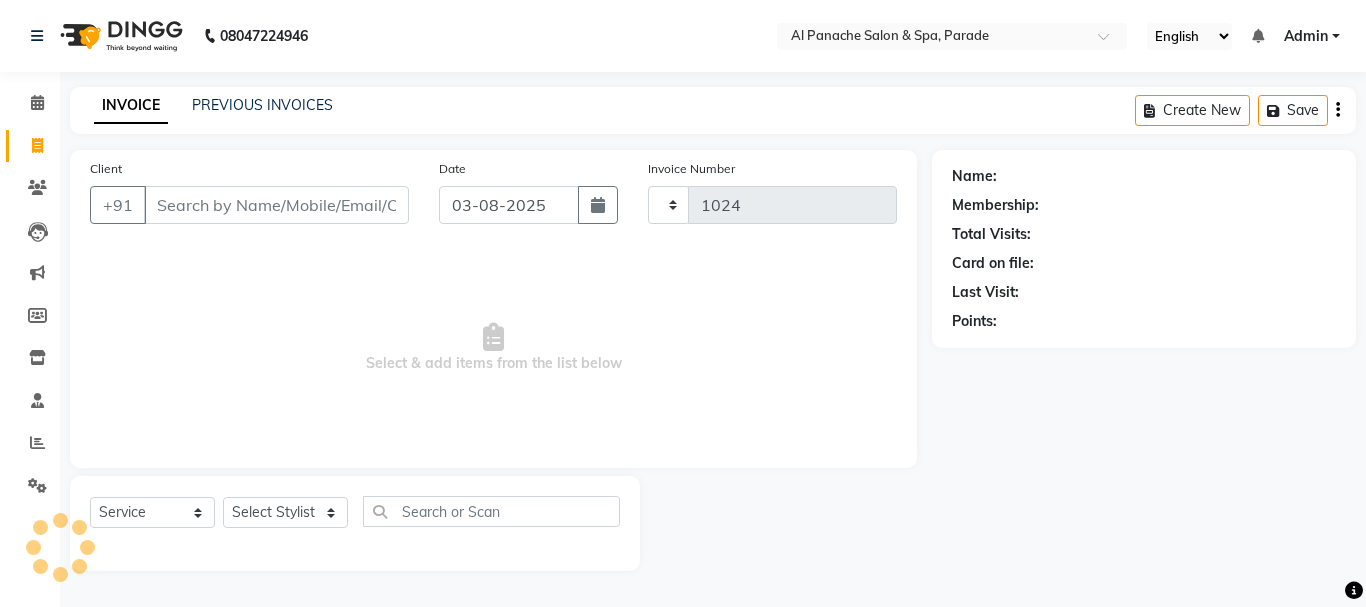 select on "463" 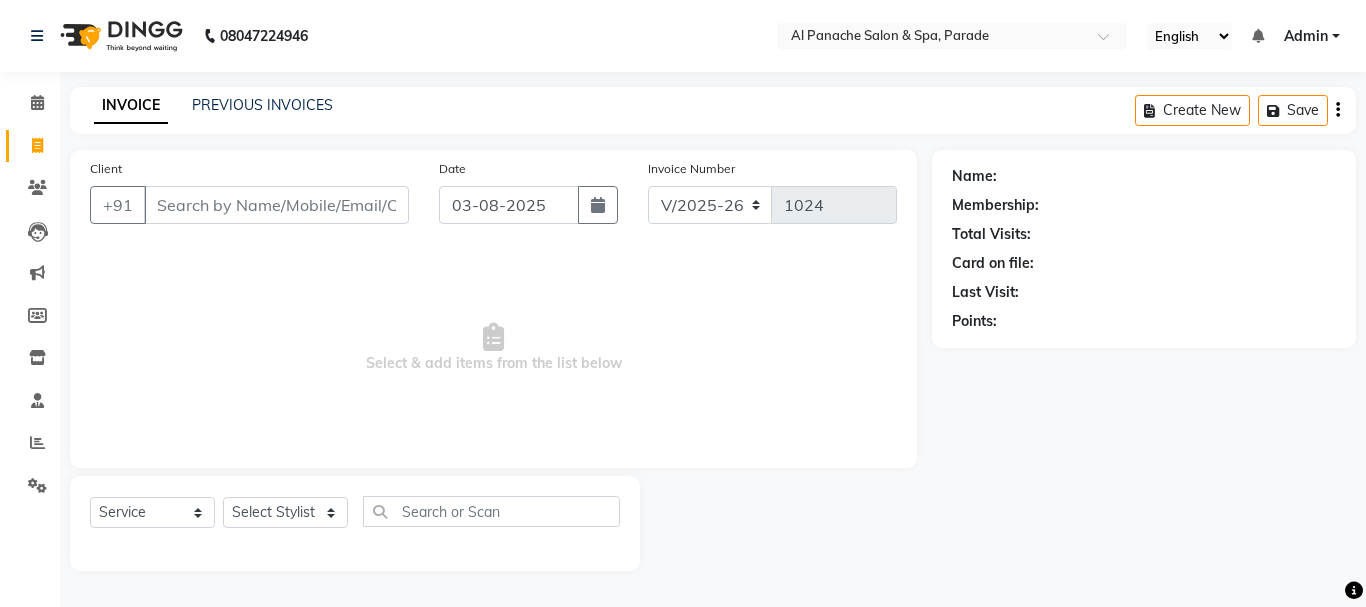 click on "Client" at bounding box center (276, 205) 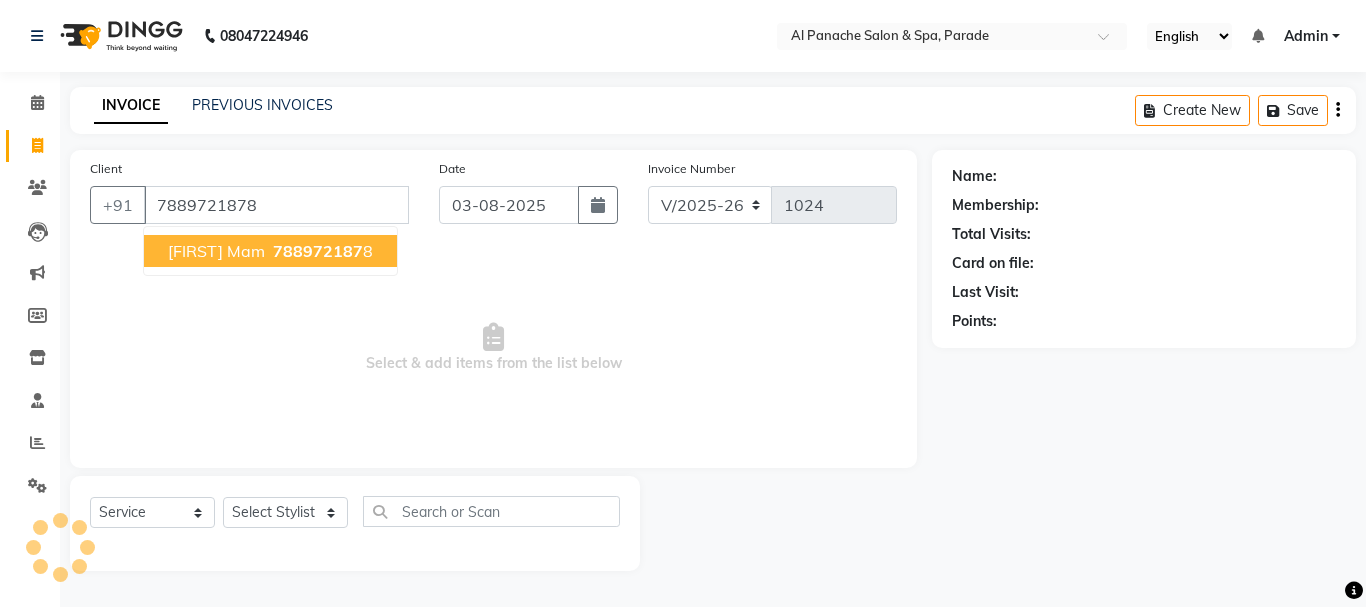 type on "7889721878" 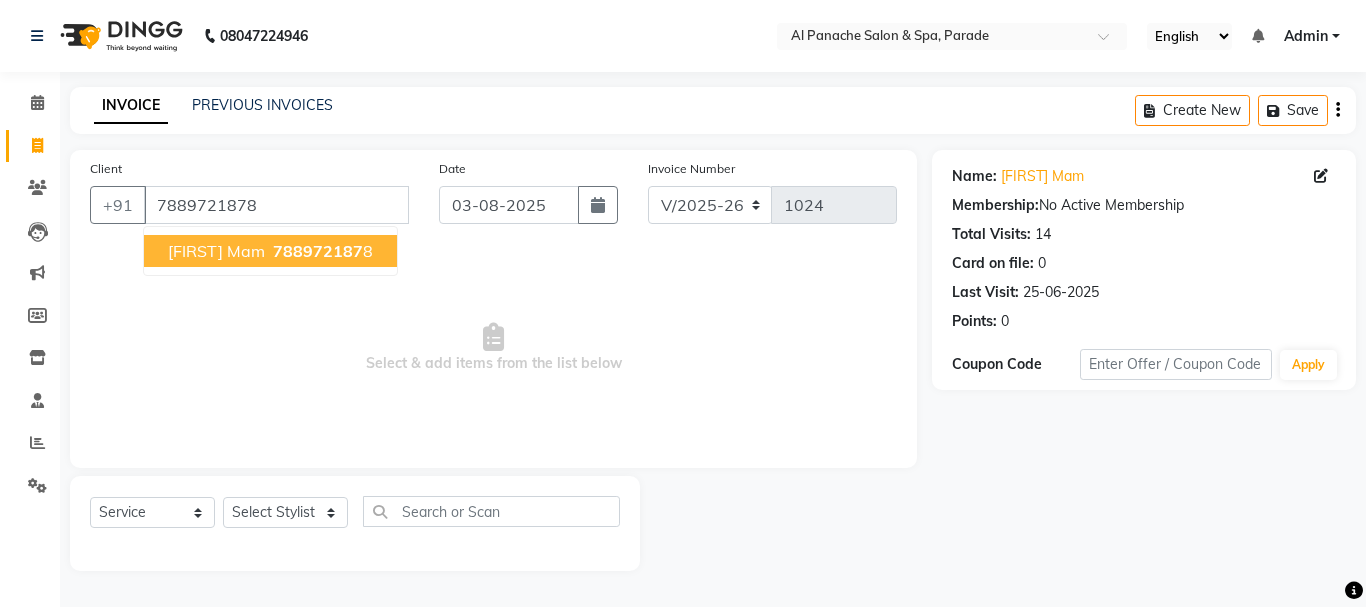 click on "[FIRST] mam [PHONE]" at bounding box center (270, 251) 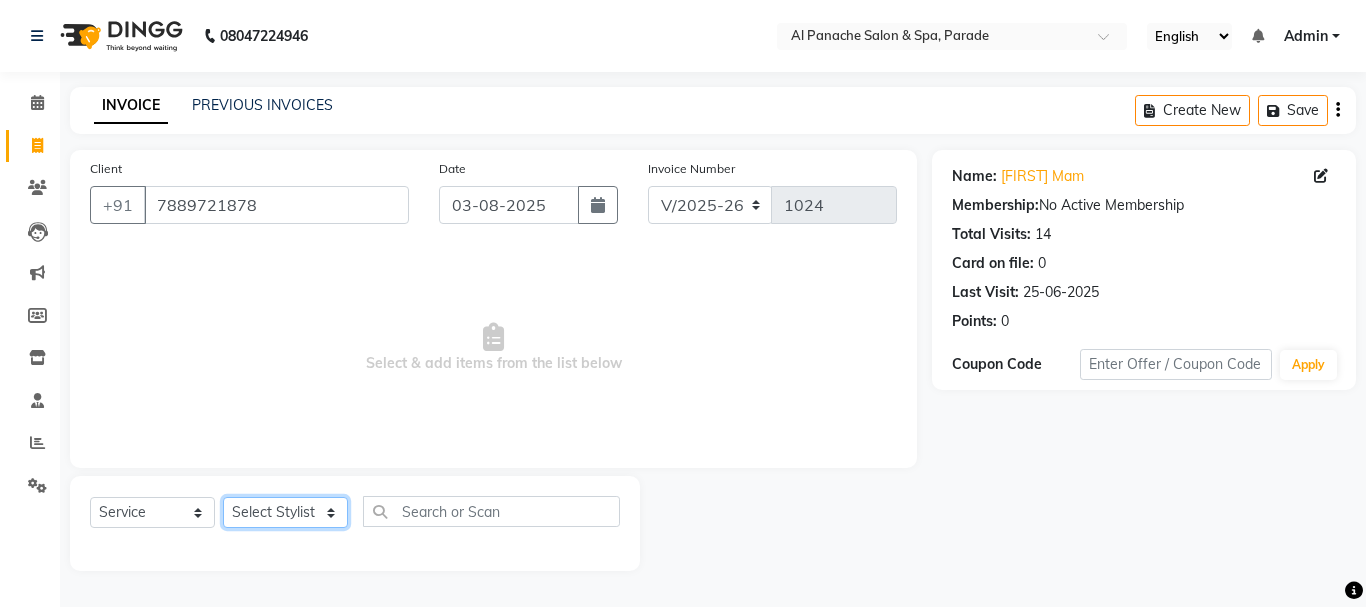 click on "Select Stylist AMAN Anu Karan Komal  MANAGER Nitin RAJVEER  SEEMA SNEHA Sunakshi" 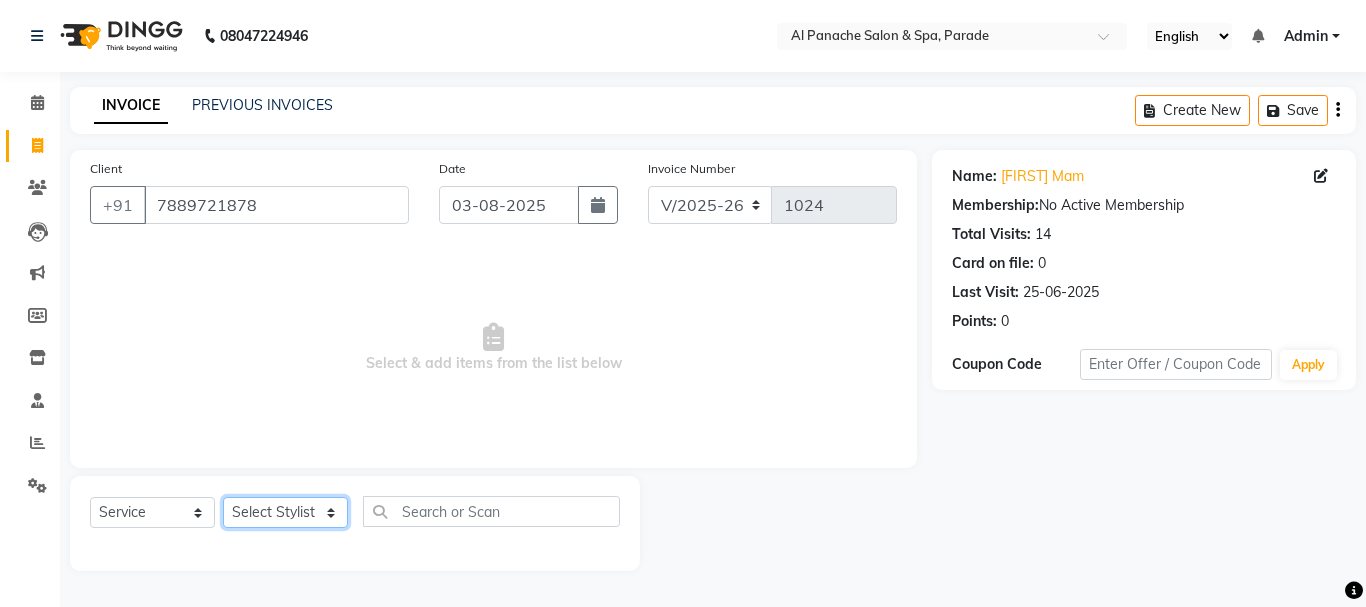 select on "86270" 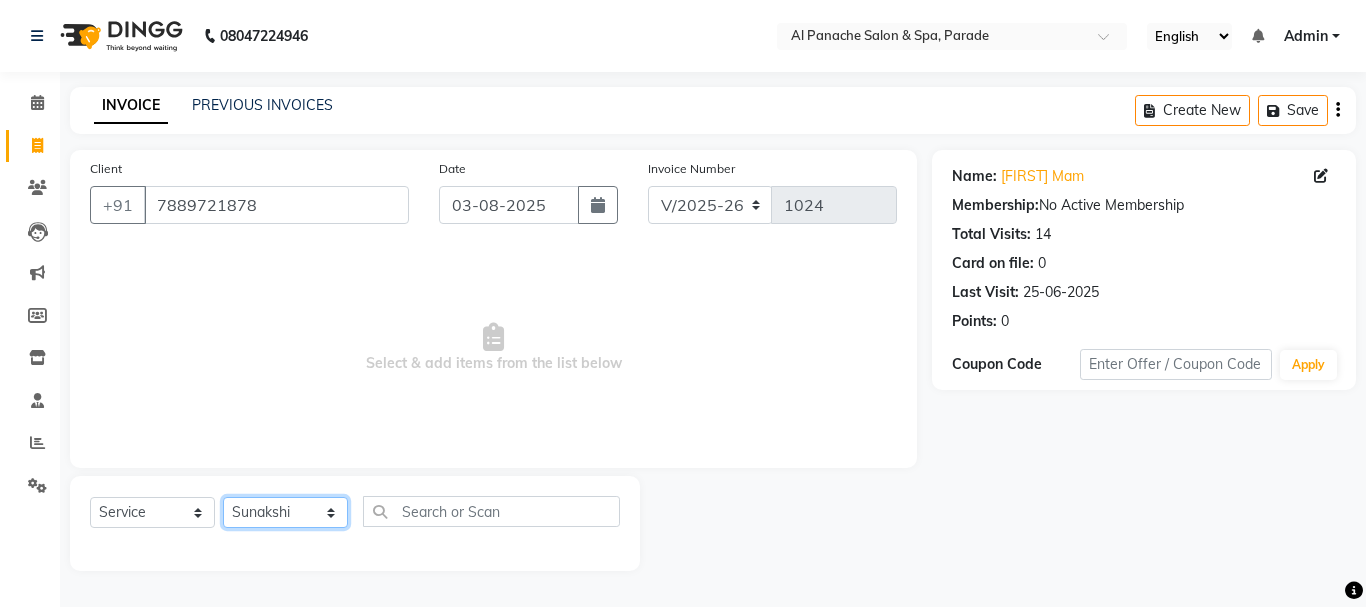 click on "Select Stylist AMAN Anu Karan Komal  MANAGER Nitin RAJVEER  SEEMA SNEHA Sunakshi" 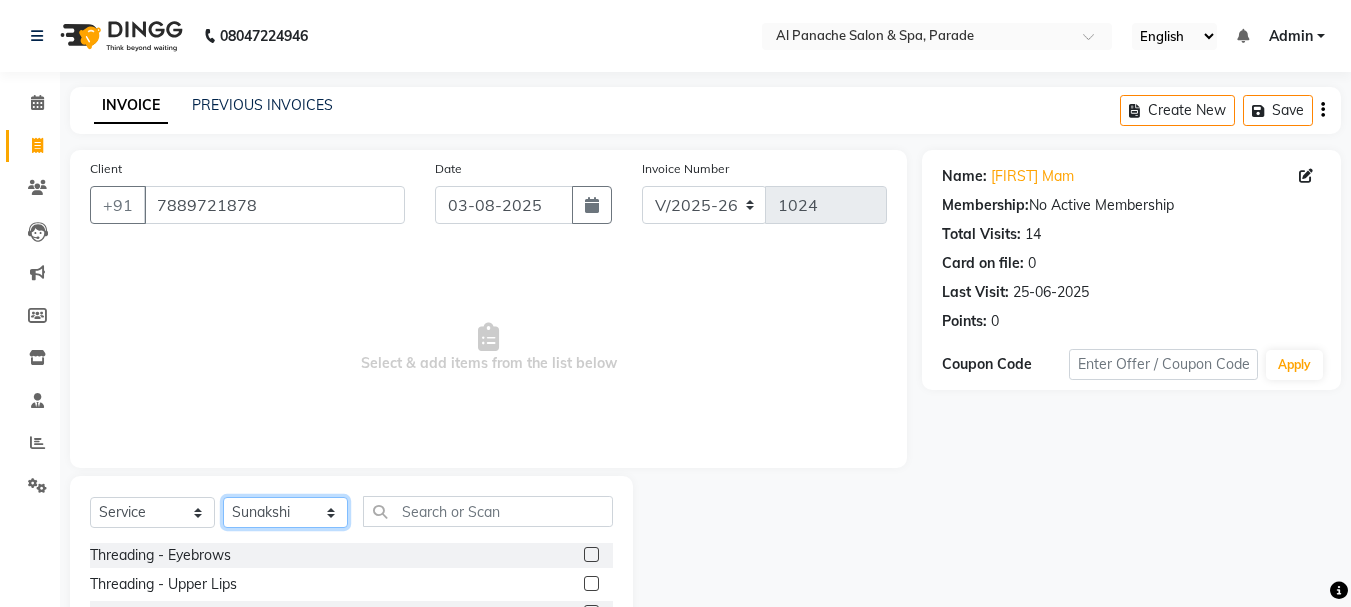 scroll, scrollTop: 194, scrollLeft: 0, axis: vertical 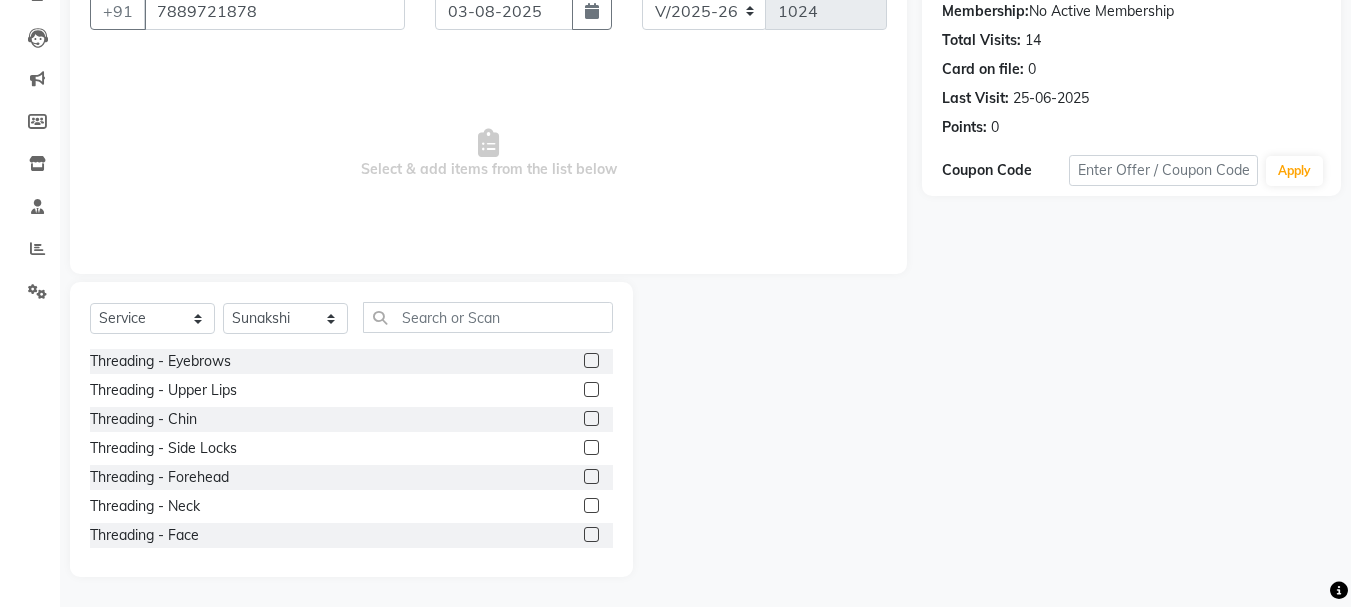 click 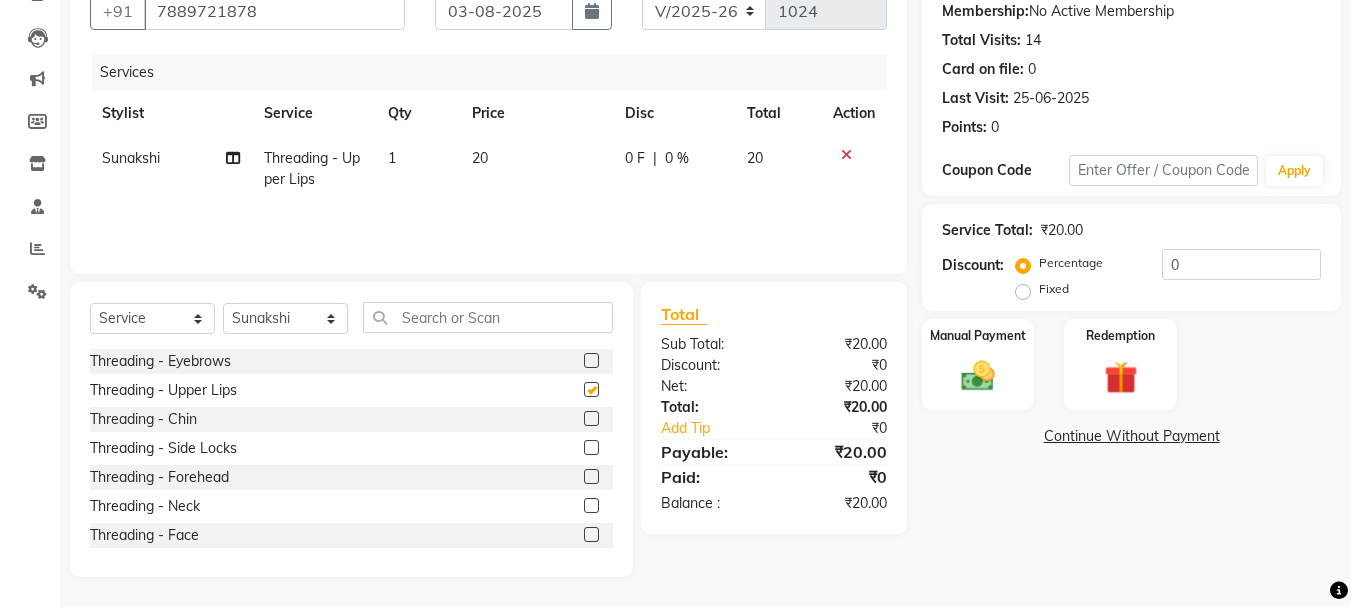 checkbox on "false" 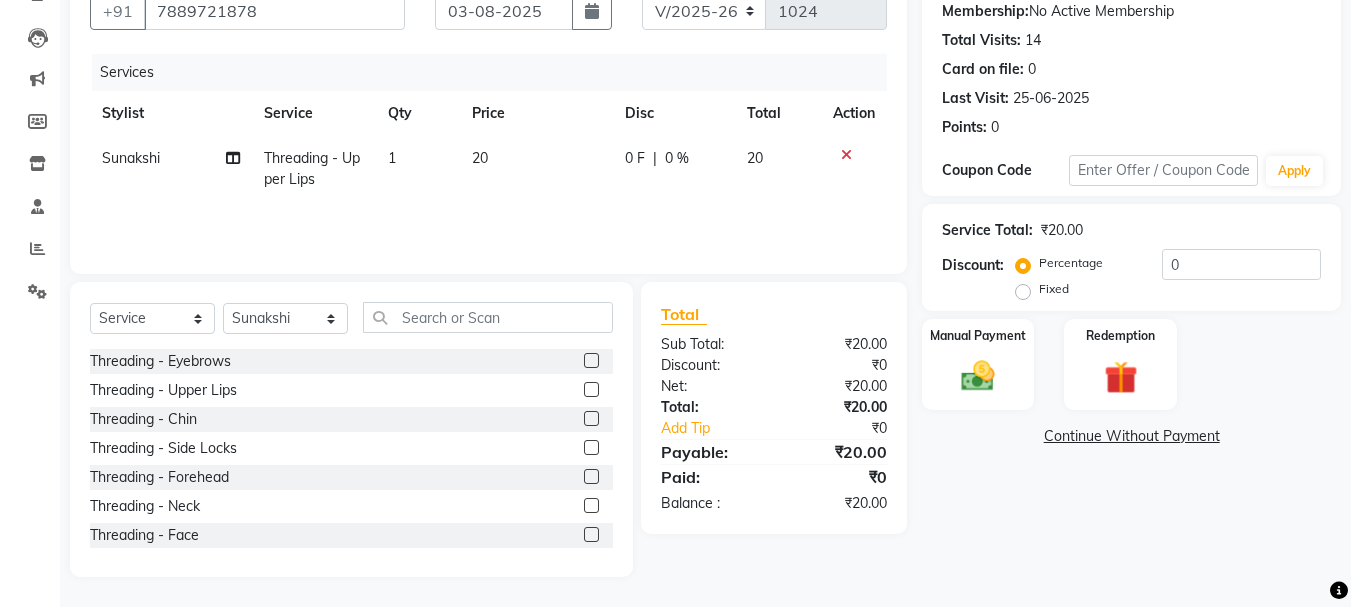 click 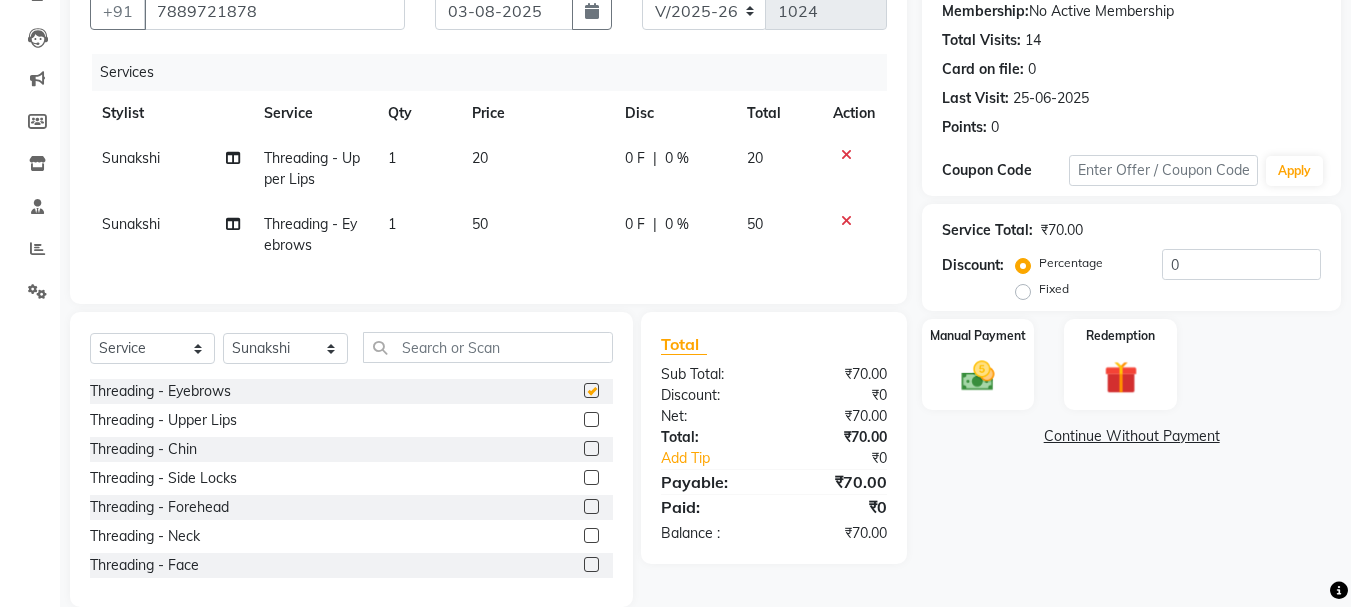 checkbox on "false" 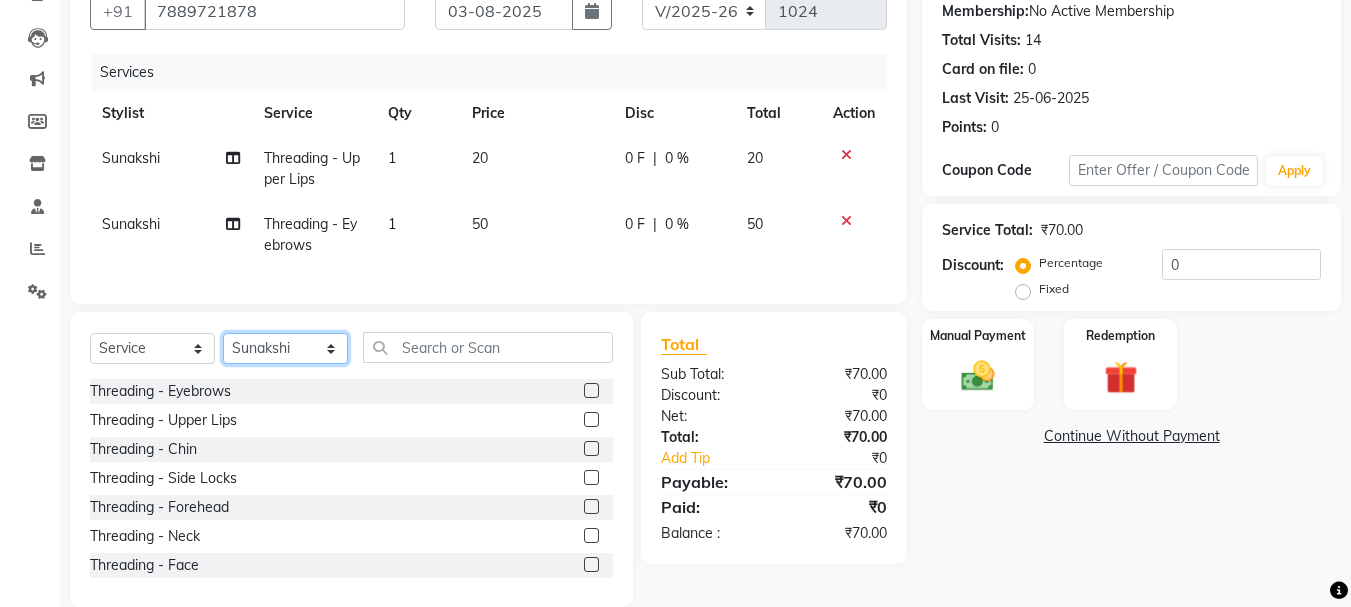 click on "Select Stylist AMAN Anu Karan Komal  MANAGER Nitin RAJVEER  SEEMA SNEHA Sunakshi" 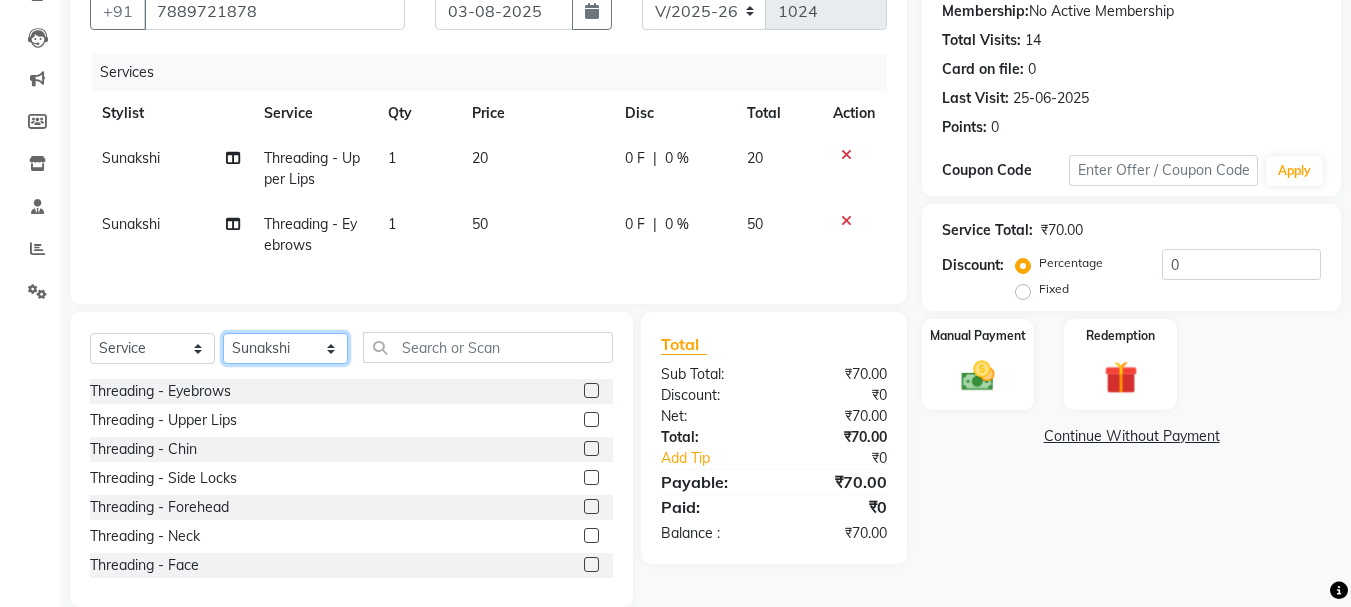 select on "13471" 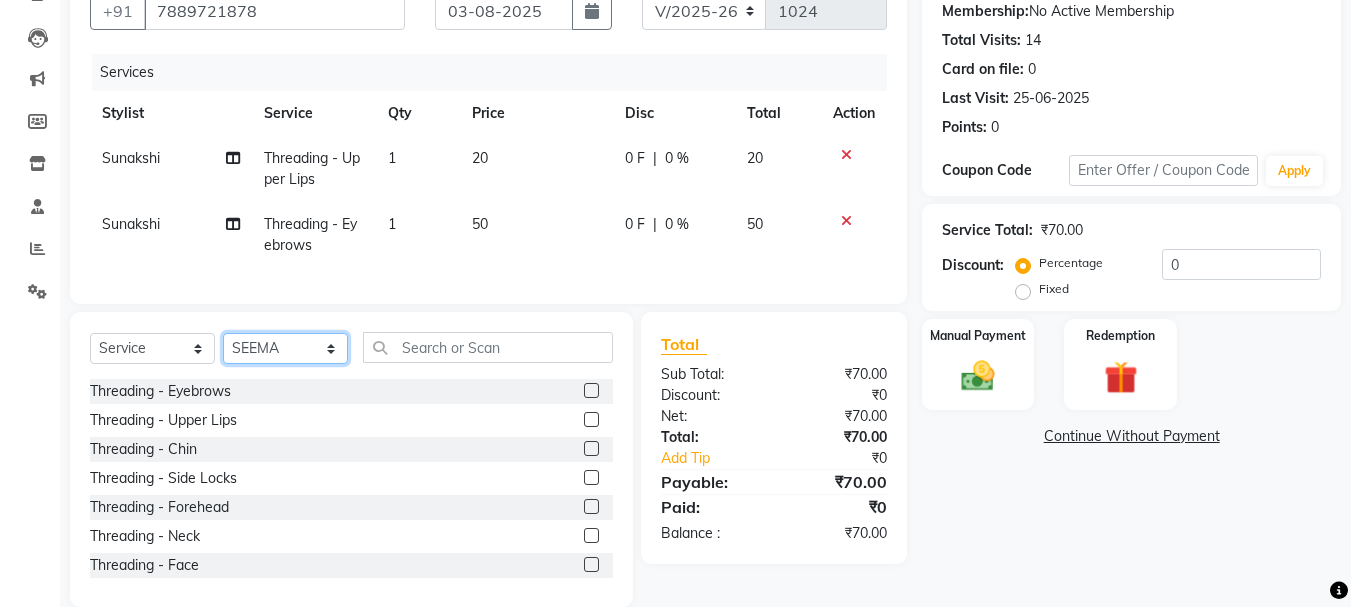 click on "Select Stylist AMAN Anu Karan Komal  MANAGER Nitin RAJVEER  SEEMA SNEHA Sunakshi" 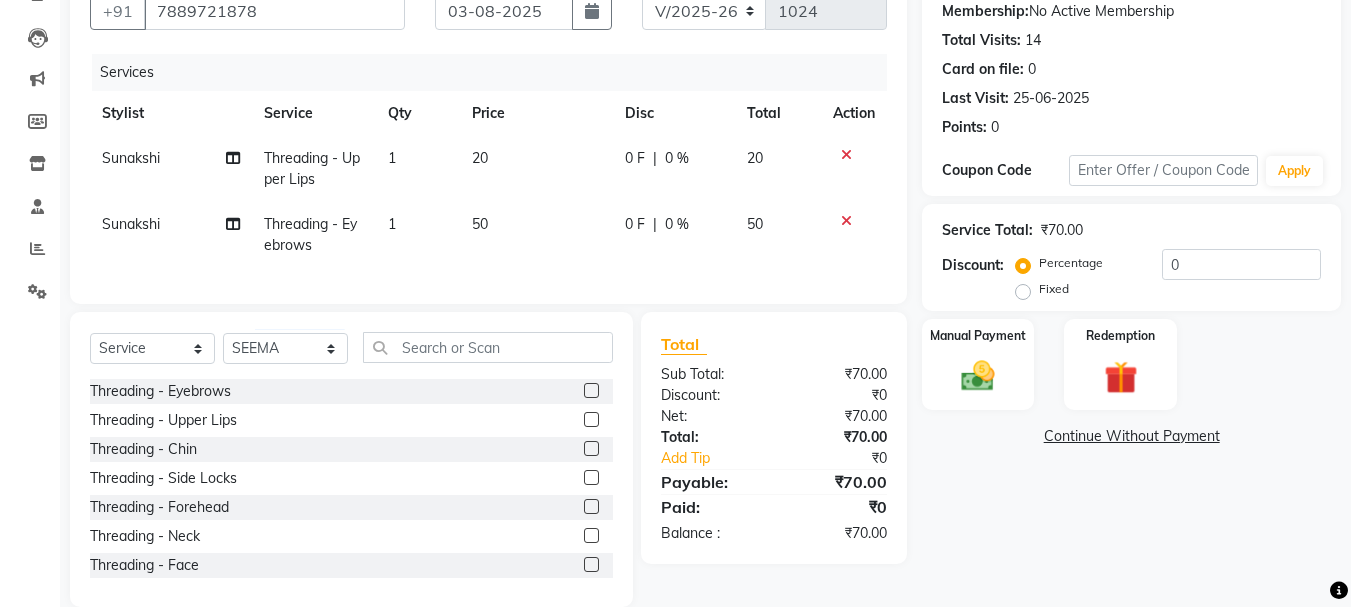 click 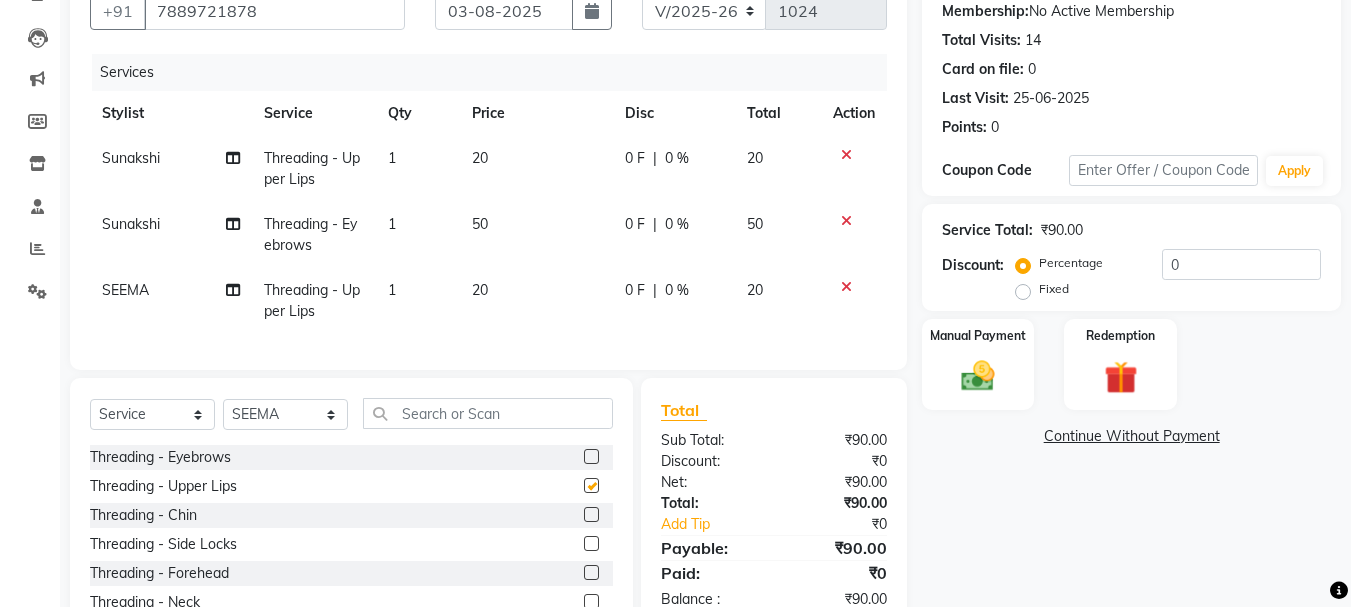 checkbox on "false" 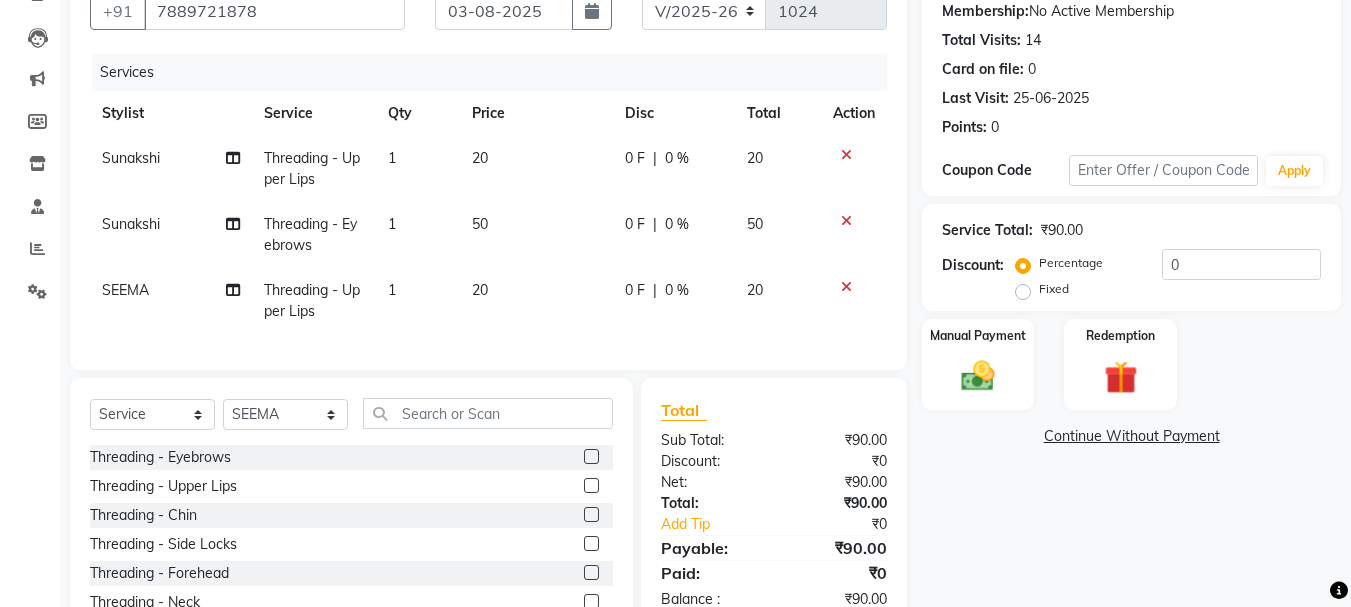 click 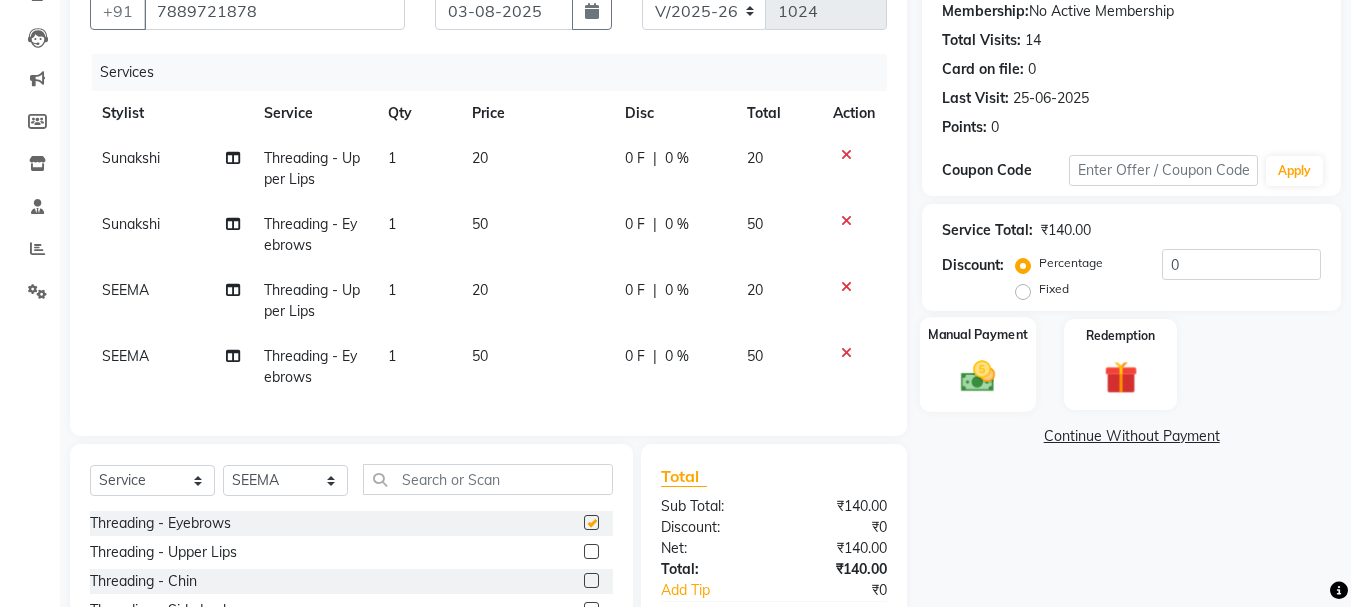 checkbox on "false" 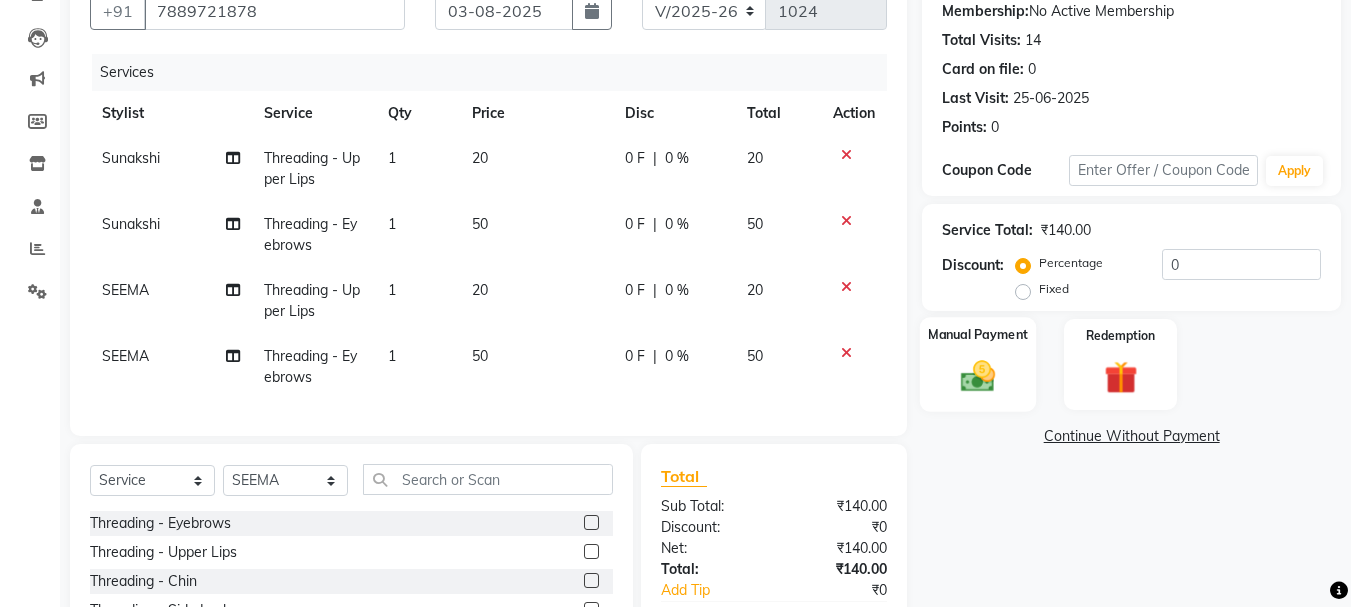 click on "Manual Payment" 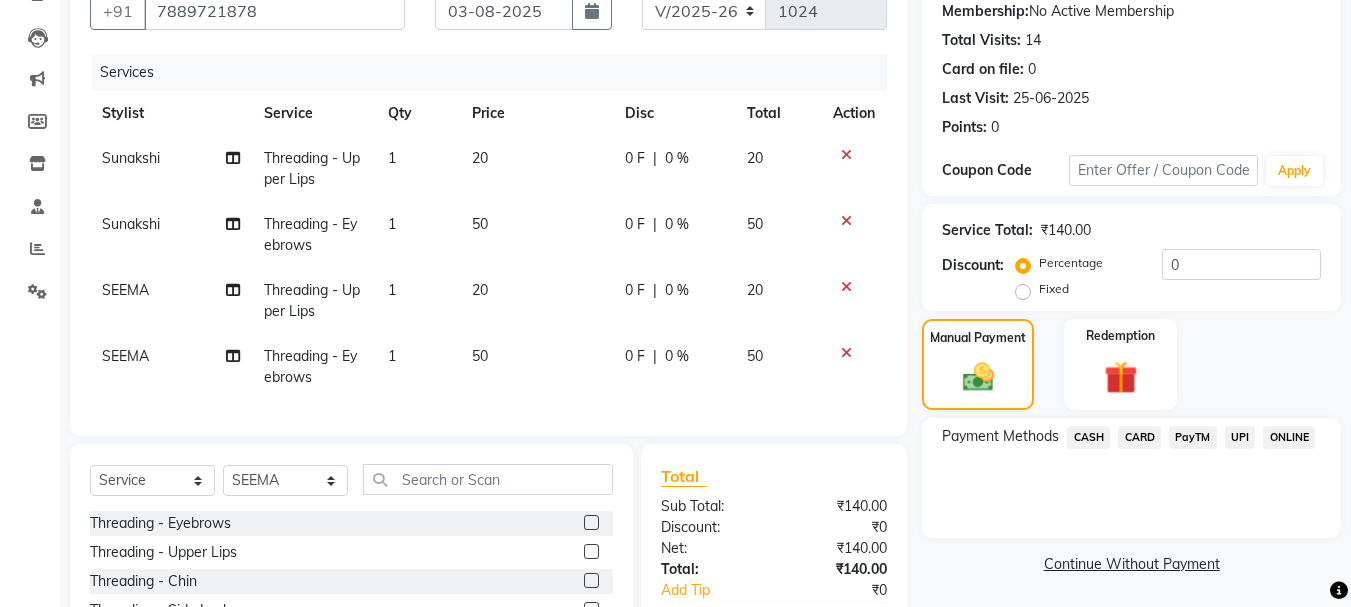 click on "CASH" 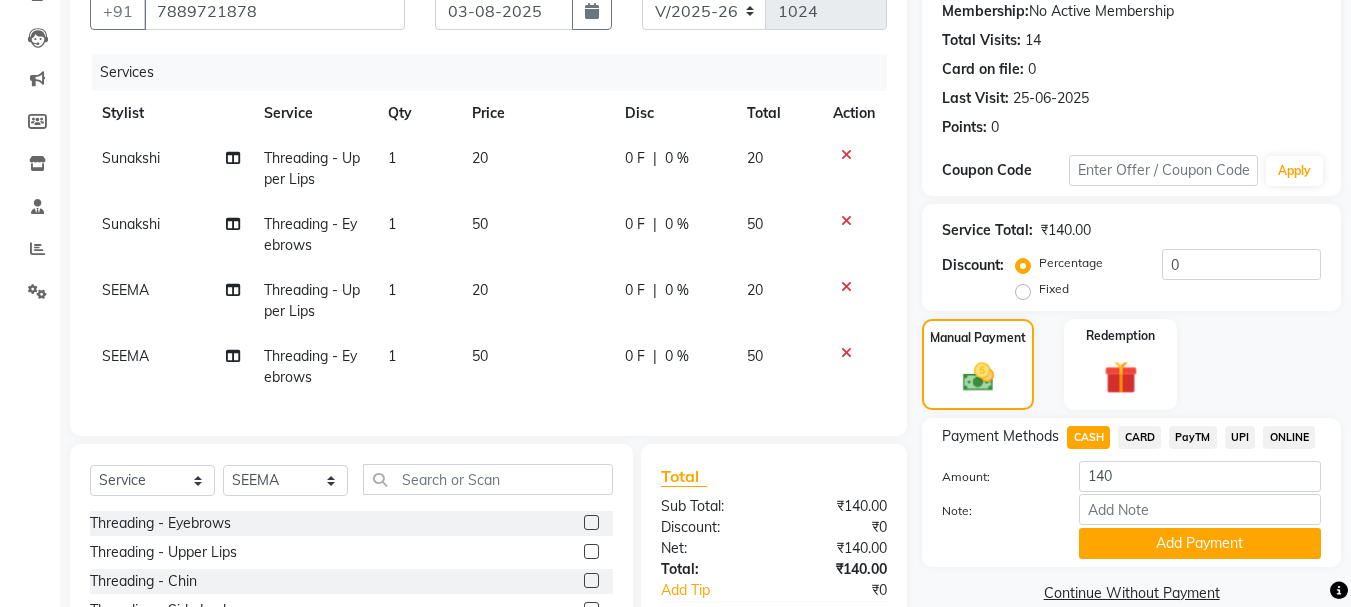 scroll, scrollTop: 371, scrollLeft: 0, axis: vertical 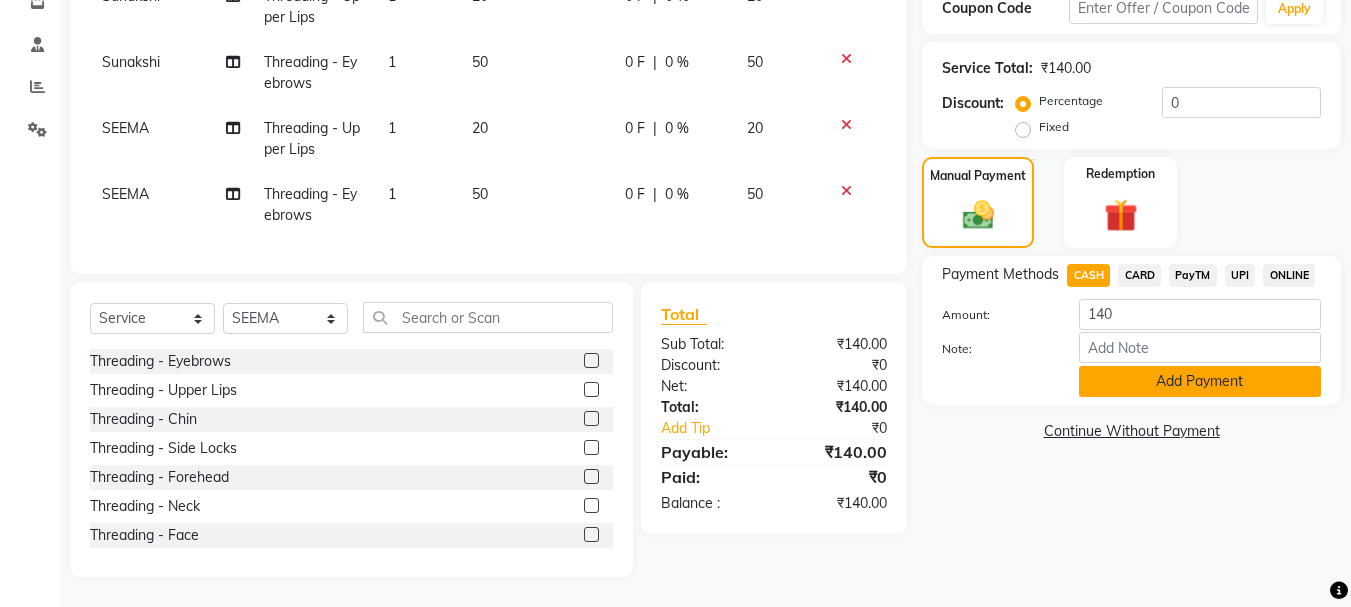 click on "Add Payment" 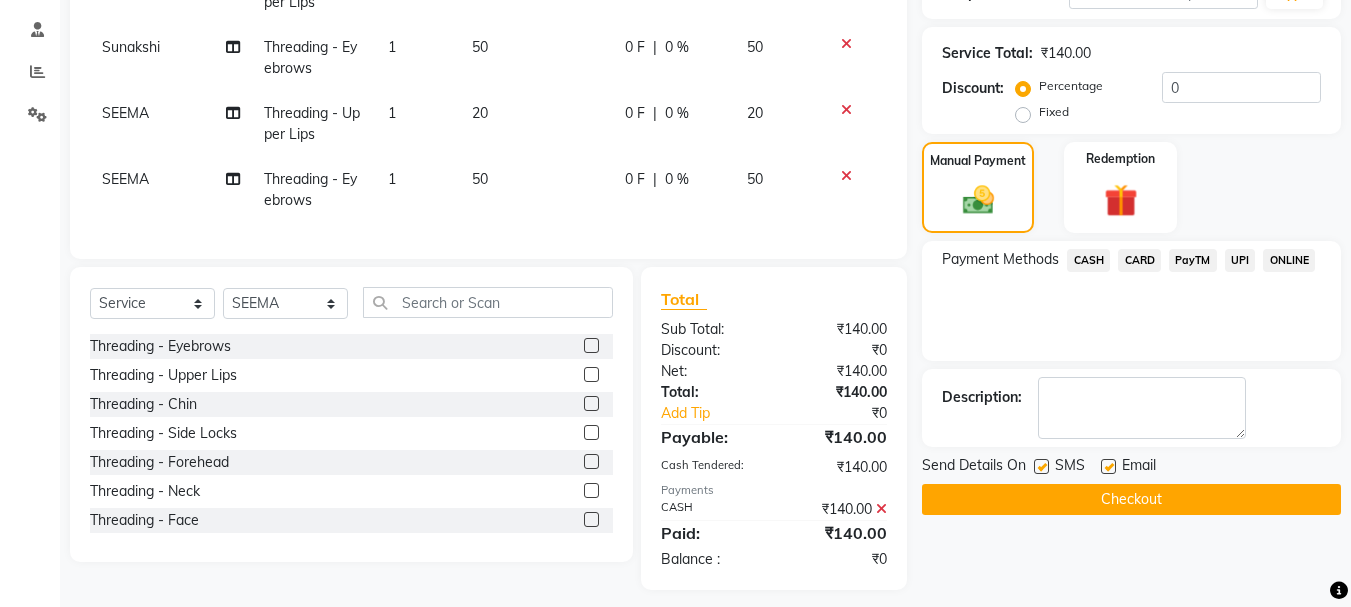 scroll, scrollTop: 399, scrollLeft: 0, axis: vertical 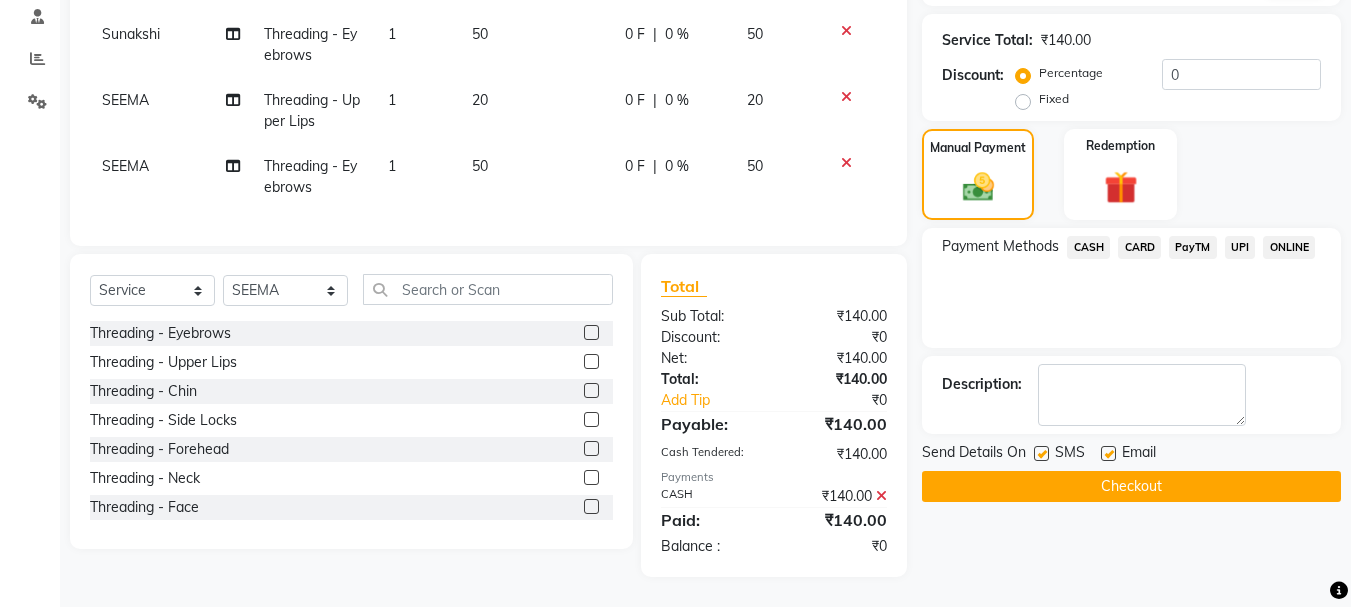 click on "Checkout" 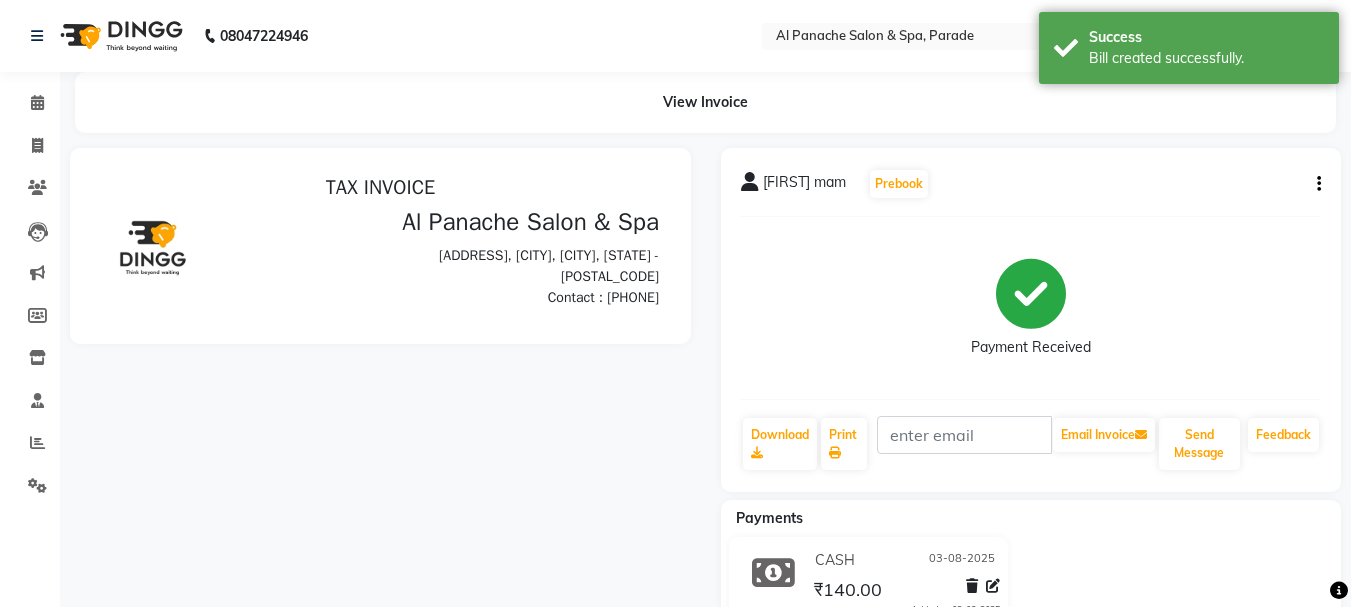 scroll, scrollTop: 0, scrollLeft: 0, axis: both 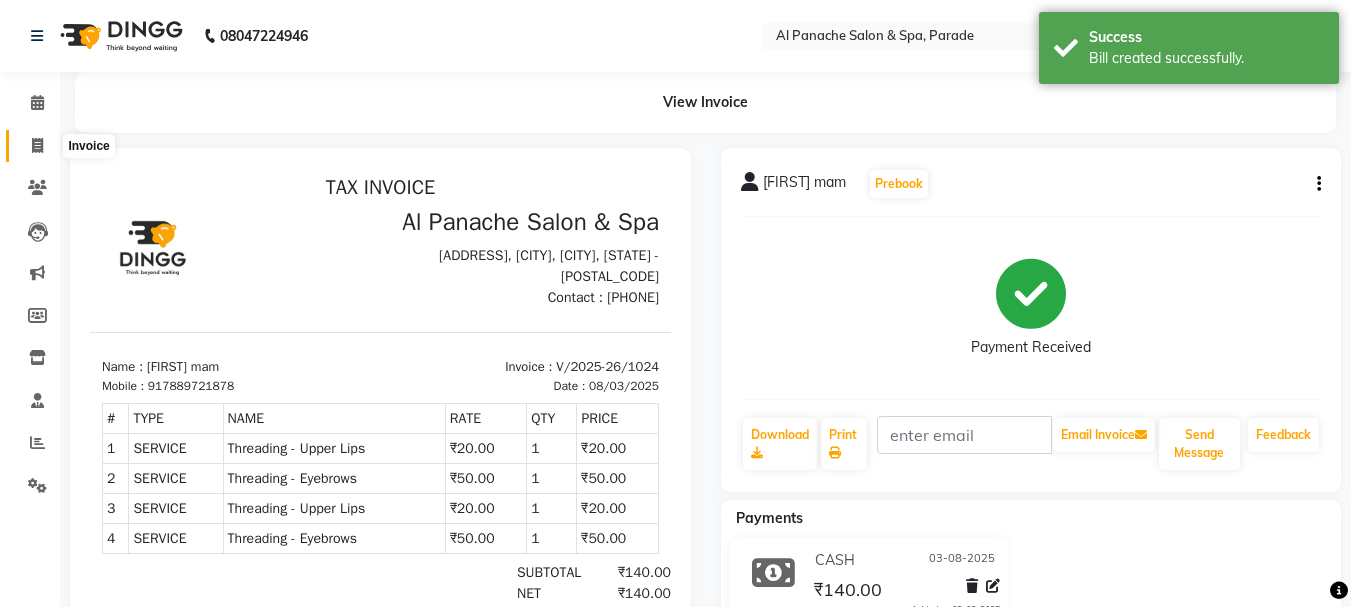click 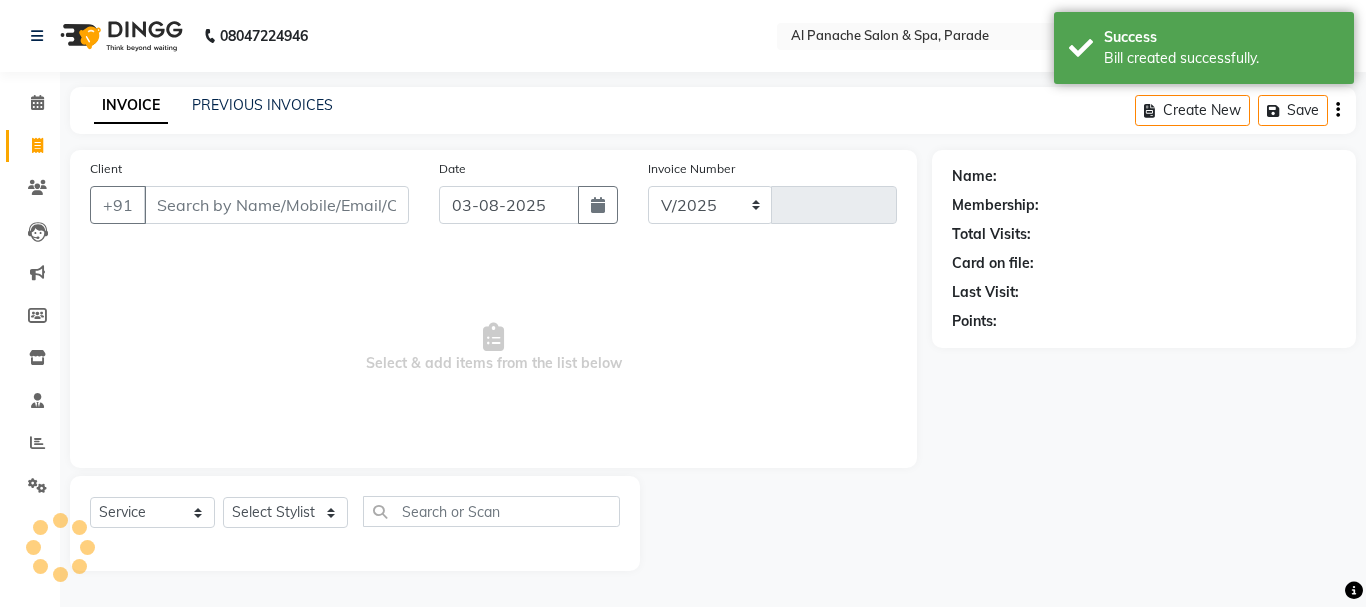 select on "463" 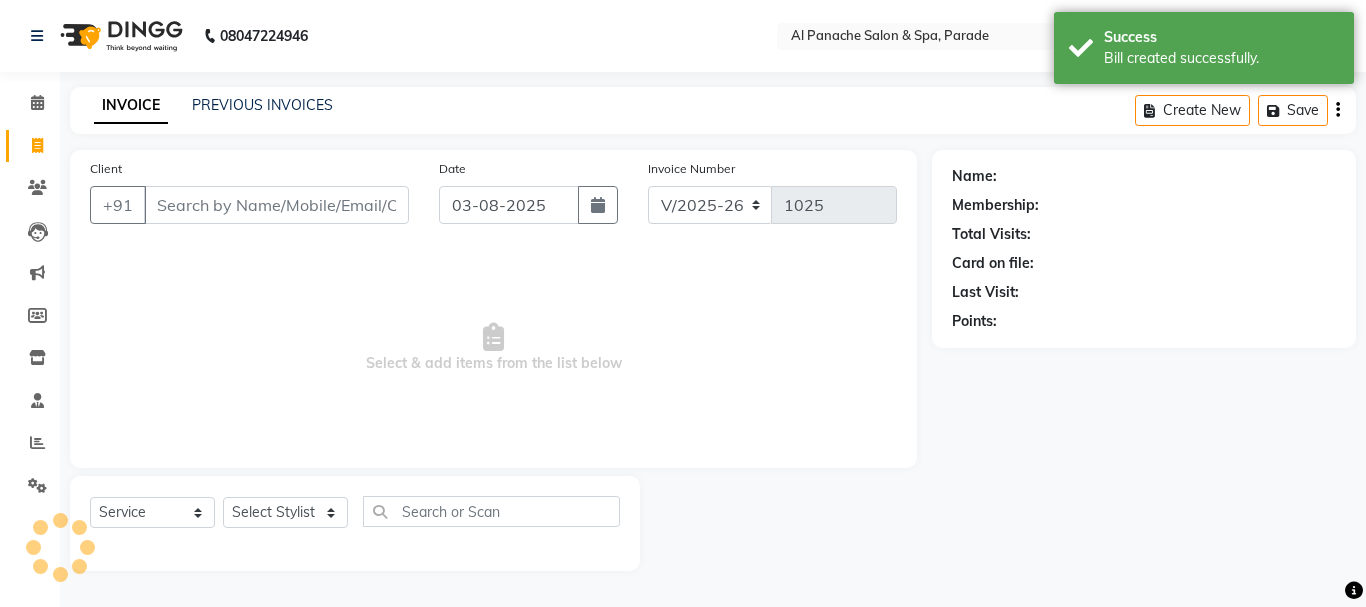 click on "Calendar" 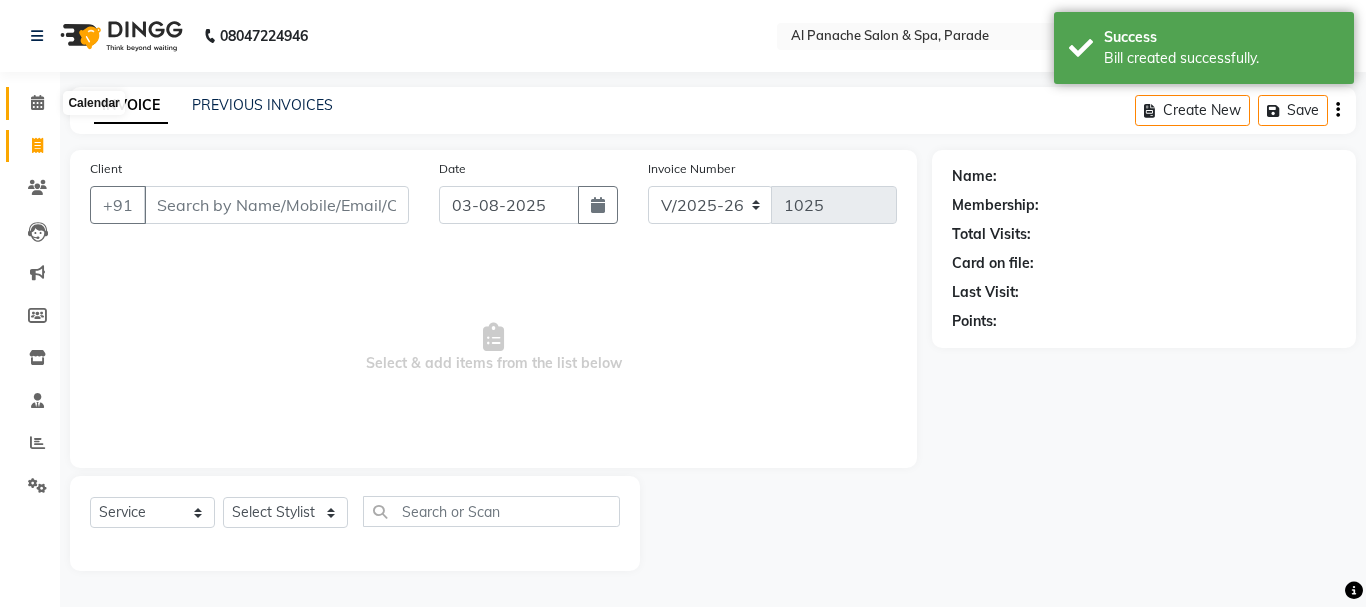 click 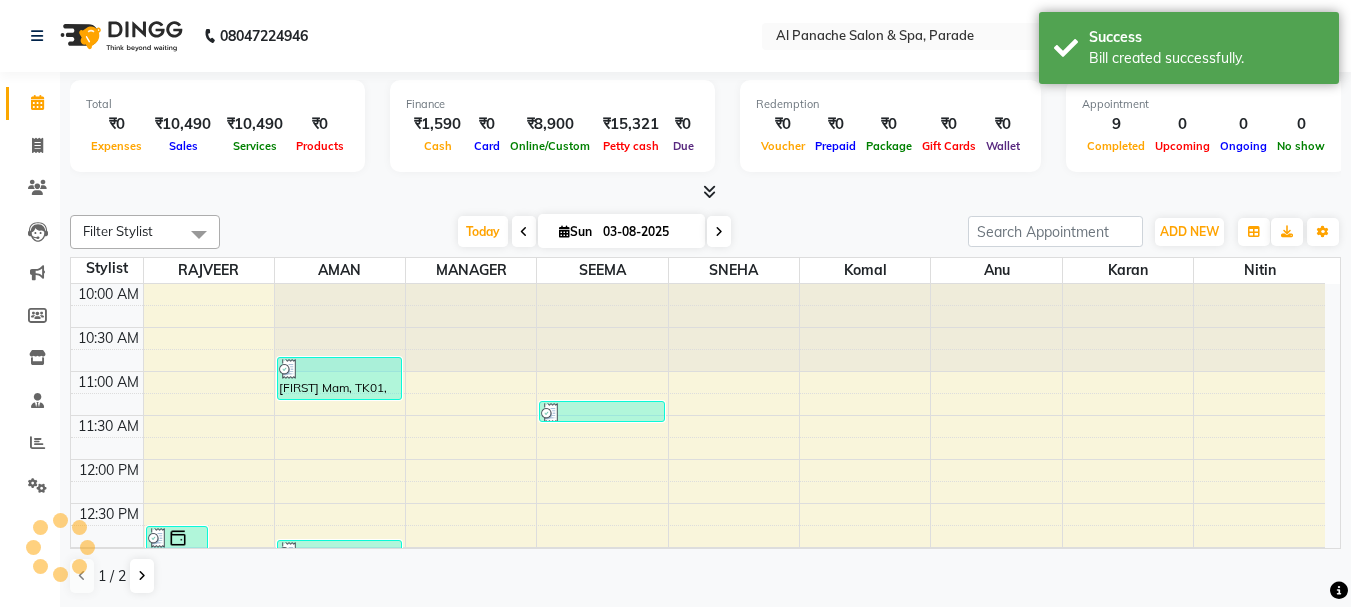 scroll, scrollTop: 0, scrollLeft: 0, axis: both 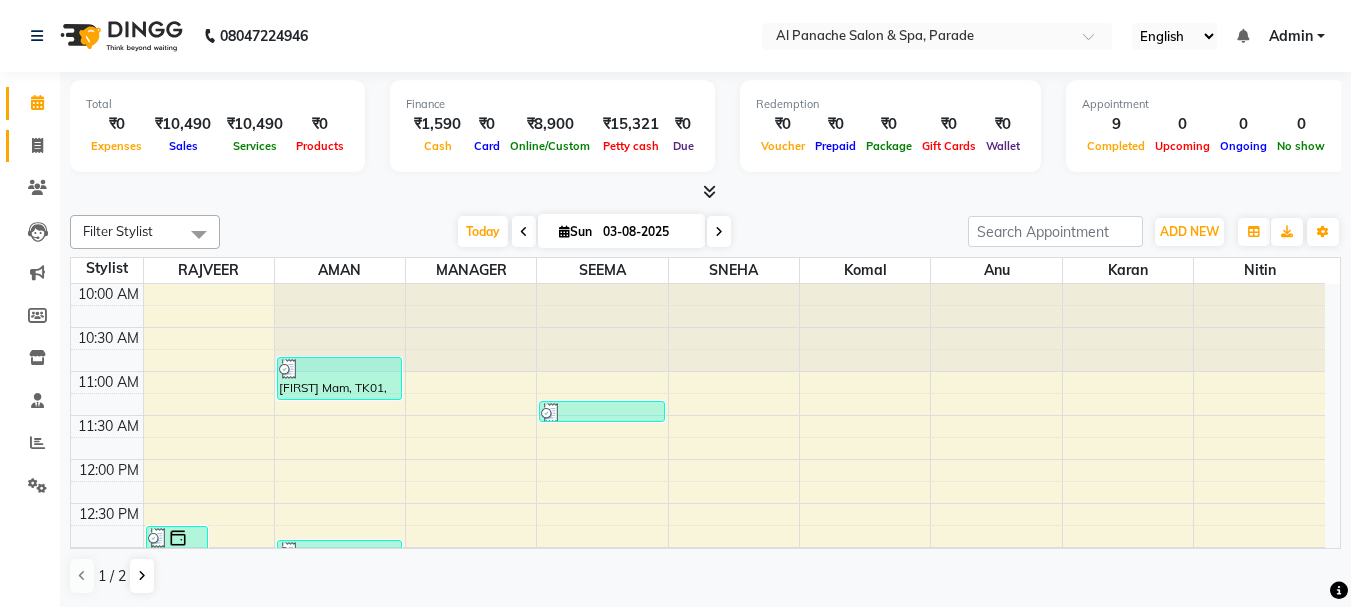 click on "Invoice" 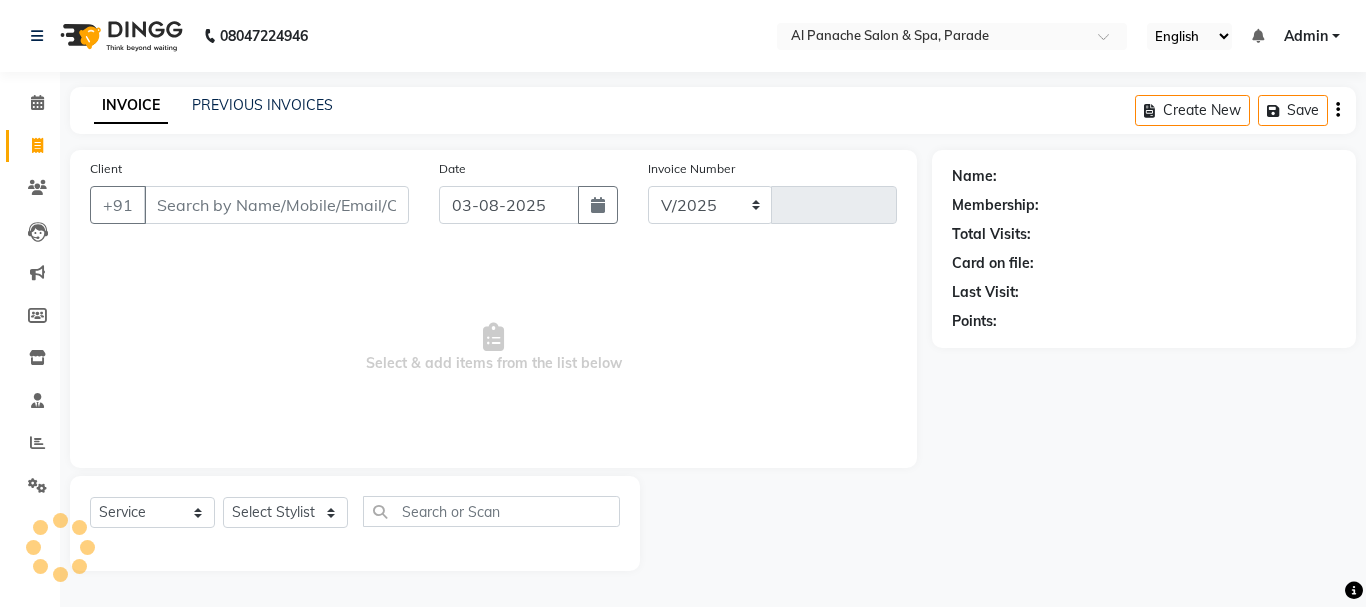 select on "463" 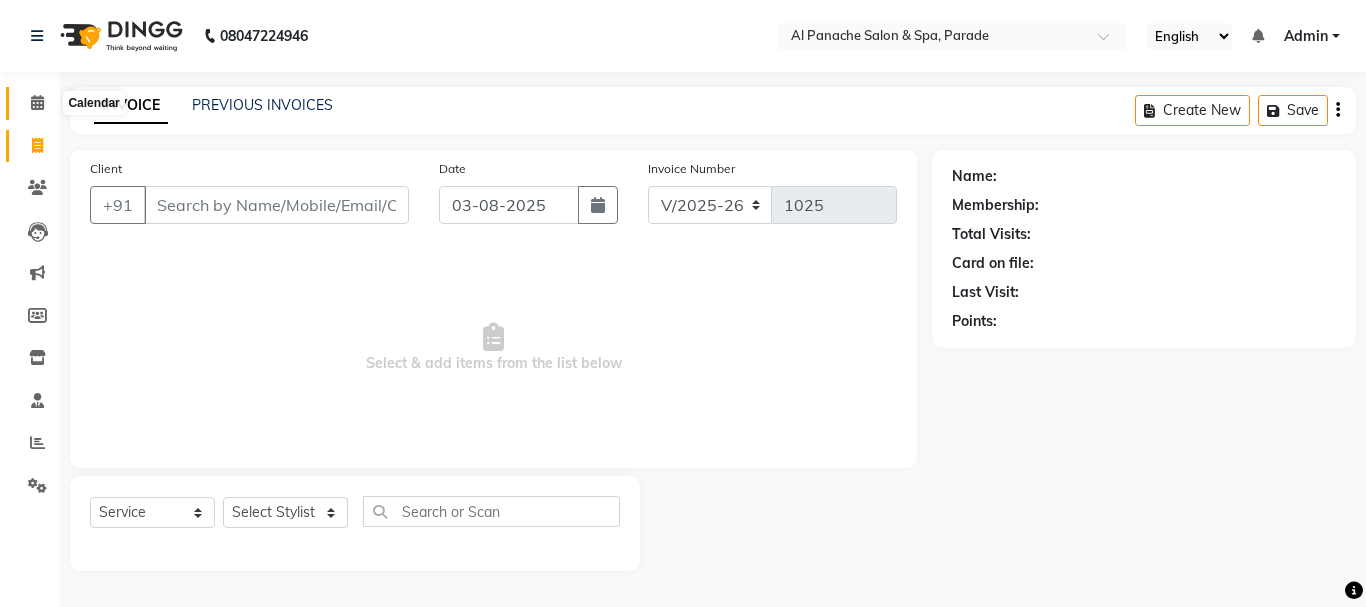 click 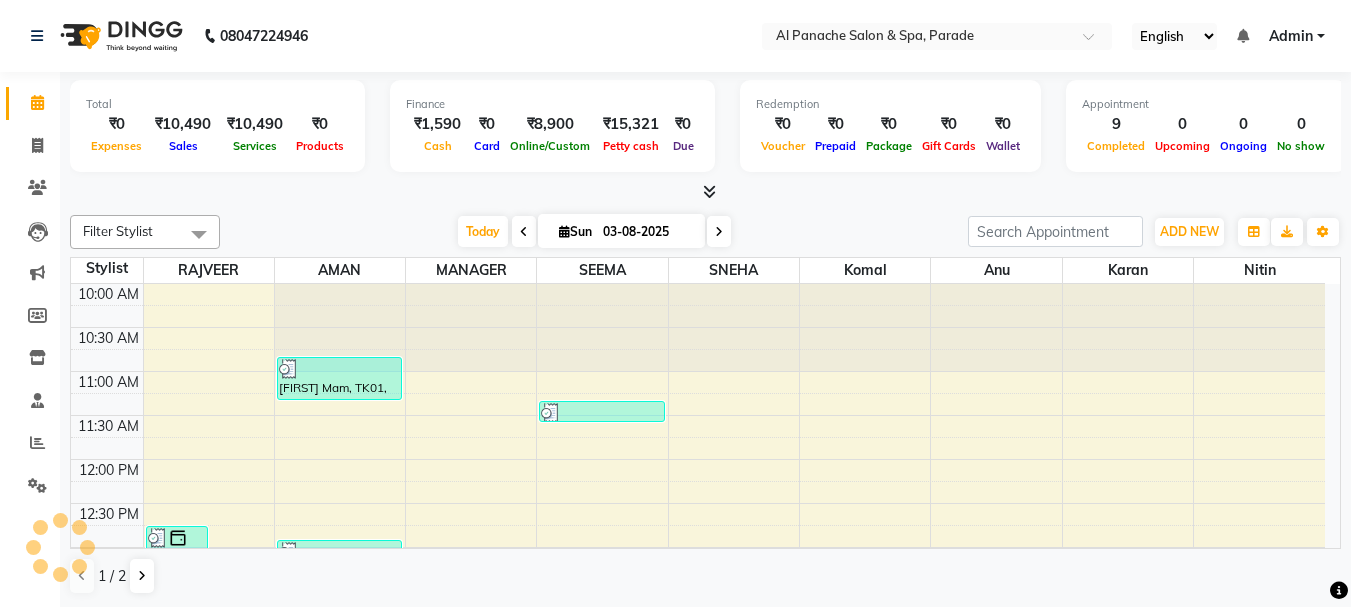 scroll, scrollTop: 0, scrollLeft: 0, axis: both 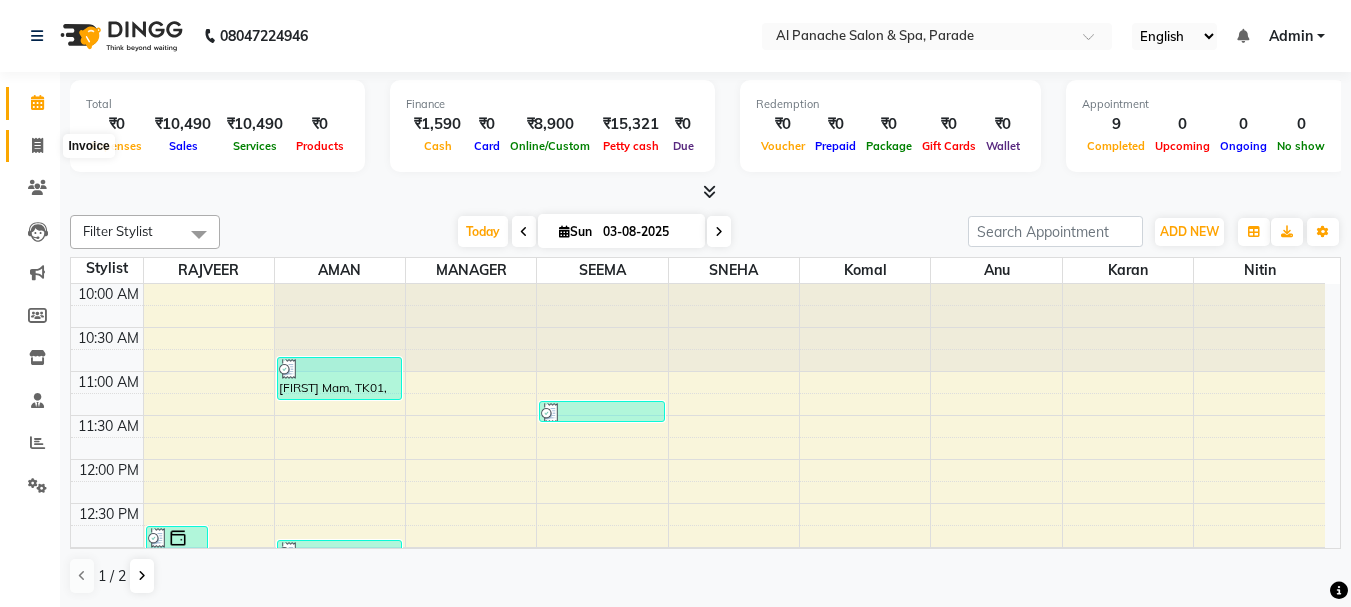 click 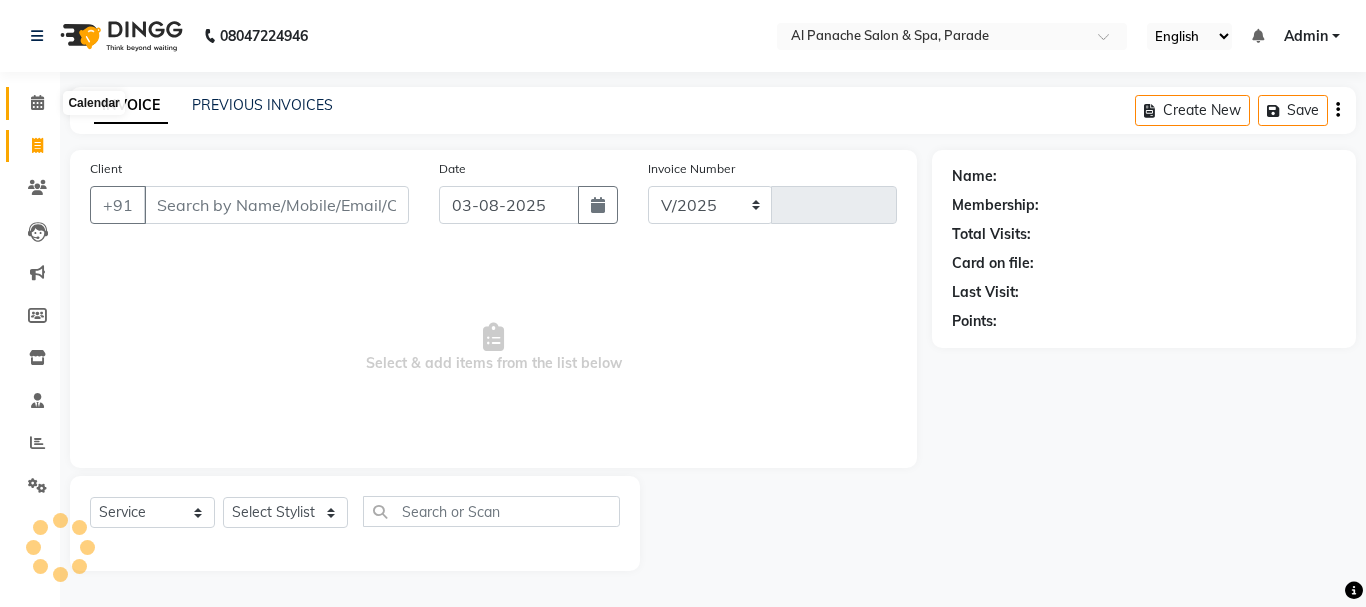 select on "463" 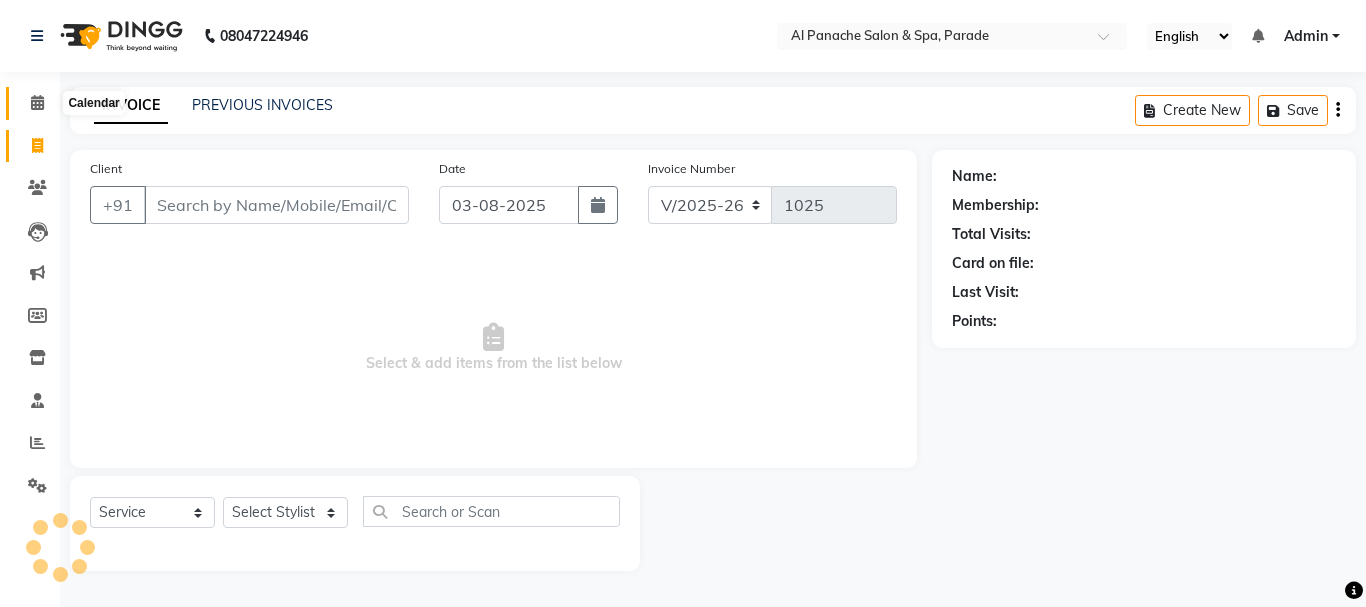 click 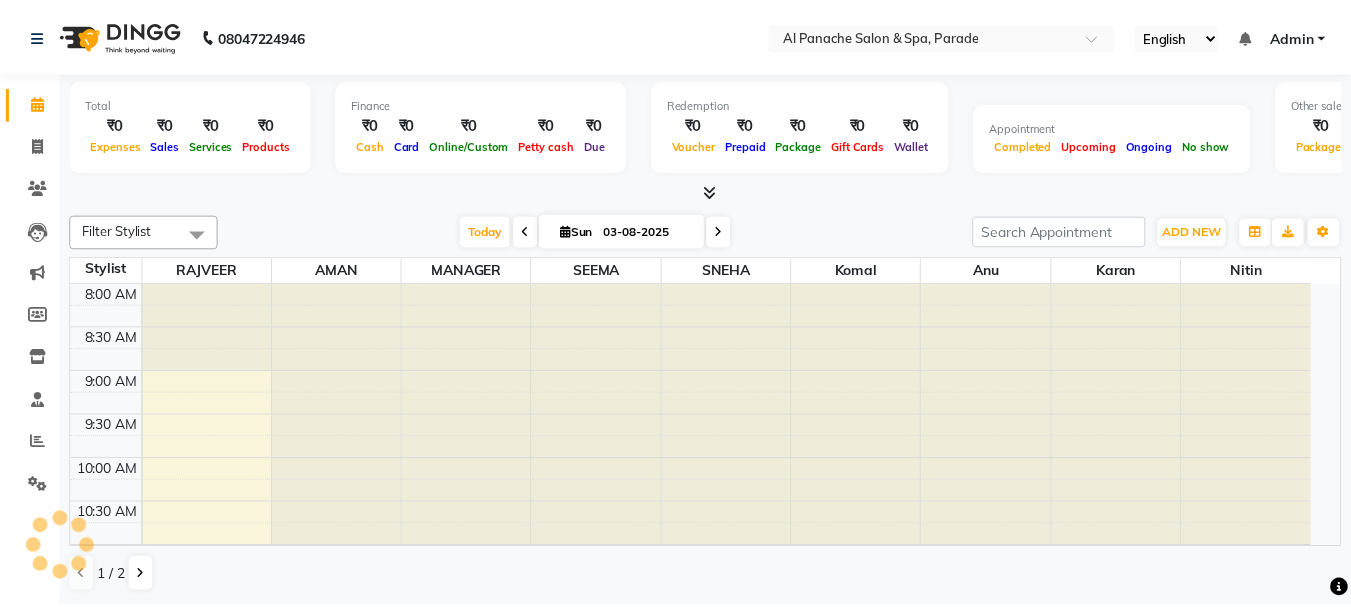 scroll, scrollTop: 0, scrollLeft: 0, axis: both 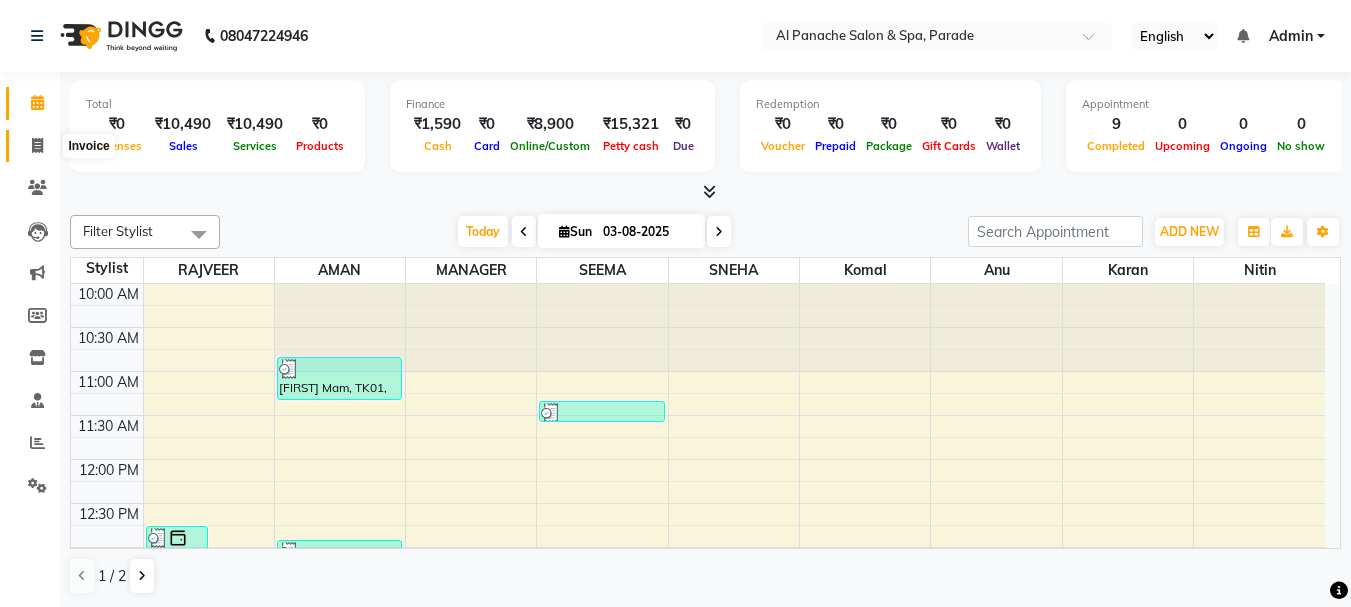 click 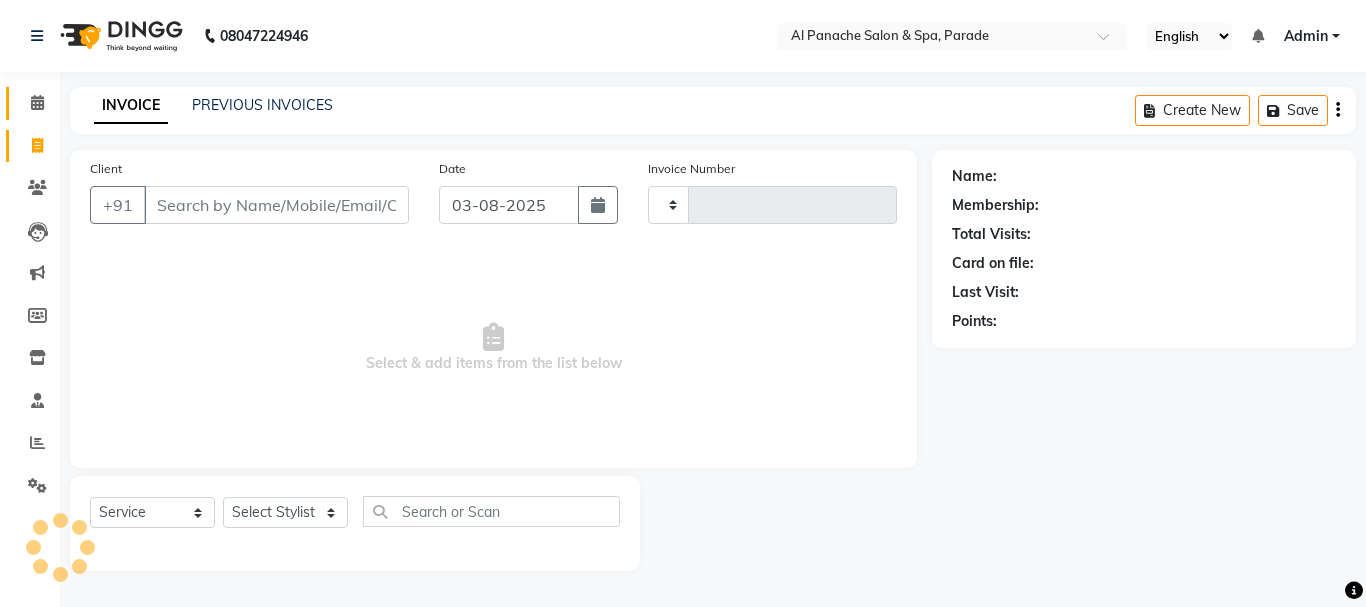type on "1025" 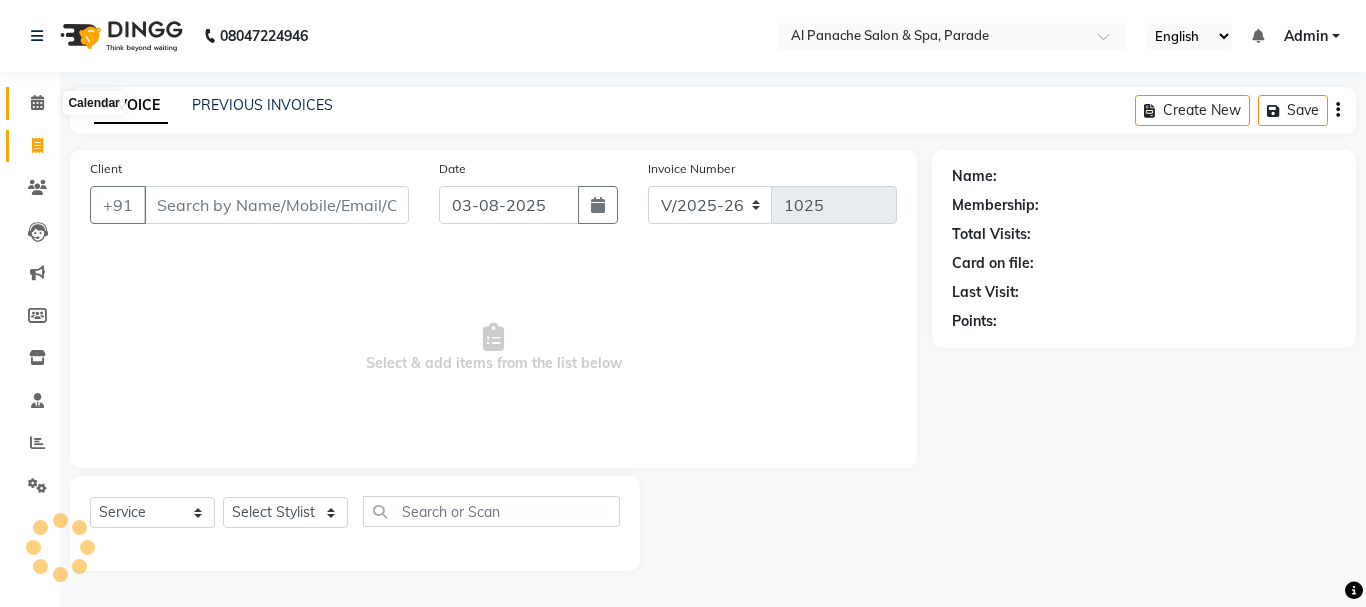 click 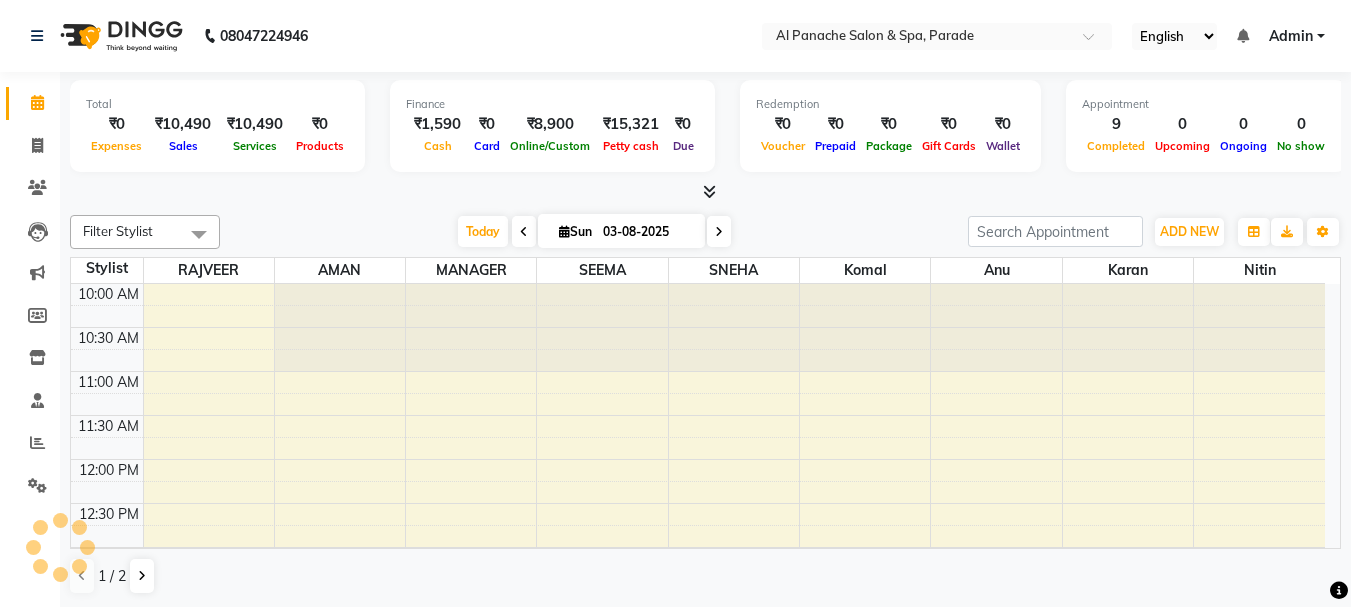 scroll, scrollTop: 529, scrollLeft: 0, axis: vertical 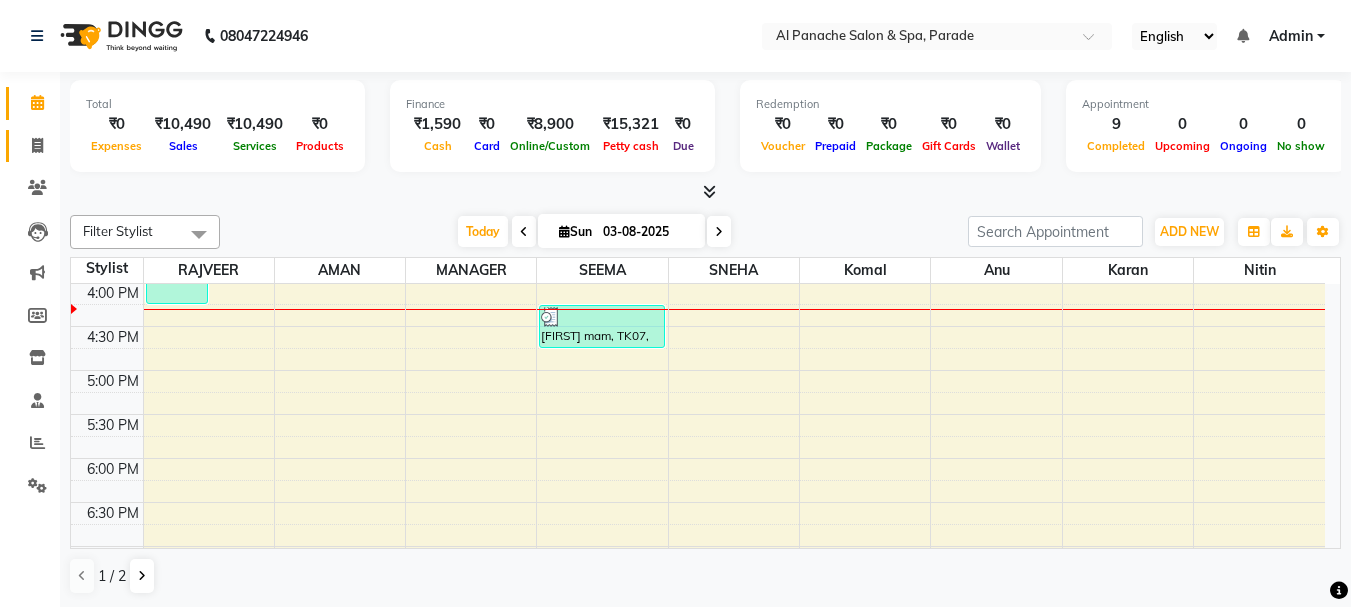click on "Invoice" 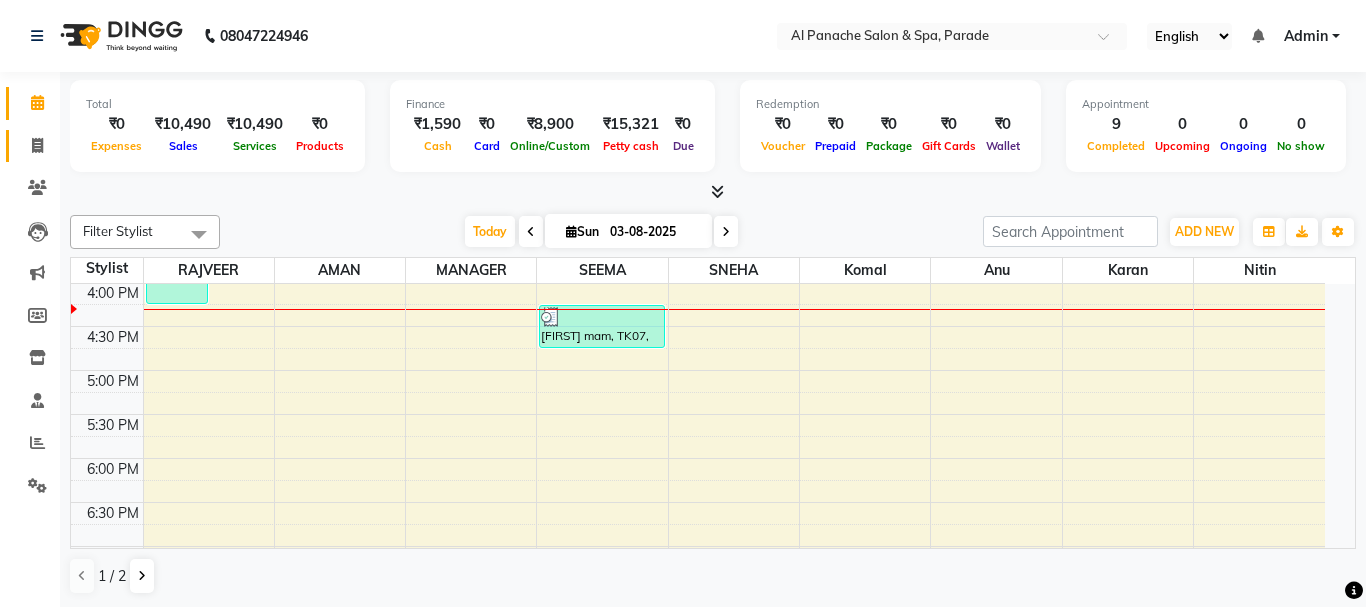 select on "service" 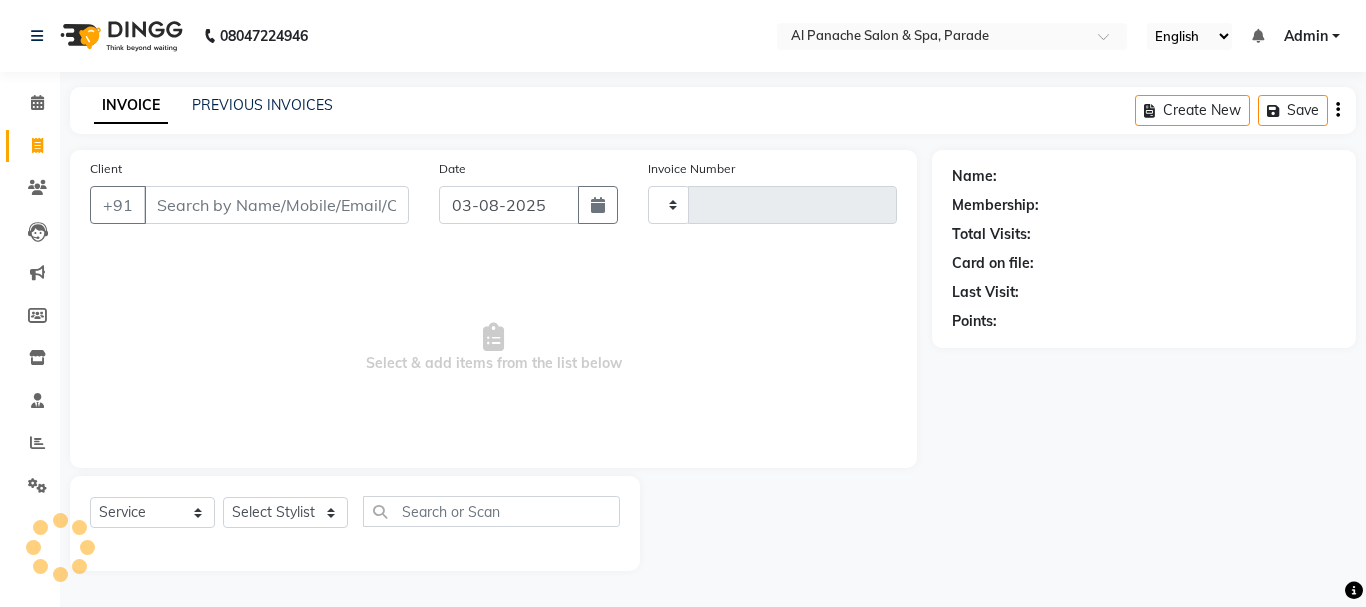 type on "1025" 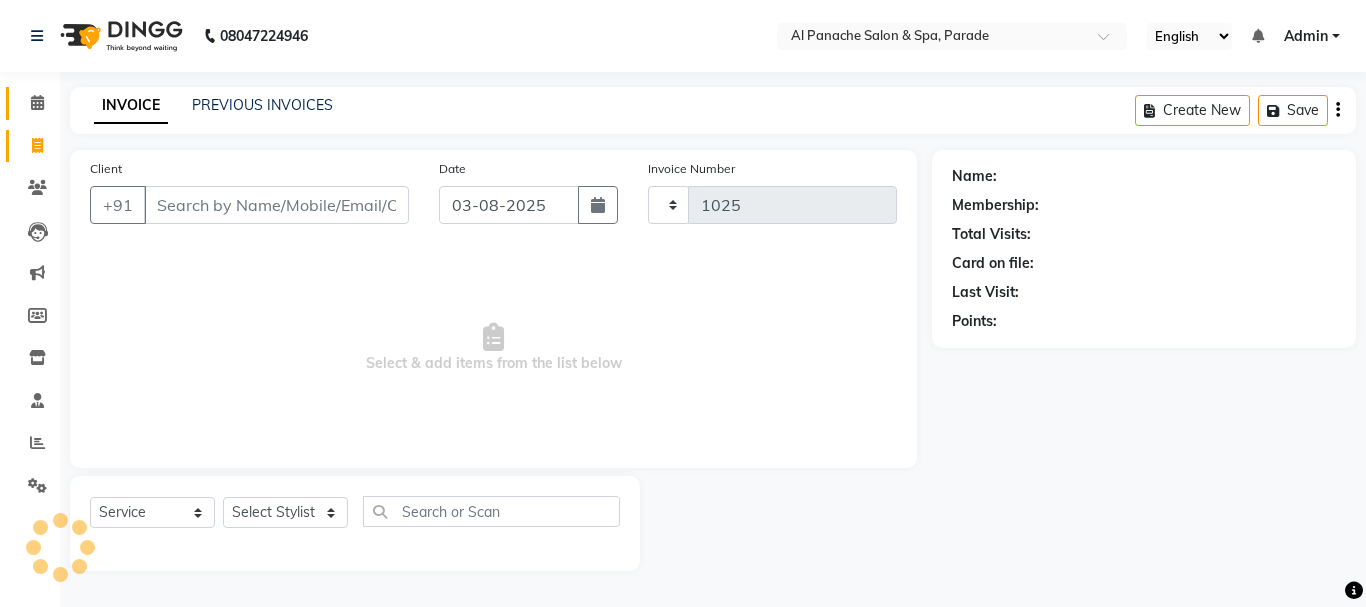 select on "463" 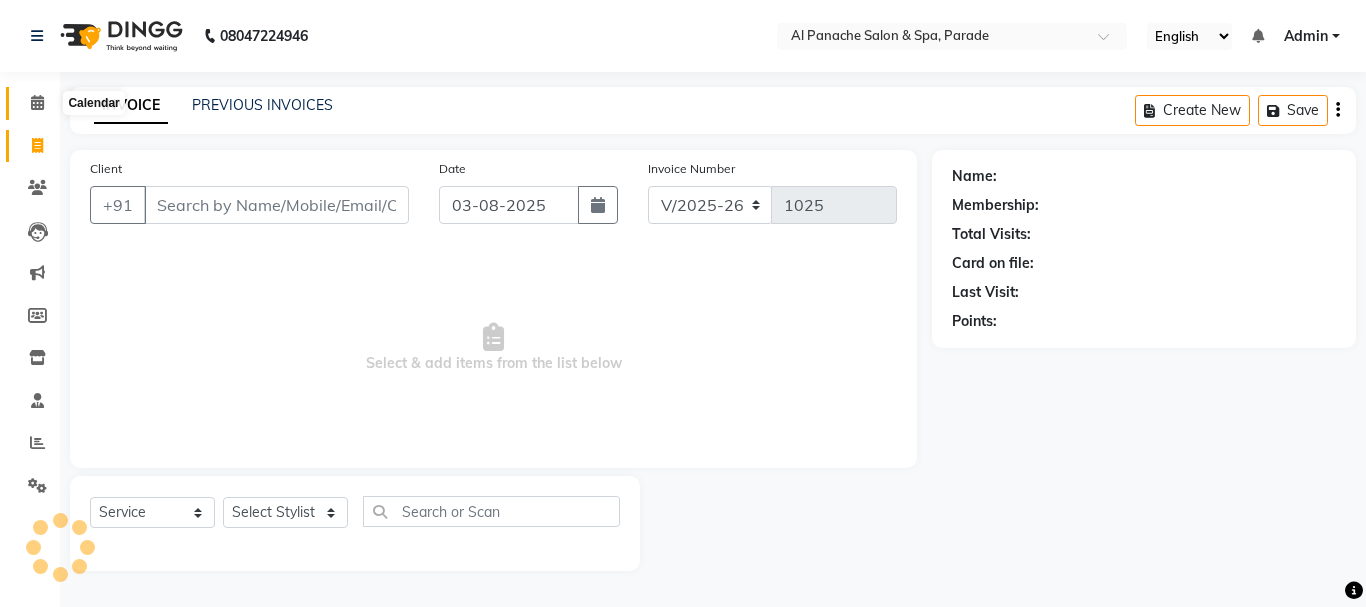 click 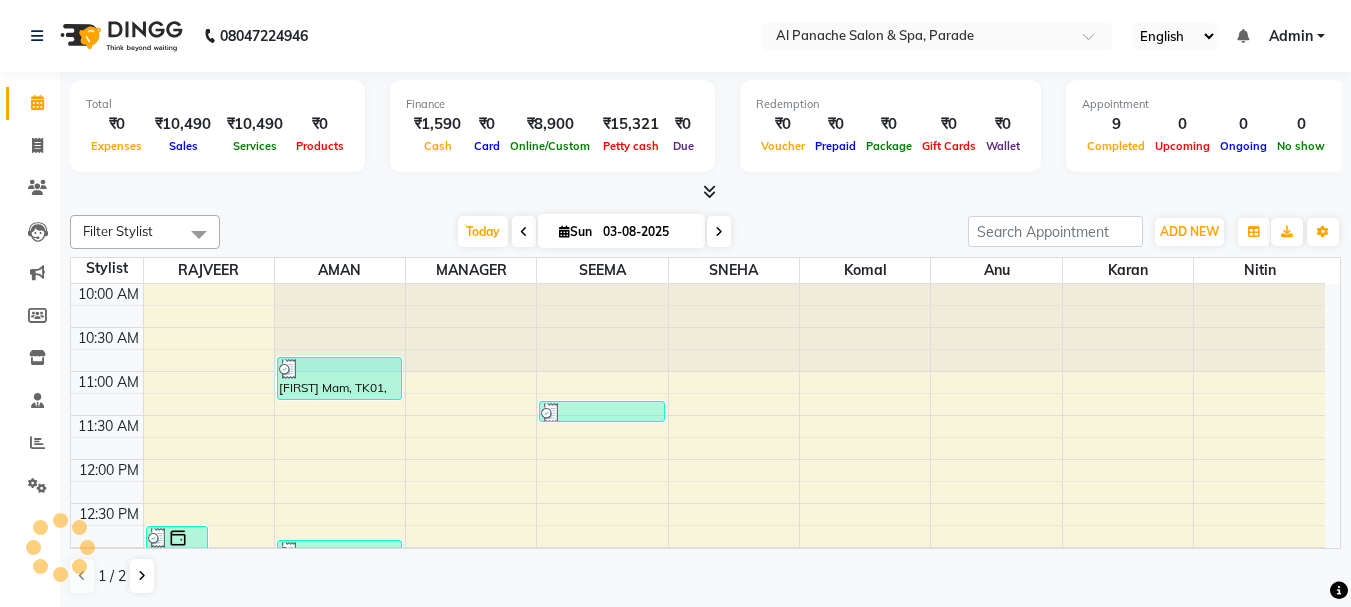 scroll, scrollTop: 0, scrollLeft: 0, axis: both 